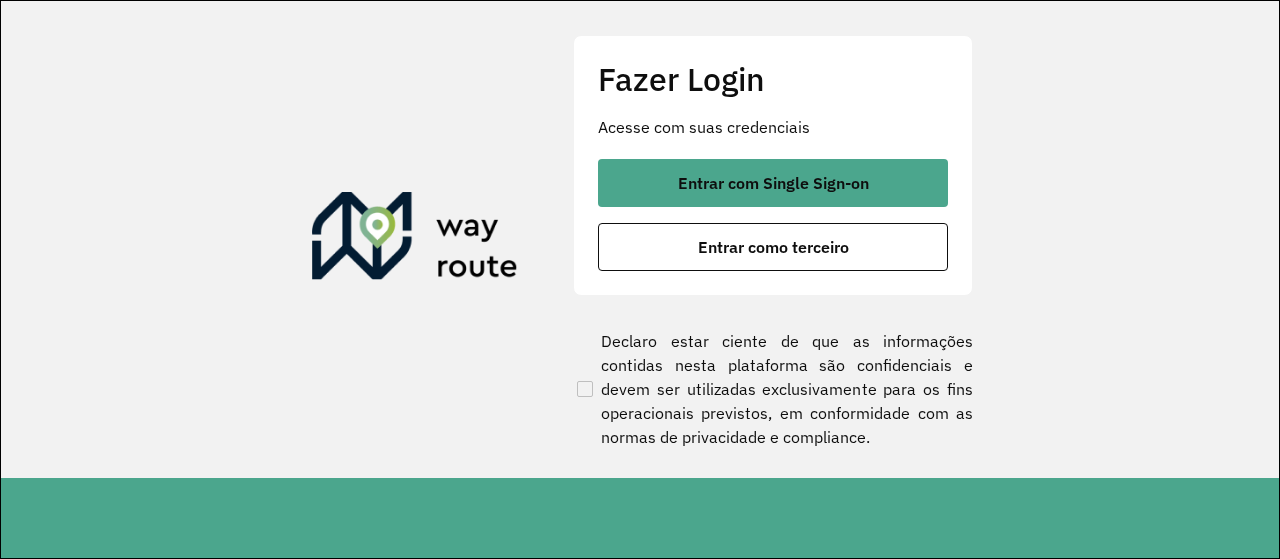 scroll, scrollTop: 0, scrollLeft: 0, axis: both 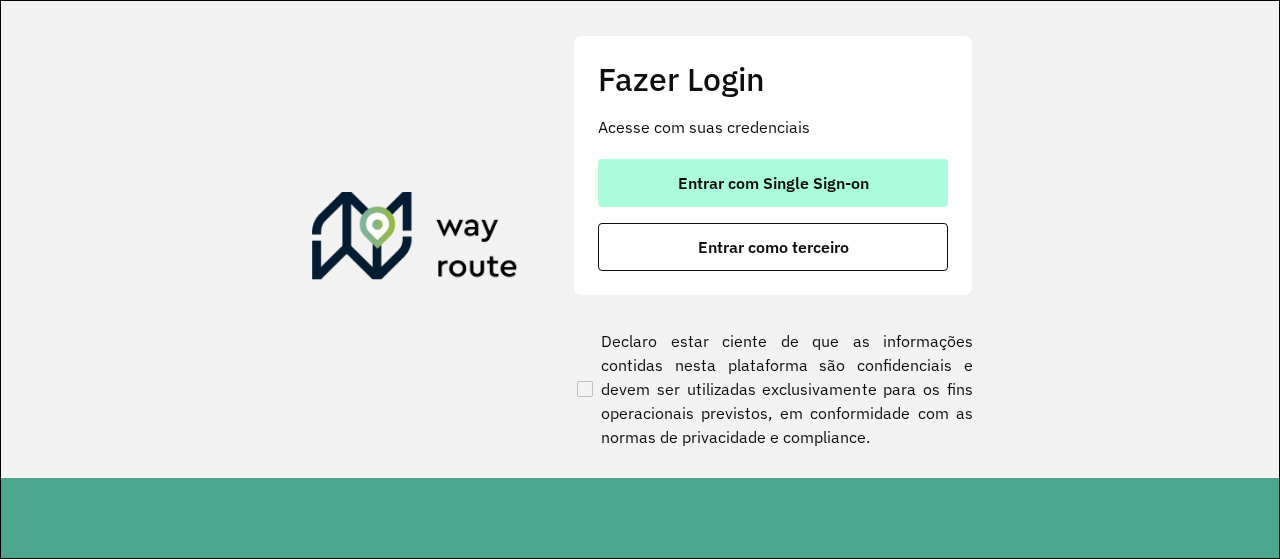 click on "Entrar com Single Sign-on" at bounding box center (773, 183) 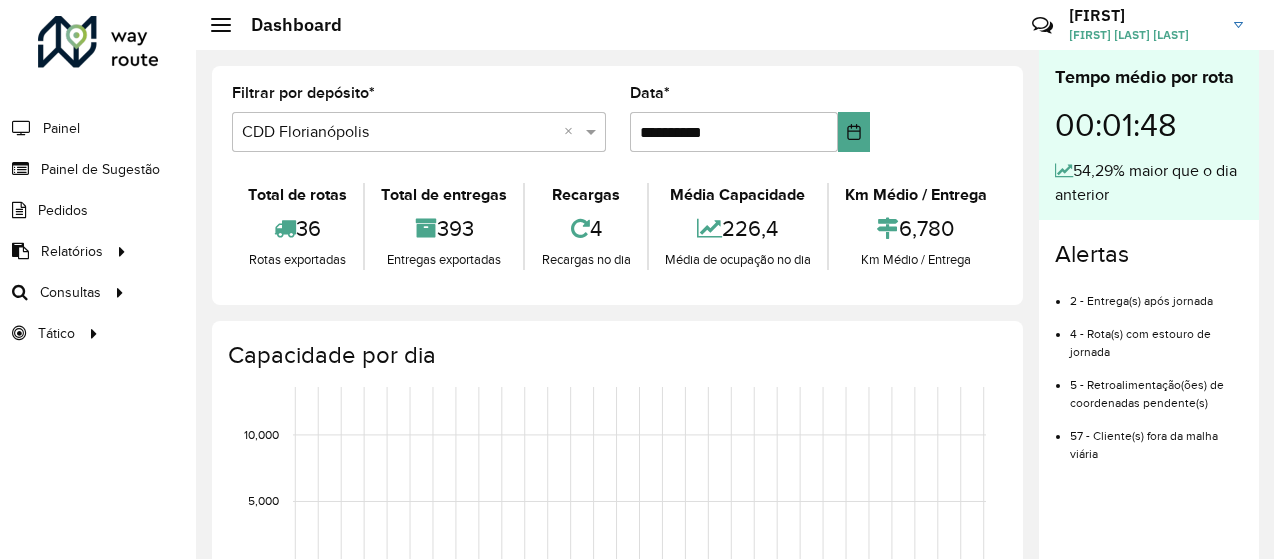 scroll, scrollTop: 0, scrollLeft: 0, axis: both 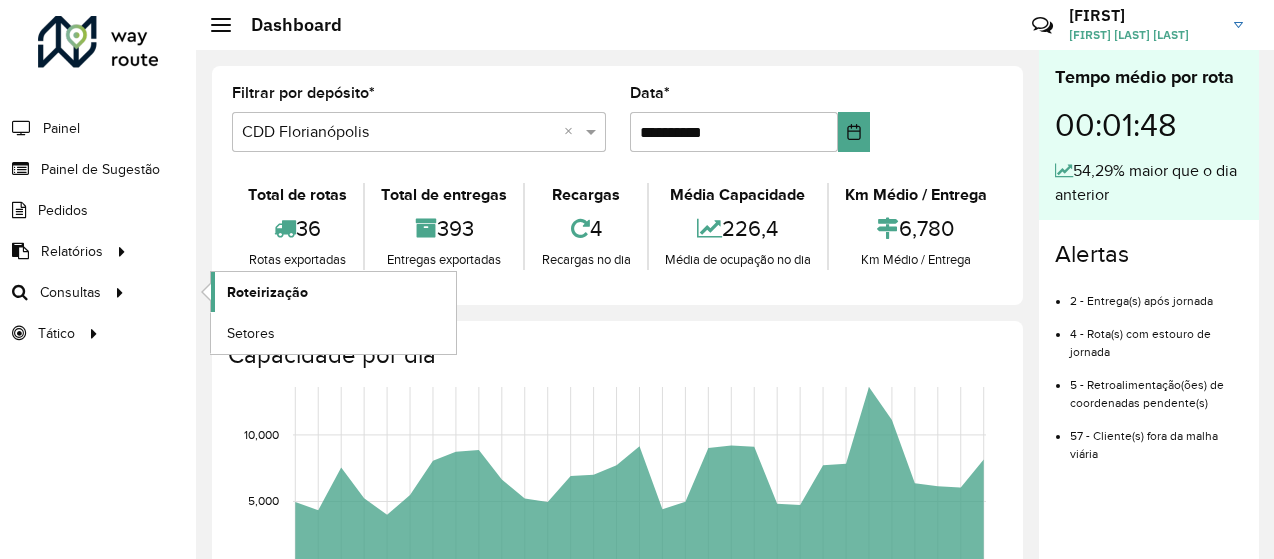 click on "Roteirização" 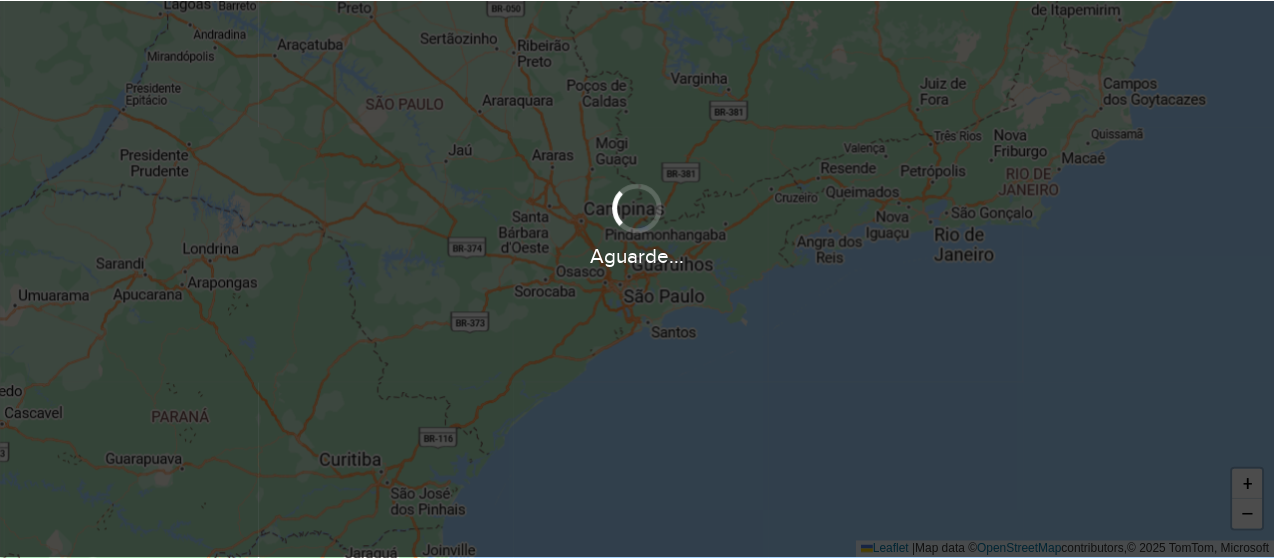 scroll, scrollTop: 0, scrollLeft: 0, axis: both 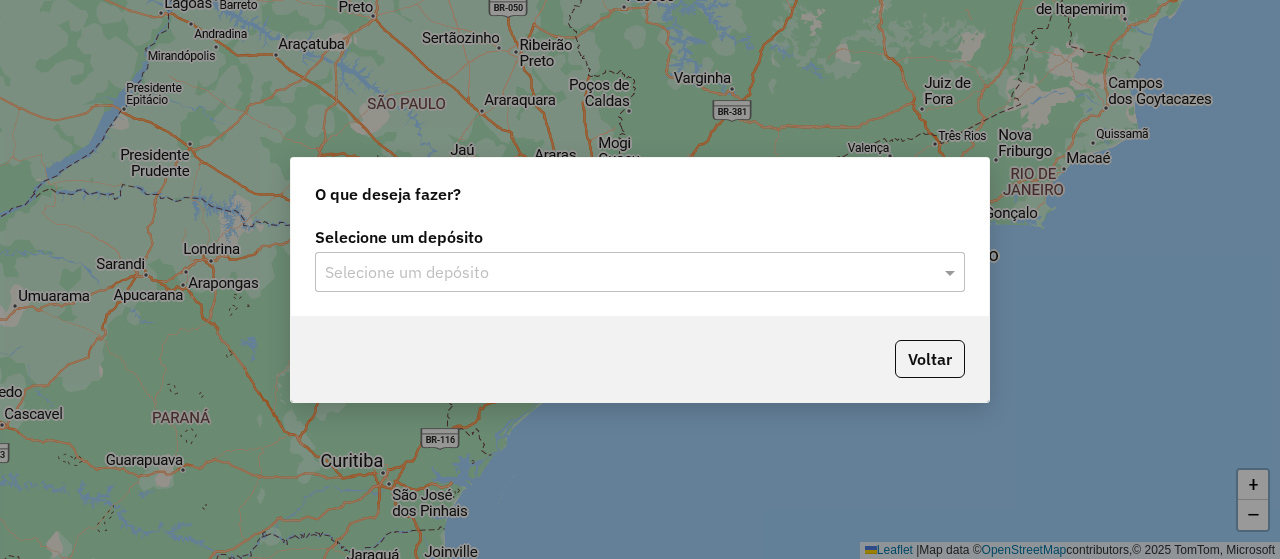click 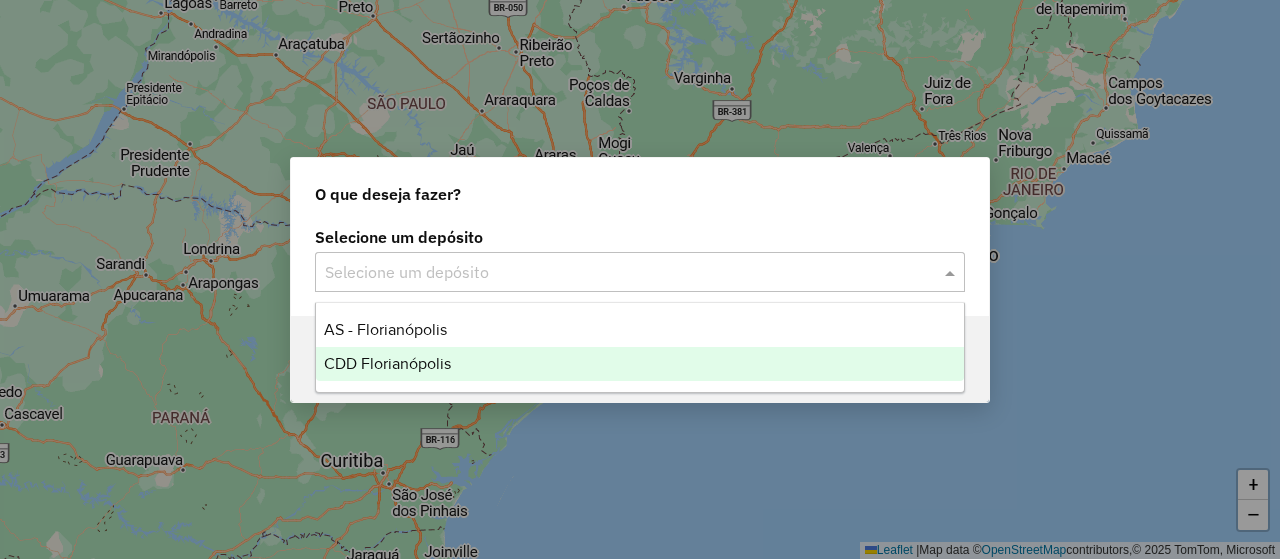 click on "CDD Florianópolis" at bounding box center (387, 363) 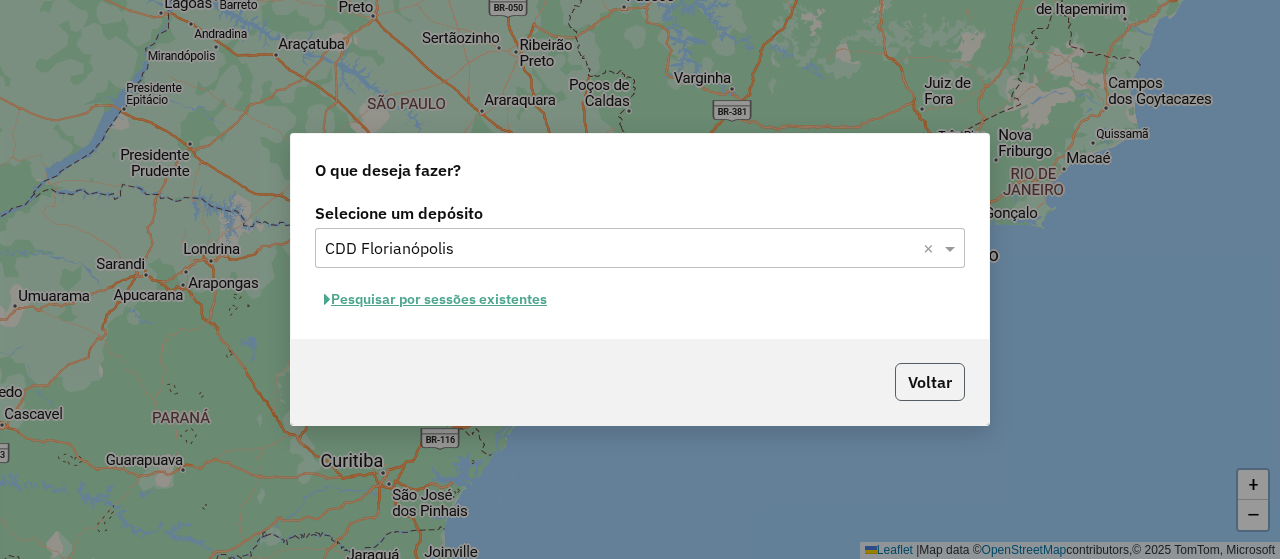 click on "Voltar" 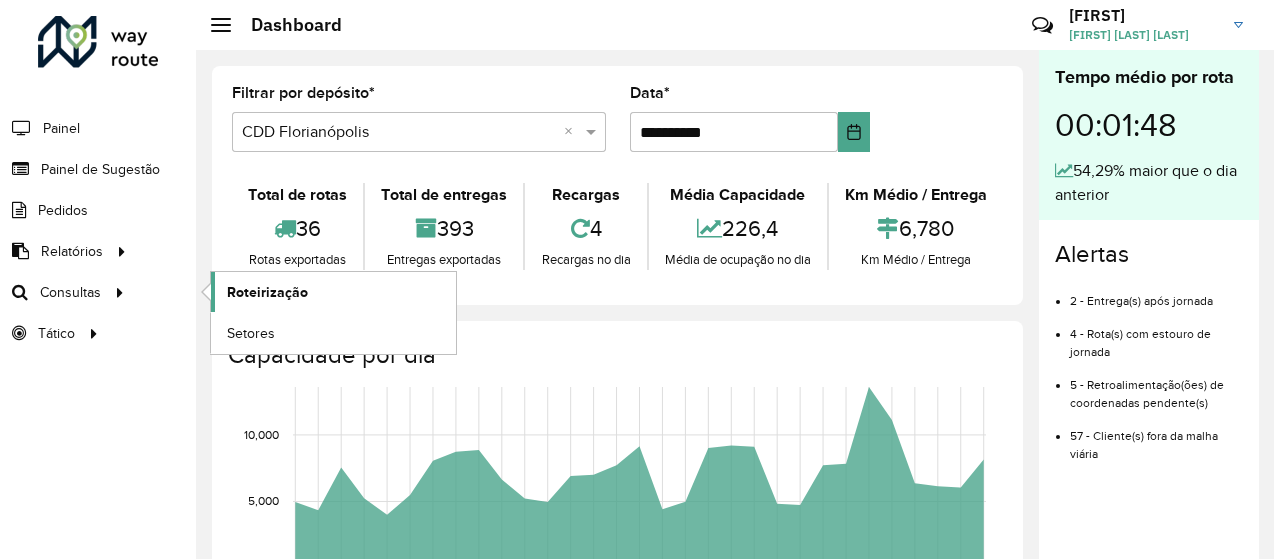 click on "Roteirização" 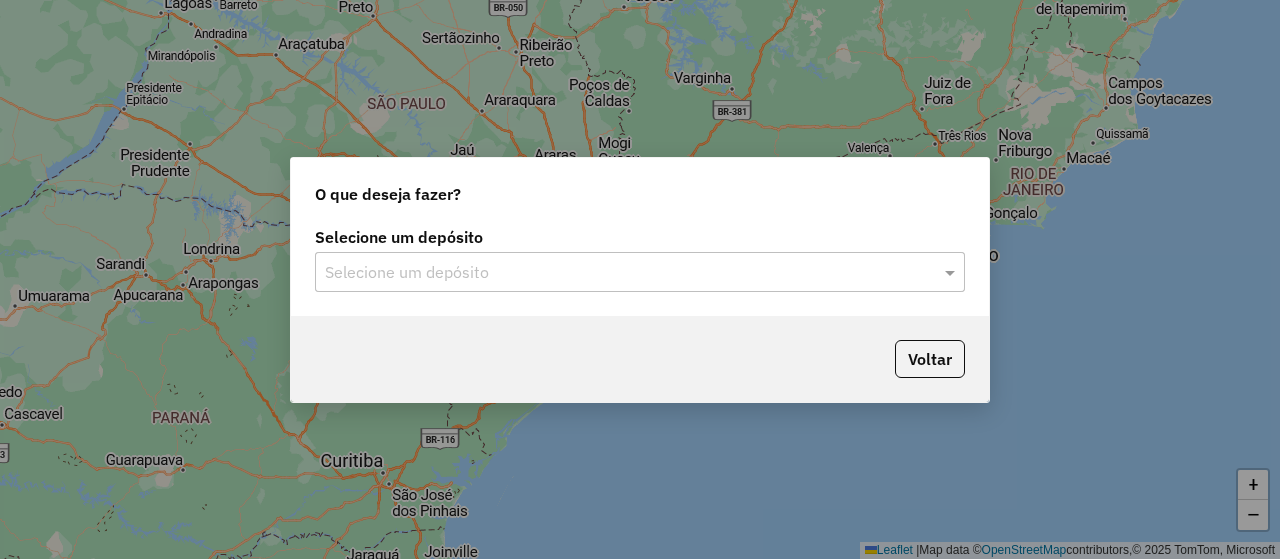 scroll, scrollTop: 0, scrollLeft: 0, axis: both 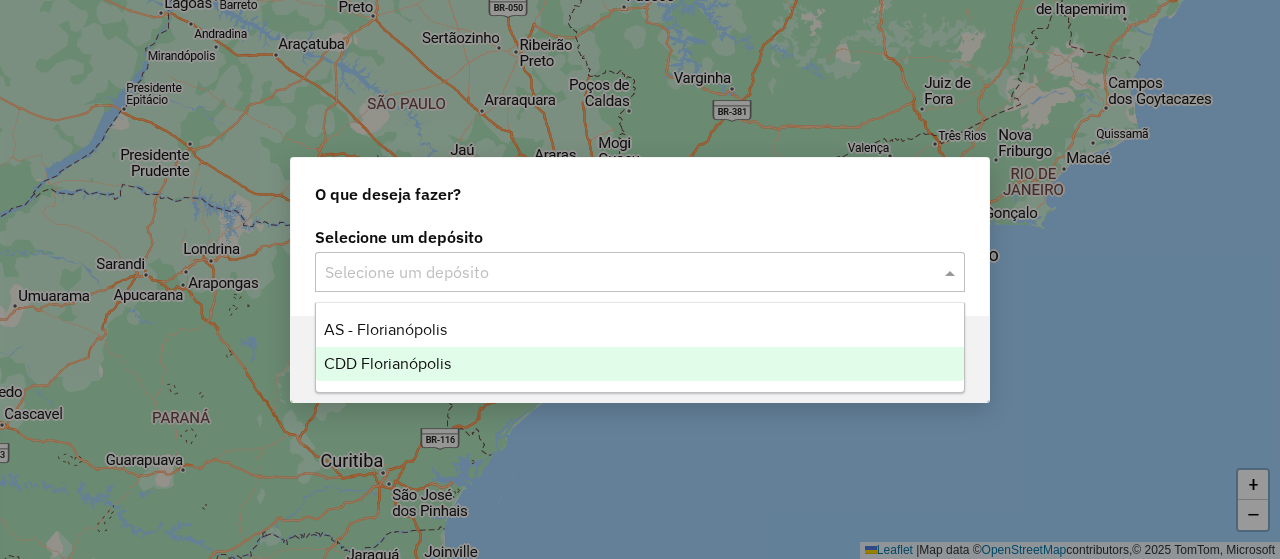 click on "CDD Florianópolis" at bounding box center (387, 363) 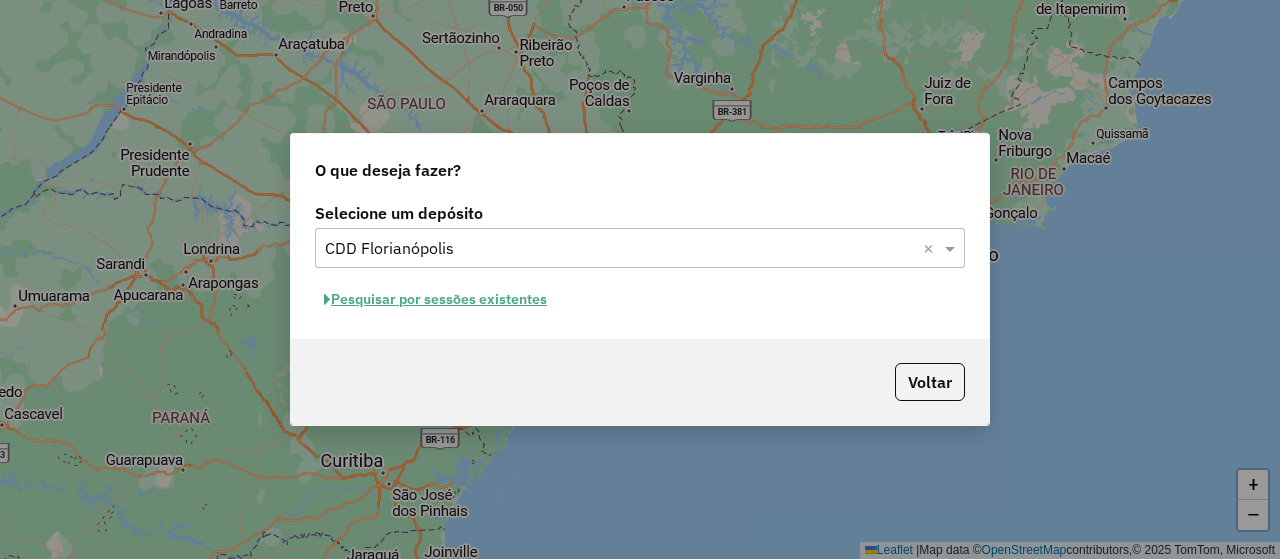 click on "Pesquisar por sessões existentes" 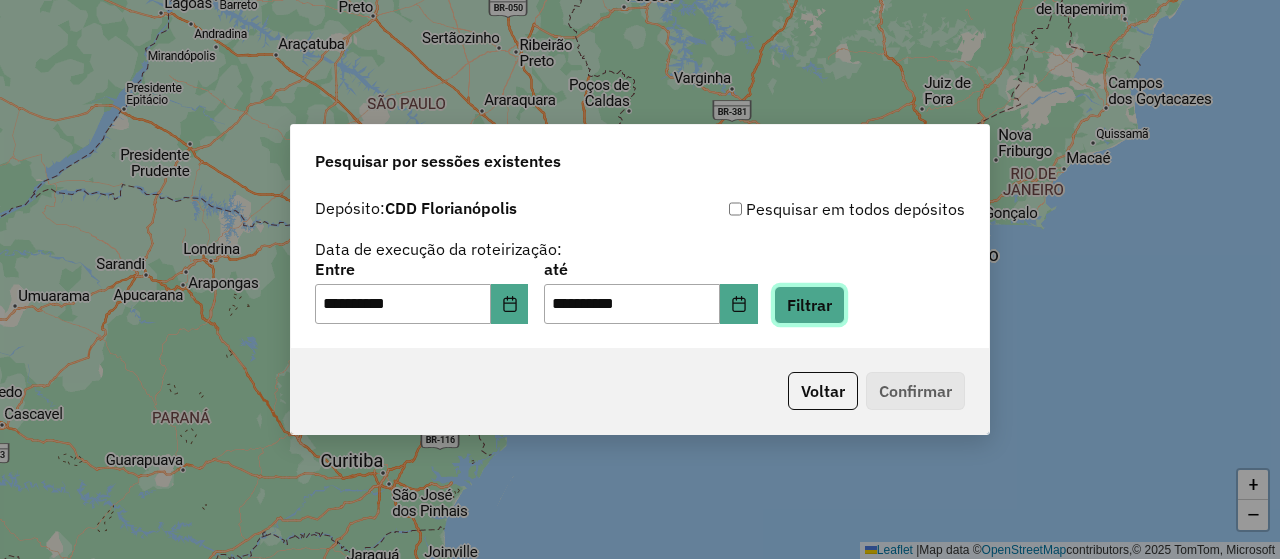 click on "Filtrar" 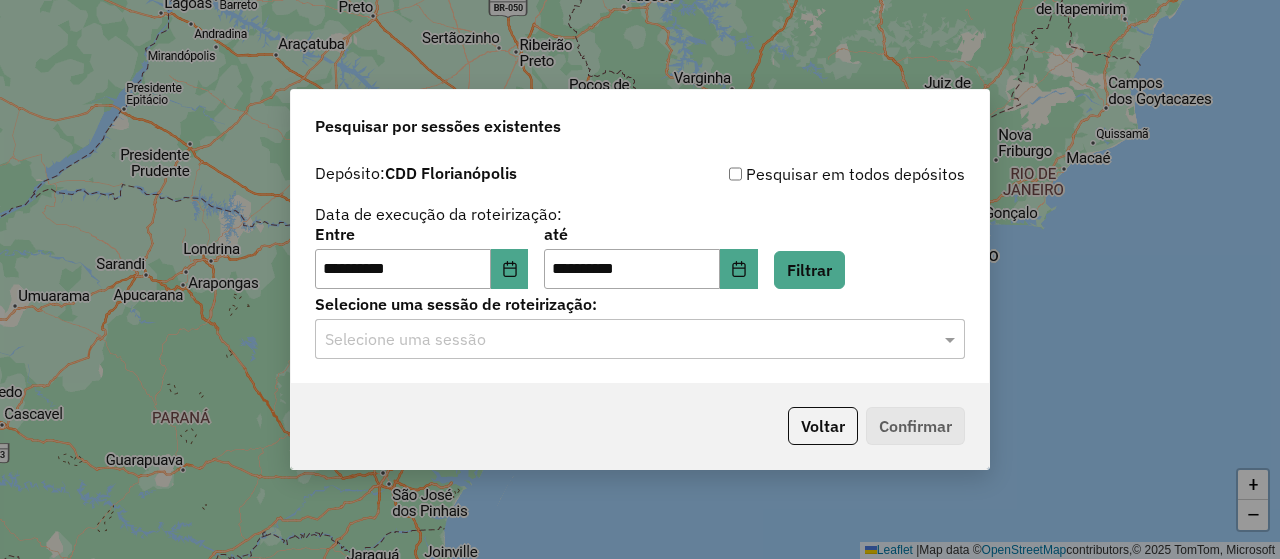 click on "Selecione uma sessão" 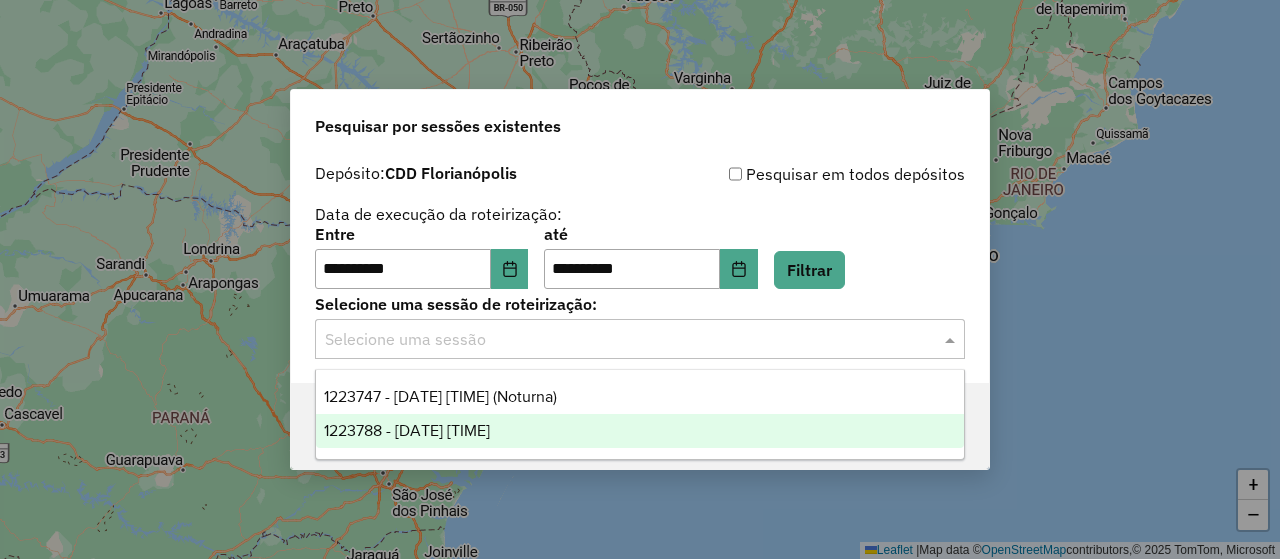 click on "1223788 - 05/08/2025 18:12" at bounding box center [640, 431] 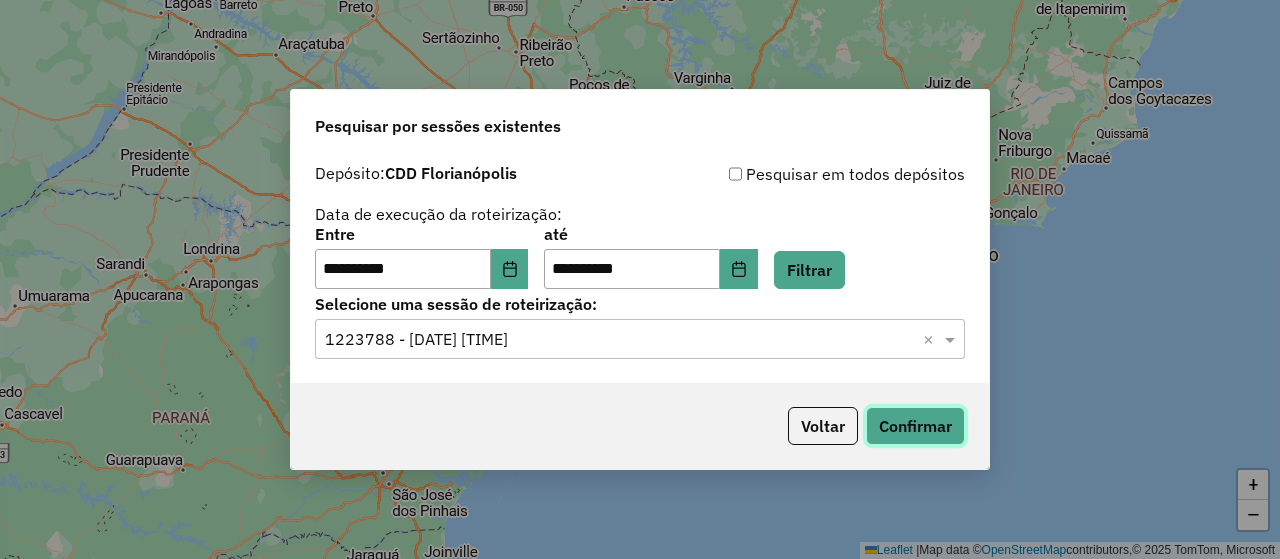 click on "Confirmar" 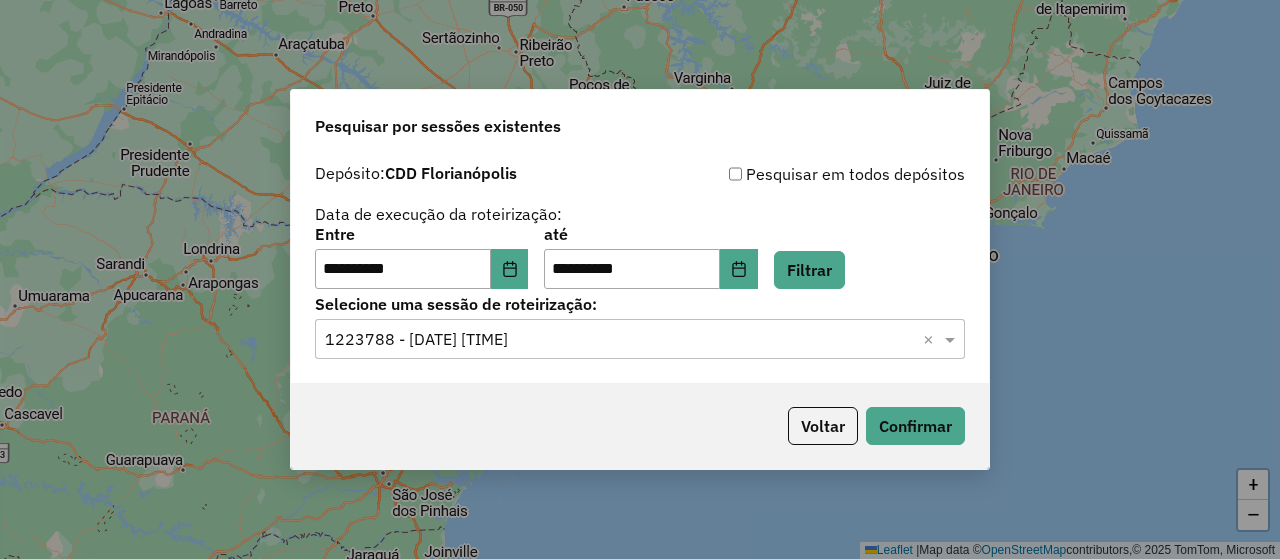 click 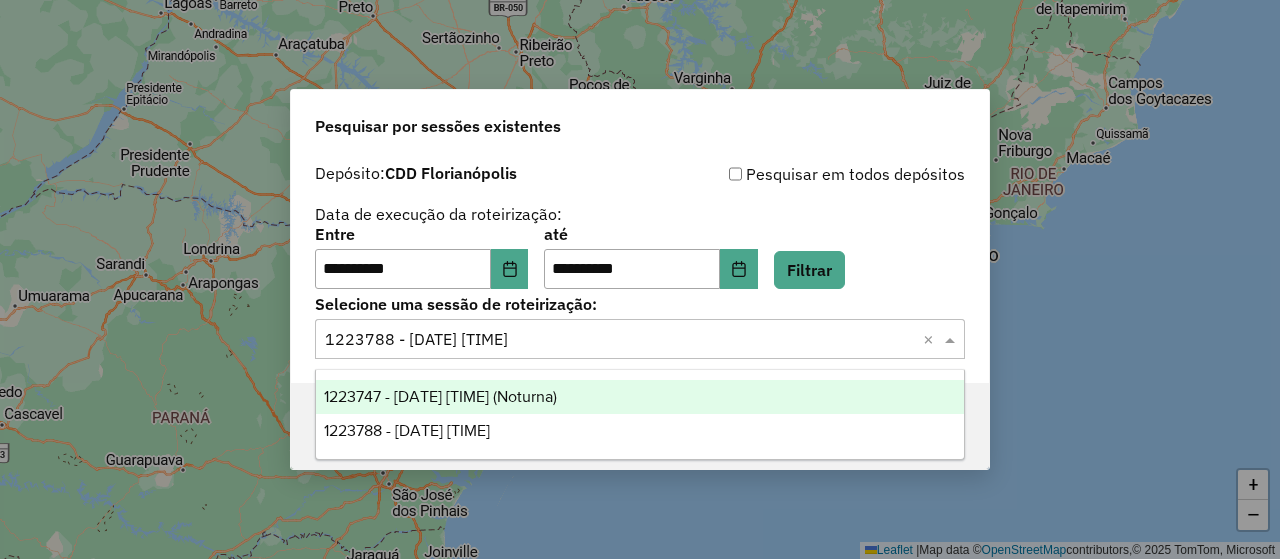 click on "1223747 - 05/08/2025 18:09 (Noturna)" at bounding box center (440, 396) 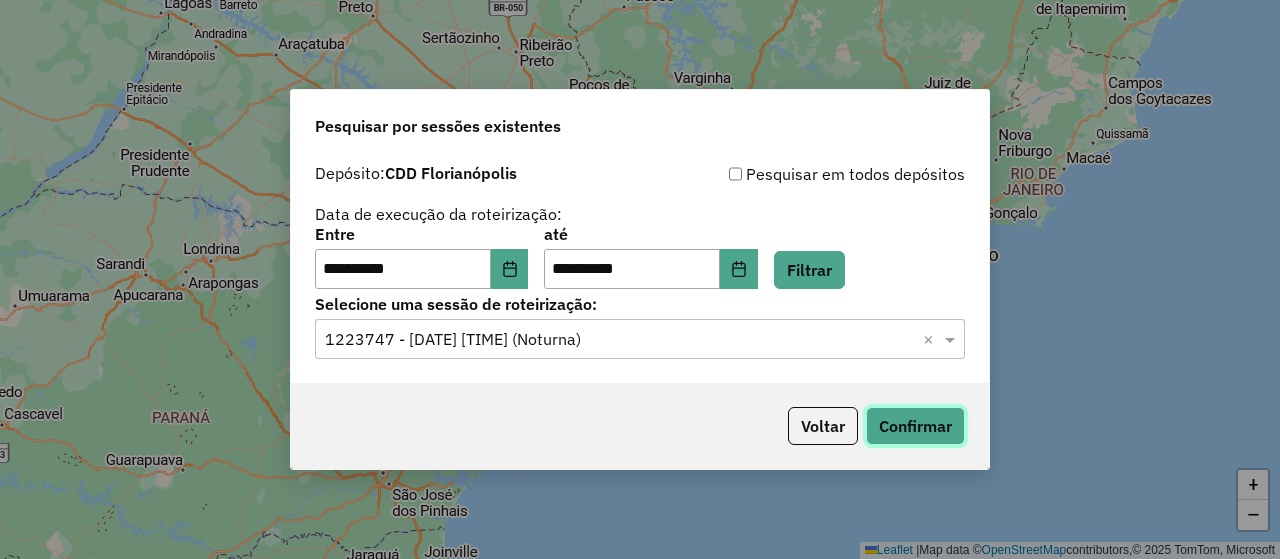 click on "Confirmar" 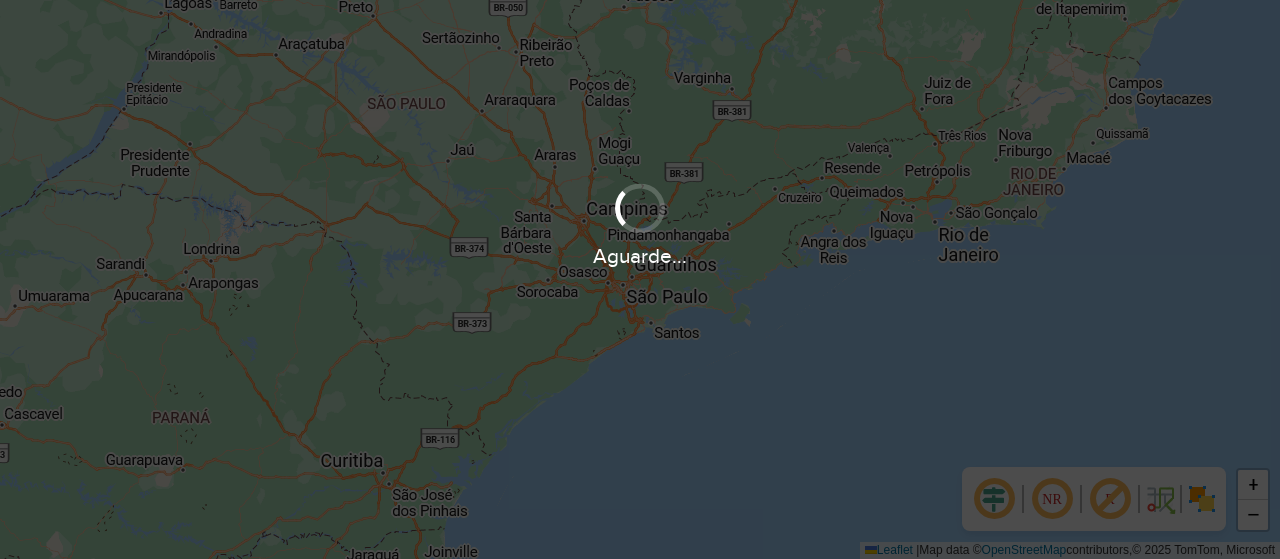 scroll, scrollTop: 0, scrollLeft: 0, axis: both 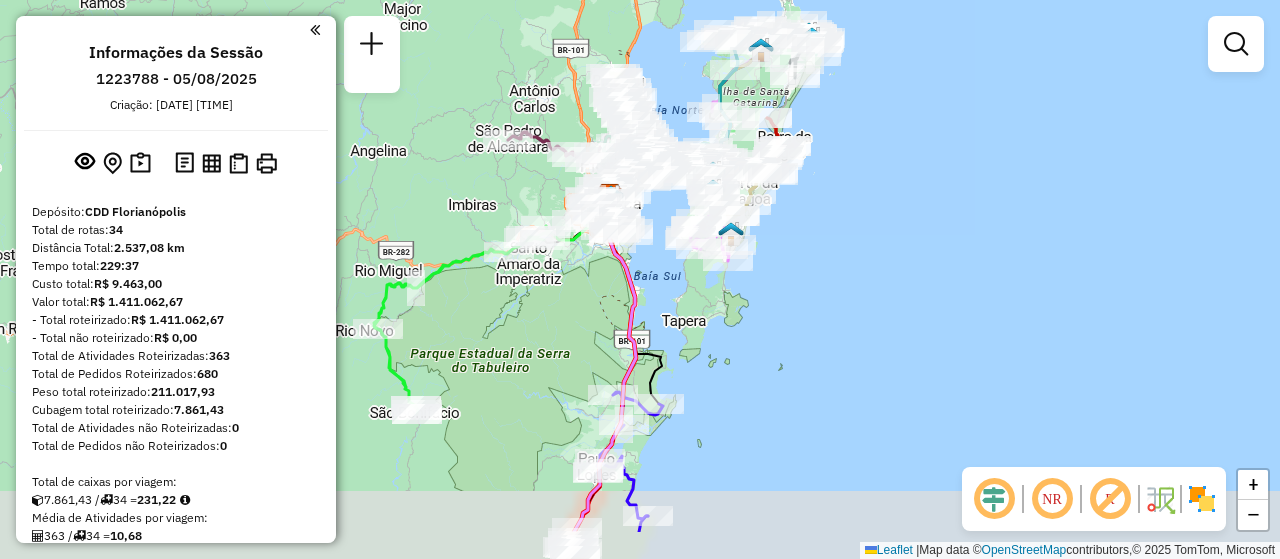 drag, startPoint x: 798, startPoint y: 386, endPoint x: 789, endPoint y: 347, distance: 40.024994 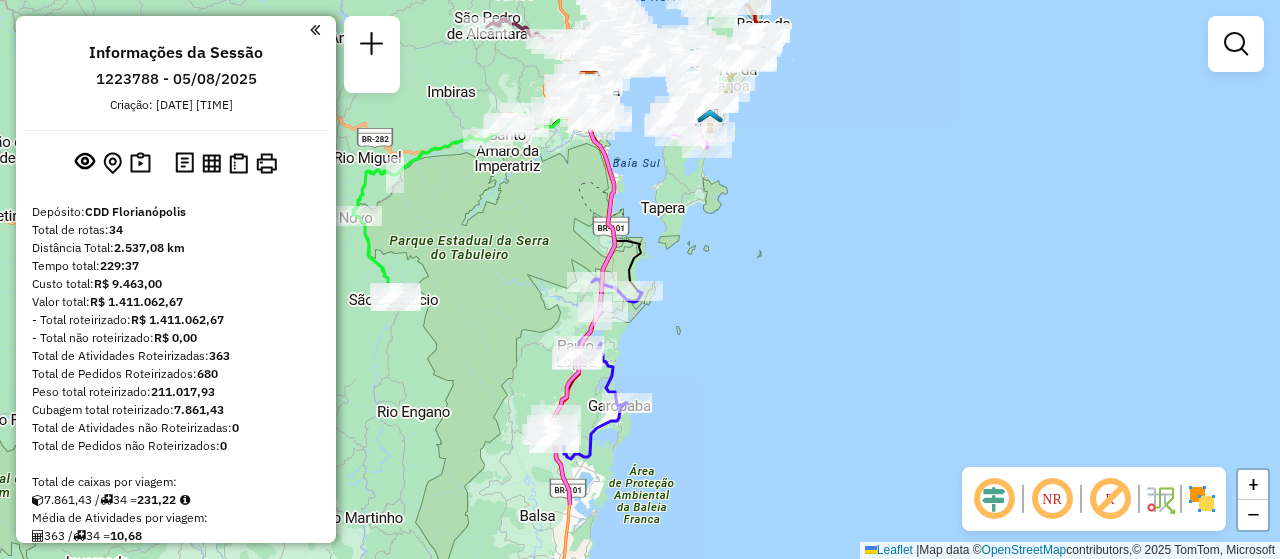 drag, startPoint x: 559, startPoint y: 351, endPoint x: 542, endPoint y: 256, distance: 96.50906 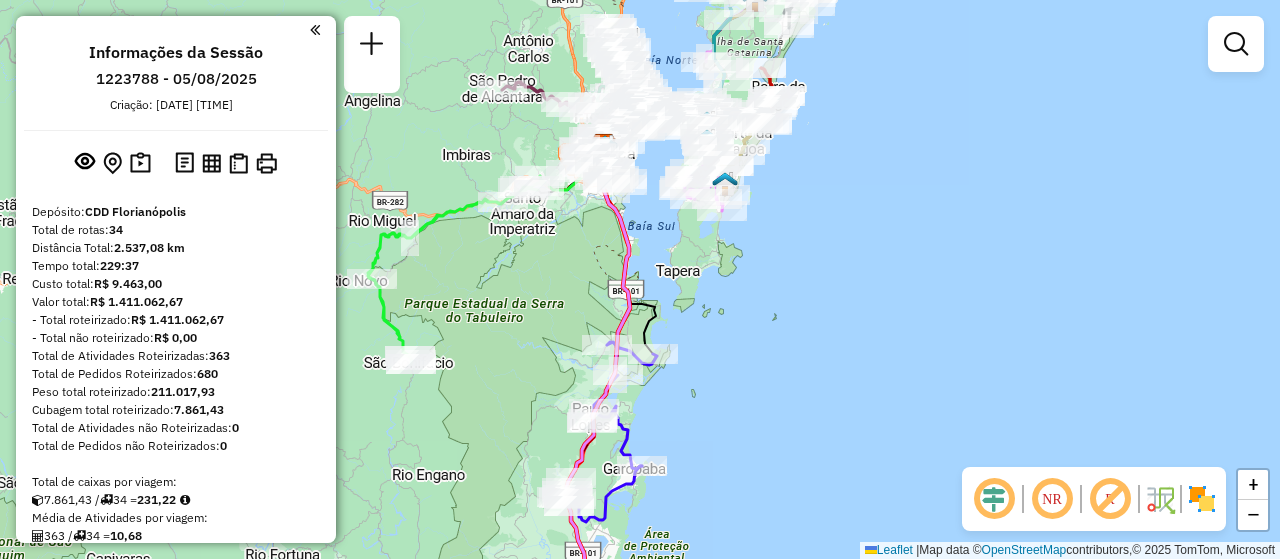 drag, startPoint x: 788, startPoint y: 310, endPoint x: 783, endPoint y: 427, distance: 117.10679 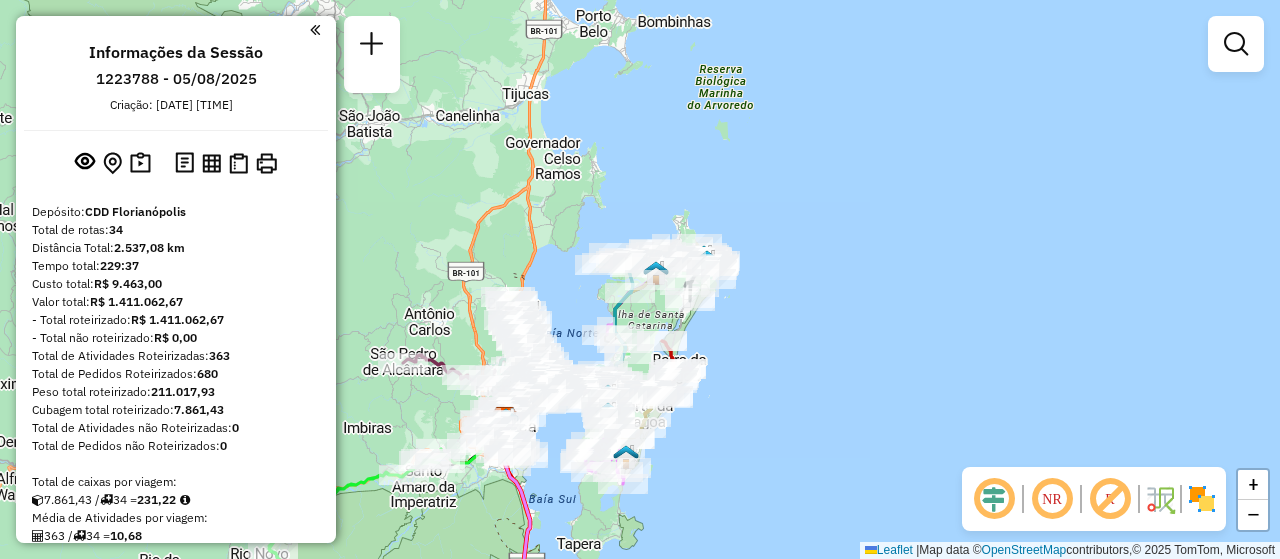 drag, startPoint x: 776, startPoint y: 310, endPoint x: 683, endPoint y: 569, distance: 275.19086 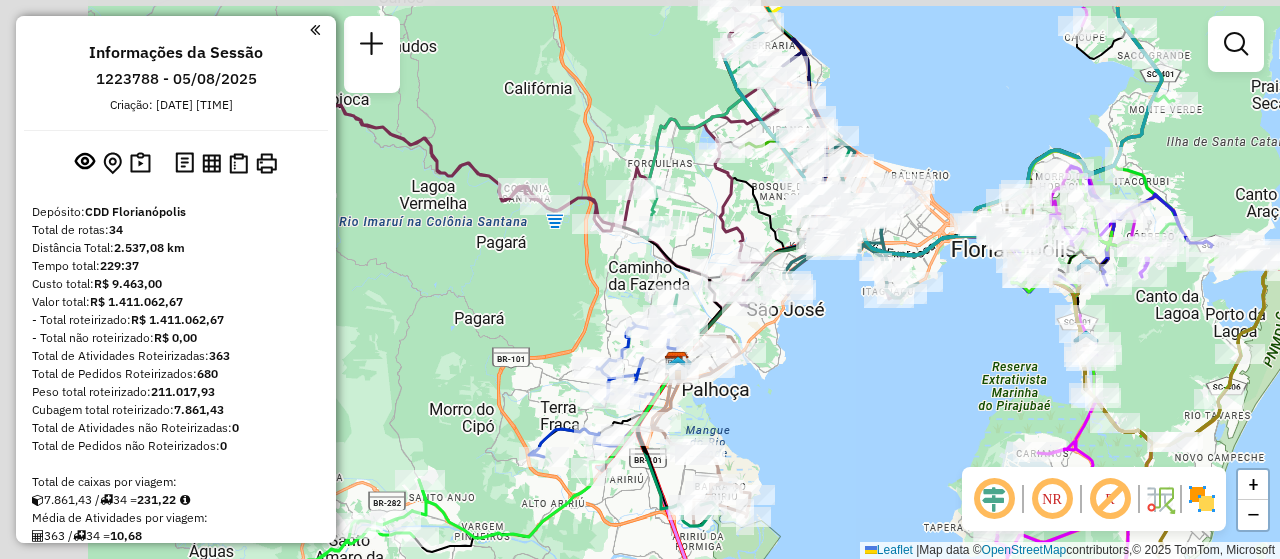 drag, startPoint x: 602, startPoint y: 381, endPoint x: 923, endPoint y: 444, distance: 327.12384 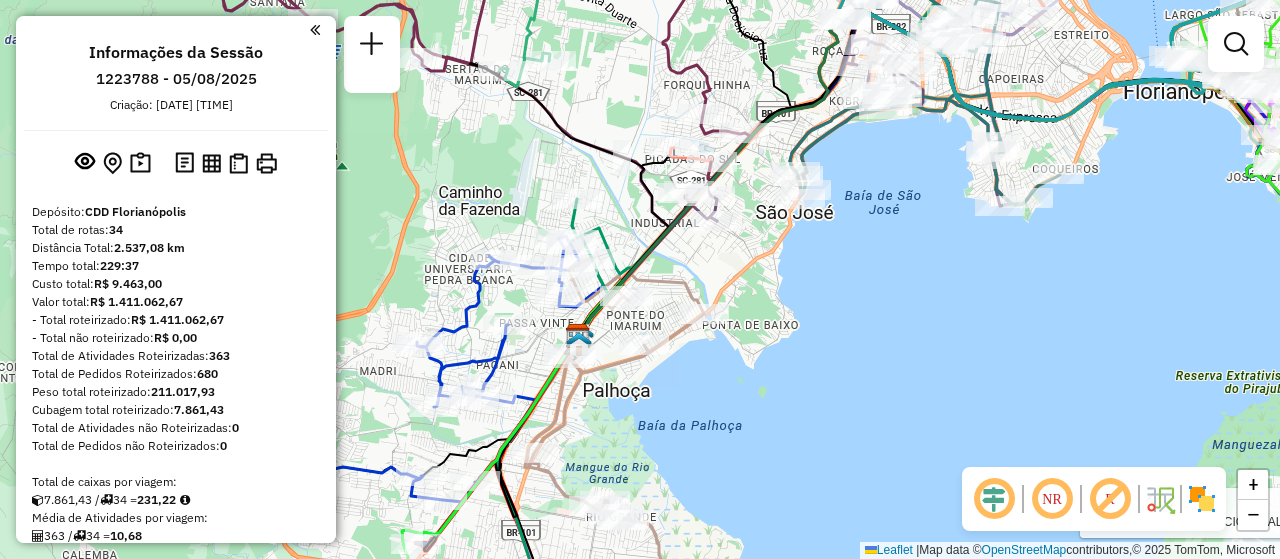 click on "Rota 7 - Placa FVH3C59  05021725 - L.LE COMERCIO DE ALI Janela de atendimento Grade de atendimento Capacidade Transportadoras Veículos Cliente Pedidos  Rotas Selecione os dias de semana para filtrar as janelas de atendimento  Seg   Ter   Qua   Qui   Sex   Sáb   Dom  Informe o período da janela de atendimento: De: Até:  Filtrar exatamente a janela do cliente  Considerar janela de atendimento padrão  Selecione os dias de semana para filtrar as grades de atendimento  Seg   Ter   Qua   Qui   Sex   Sáb   Dom   Considerar clientes sem dia de atendimento cadastrado  Clientes fora do dia de atendimento selecionado Filtrar as atividades entre os valores definidos abaixo:  Peso mínimo:   Peso máximo:   Cubagem mínima:   Cubagem máxima:   De:   Até:  Filtrar as atividades entre o tempo de atendimento definido abaixo:  De:   Até:   Considerar capacidade total dos clientes não roteirizados Transportadora: Selecione um ou mais itens Tipo de veículo: Selecione um ou mais itens Veículo: Motorista: Nome: Setor:" 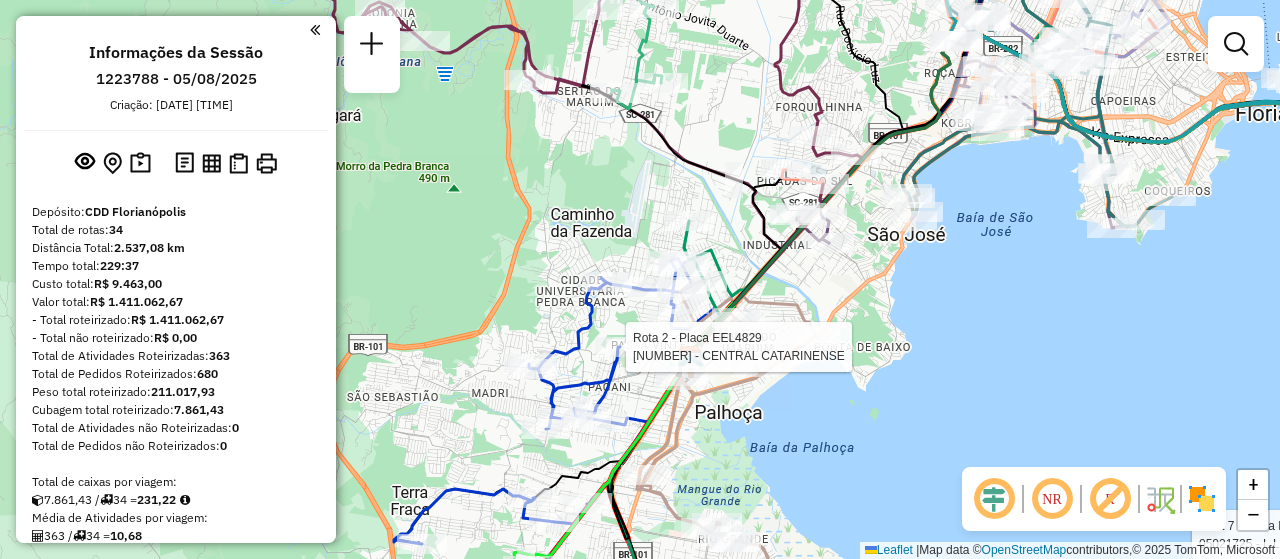select on "**********" 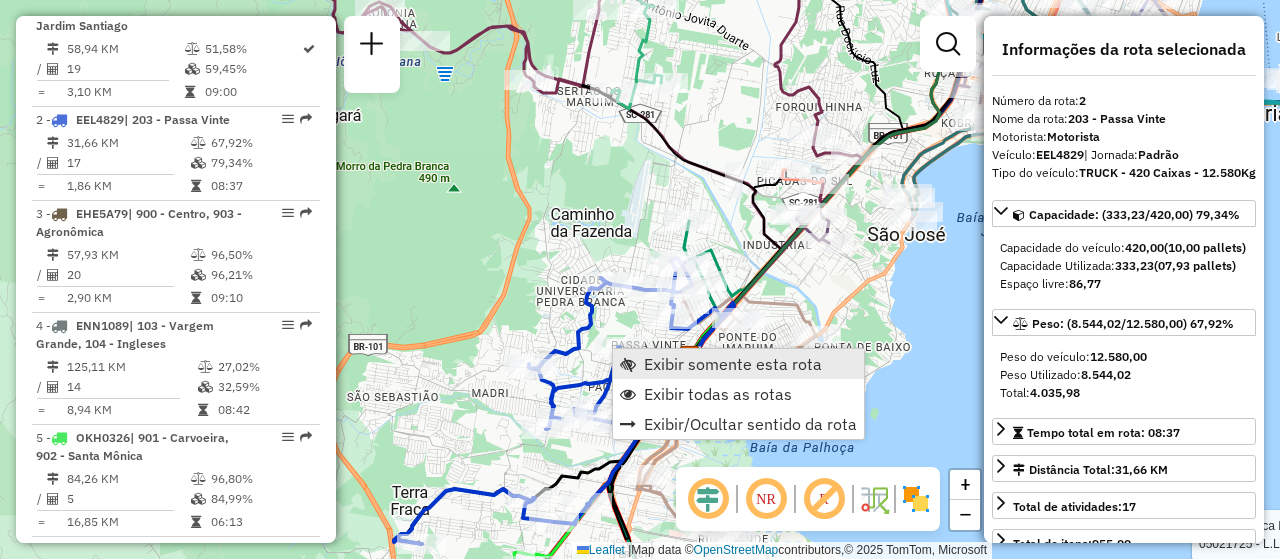 scroll, scrollTop: 907, scrollLeft: 0, axis: vertical 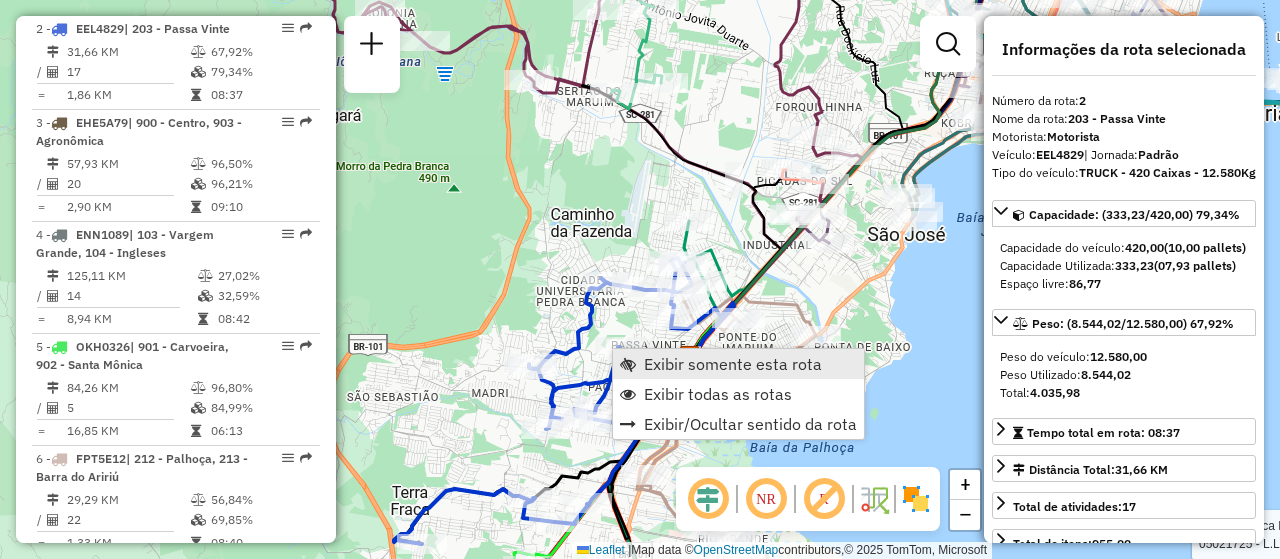click on "Exibir somente esta rota" at bounding box center [733, 364] 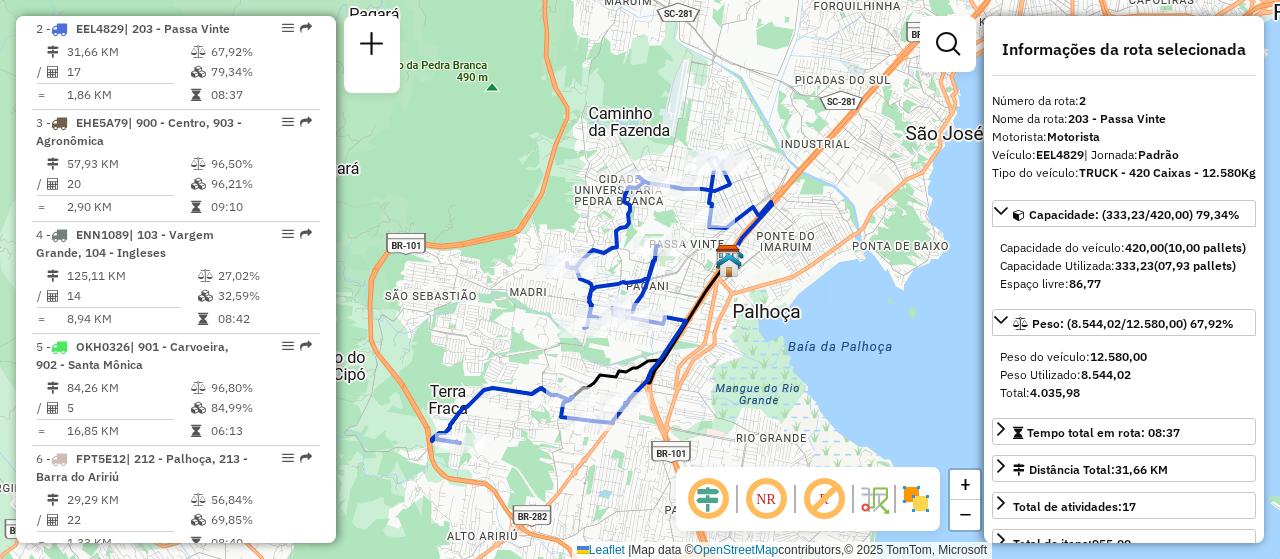 drag, startPoint x: 819, startPoint y: 327, endPoint x: 728, endPoint y: 377, distance: 103.8316 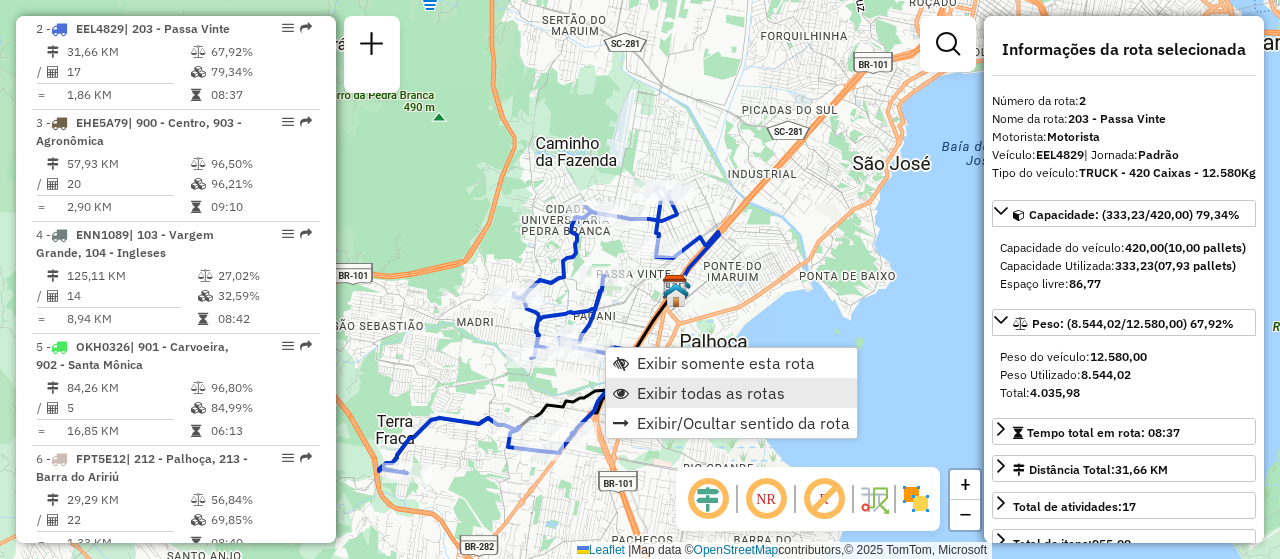 click on "Exibir todas as rotas" at bounding box center (731, 393) 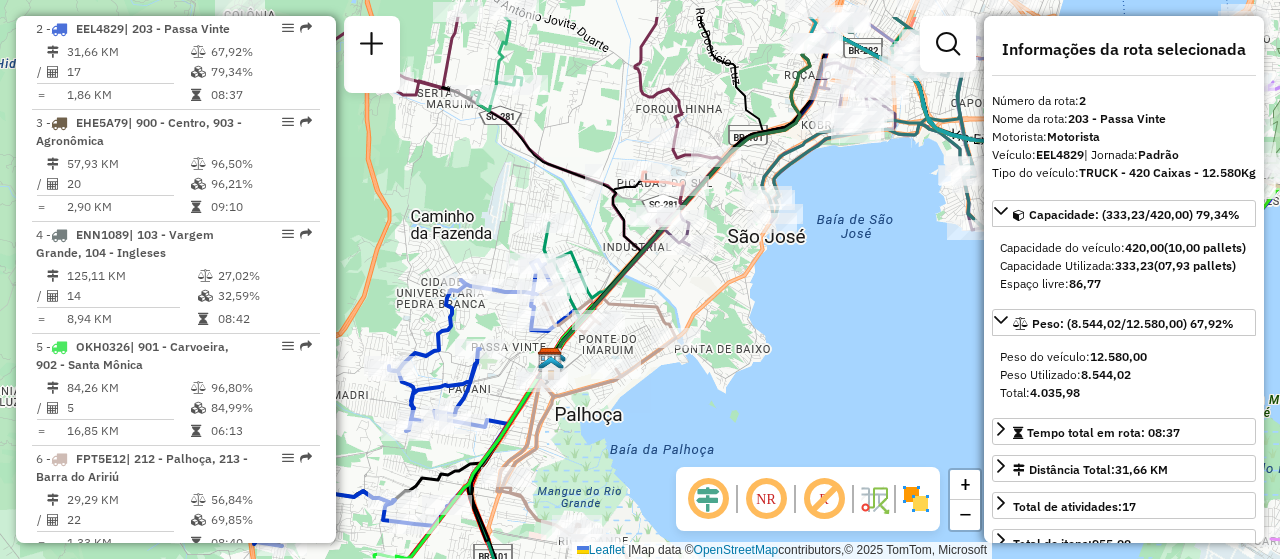 drag, startPoint x: 828, startPoint y: 376, endPoint x: 703, endPoint y: 449, distance: 144.75496 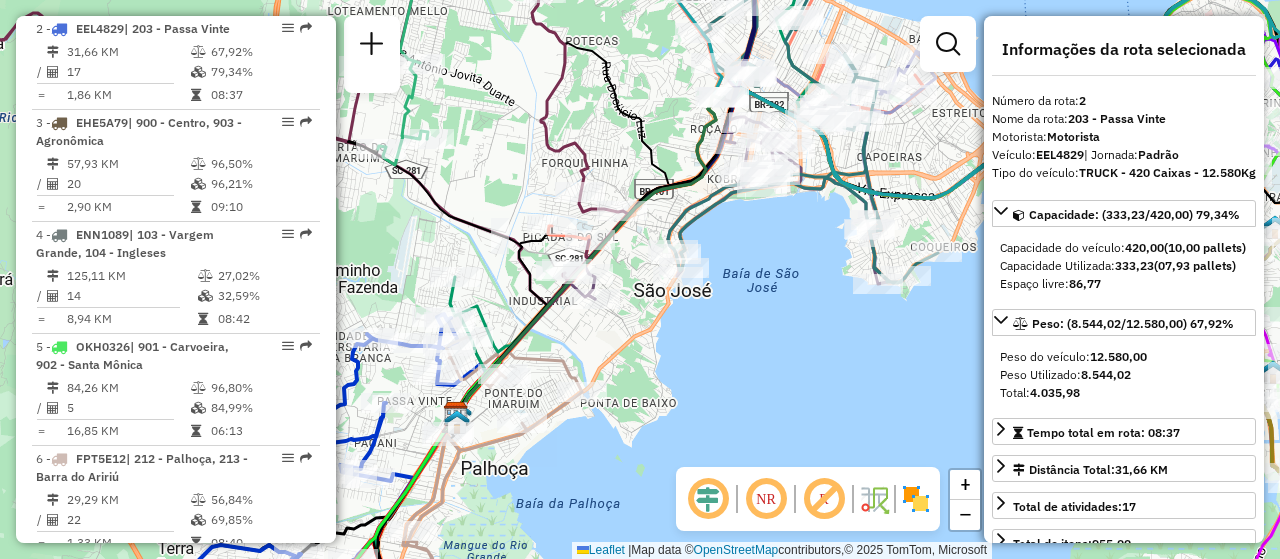 drag, startPoint x: 829, startPoint y: 362, endPoint x: 737, endPoint y: 416, distance: 106.677086 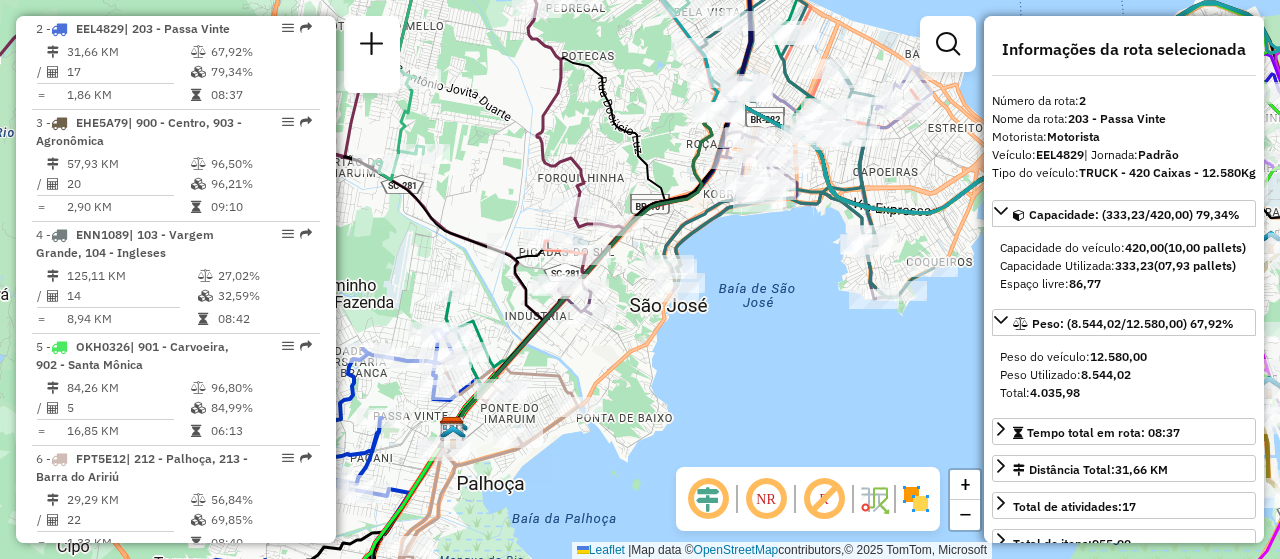 drag, startPoint x: 794, startPoint y: 359, endPoint x: 790, endPoint y: 377, distance: 18.439089 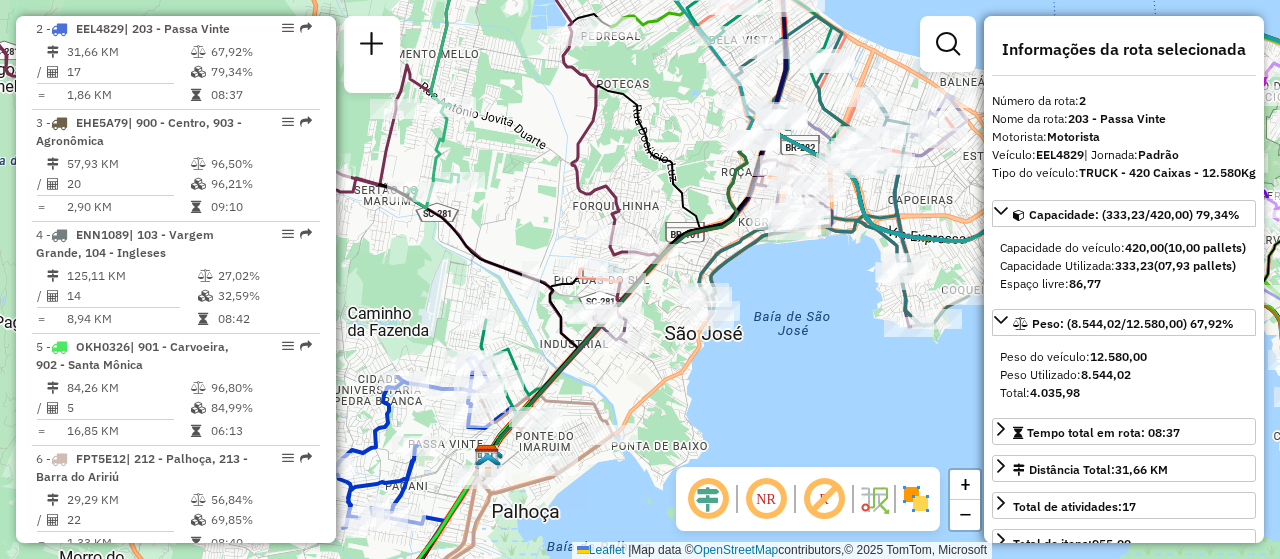 drag, startPoint x: 675, startPoint y: 375, endPoint x: 710, endPoint y: 400, distance: 43.011627 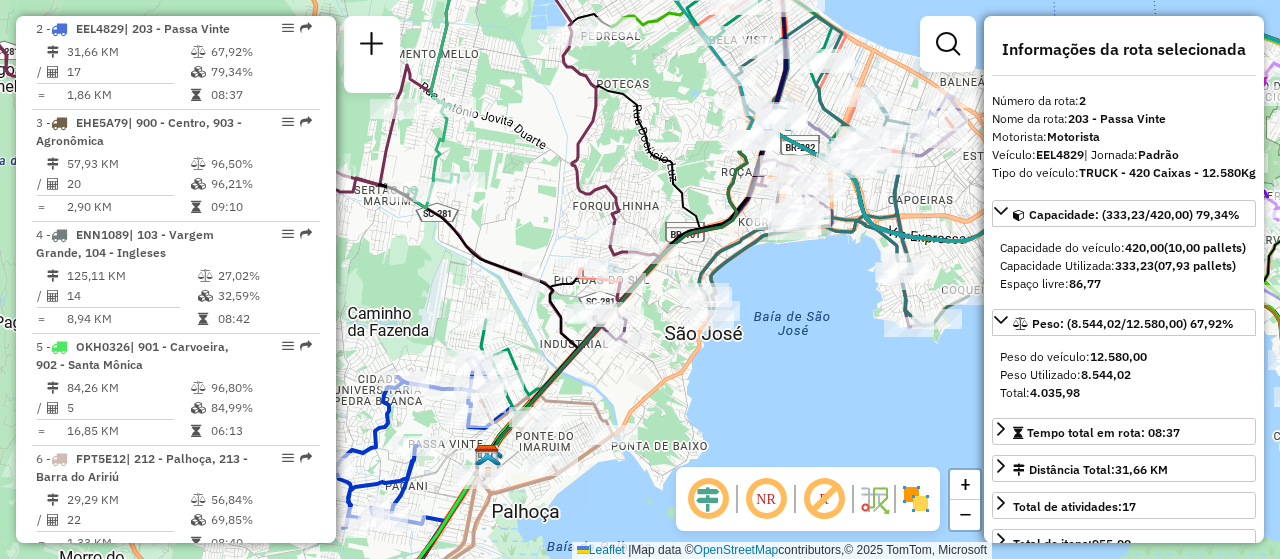 drag, startPoint x: 757, startPoint y: 377, endPoint x: 756, endPoint y: 392, distance: 15.033297 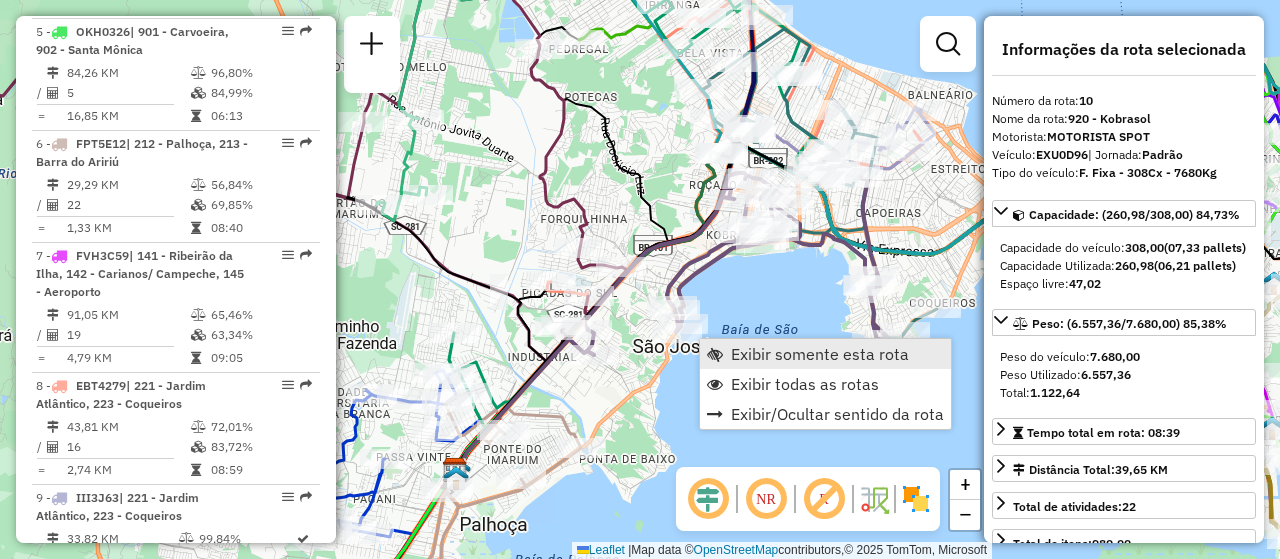 scroll, scrollTop: 1803, scrollLeft: 0, axis: vertical 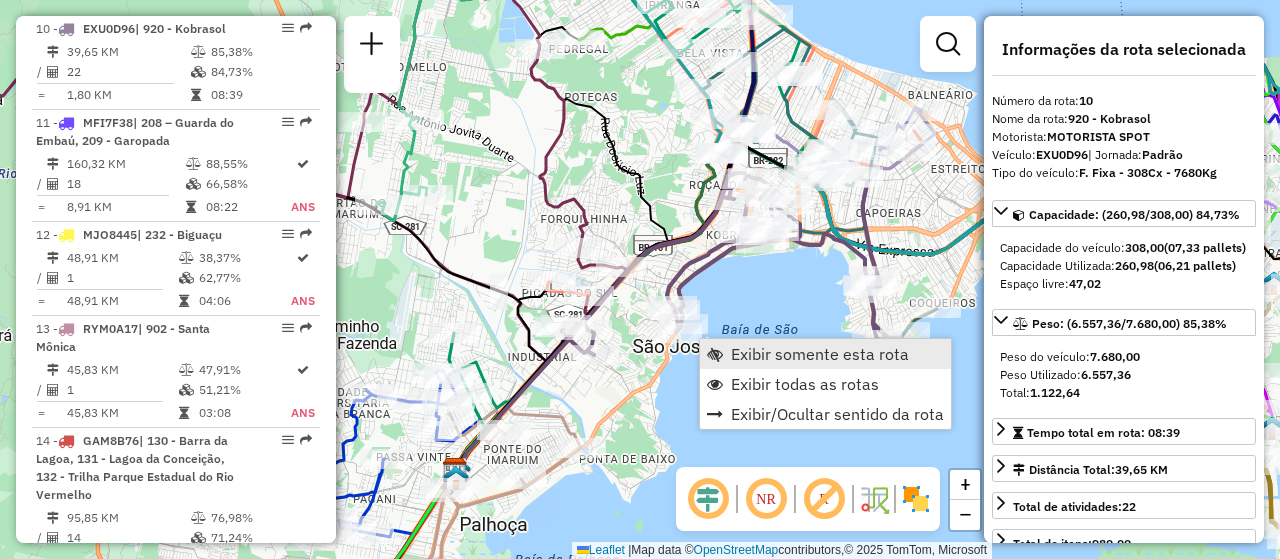 click on "Exibir somente esta rota" at bounding box center (820, 354) 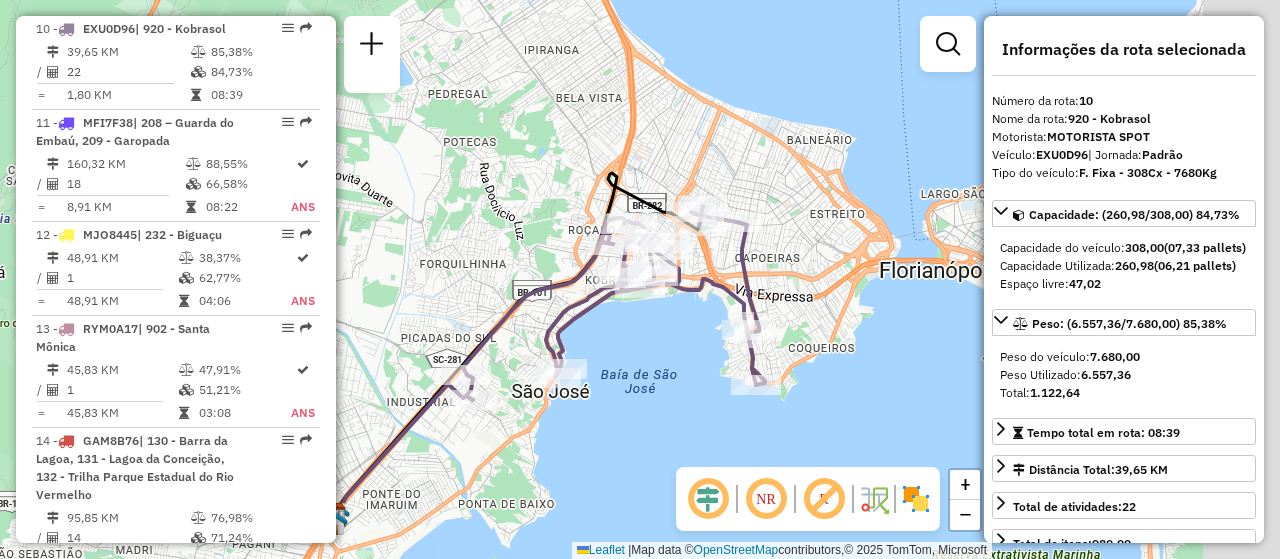 drag, startPoint x: 762, startPoint y: 308, endPoint x: 656, endPoint y: 394, distance: 136.49908 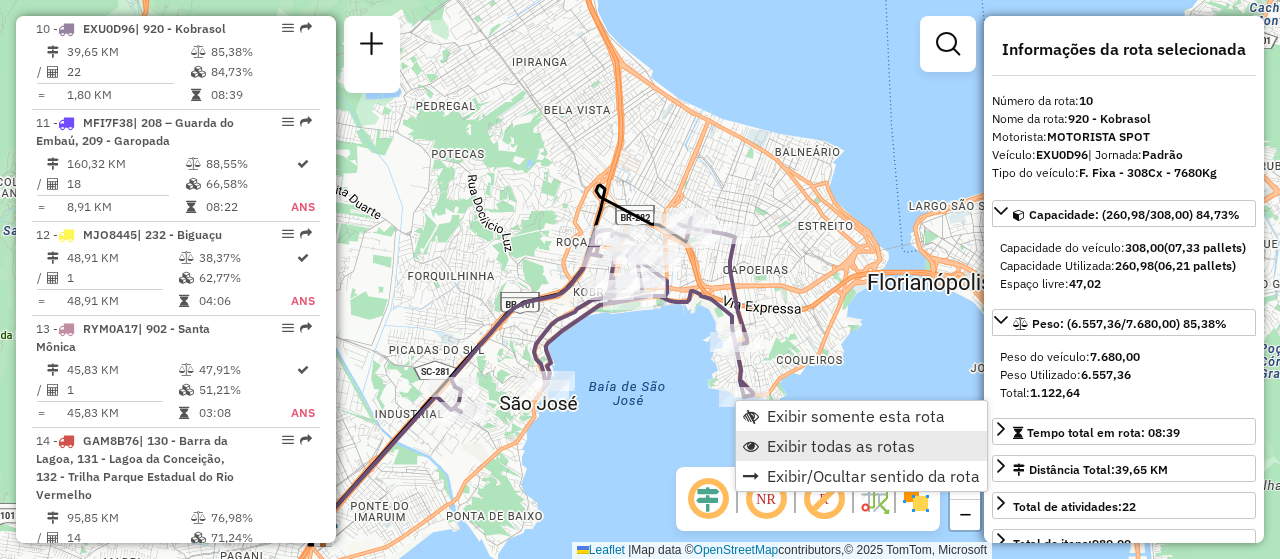 click on "Exibir todas as rotas" at bounding box center (841, 446) 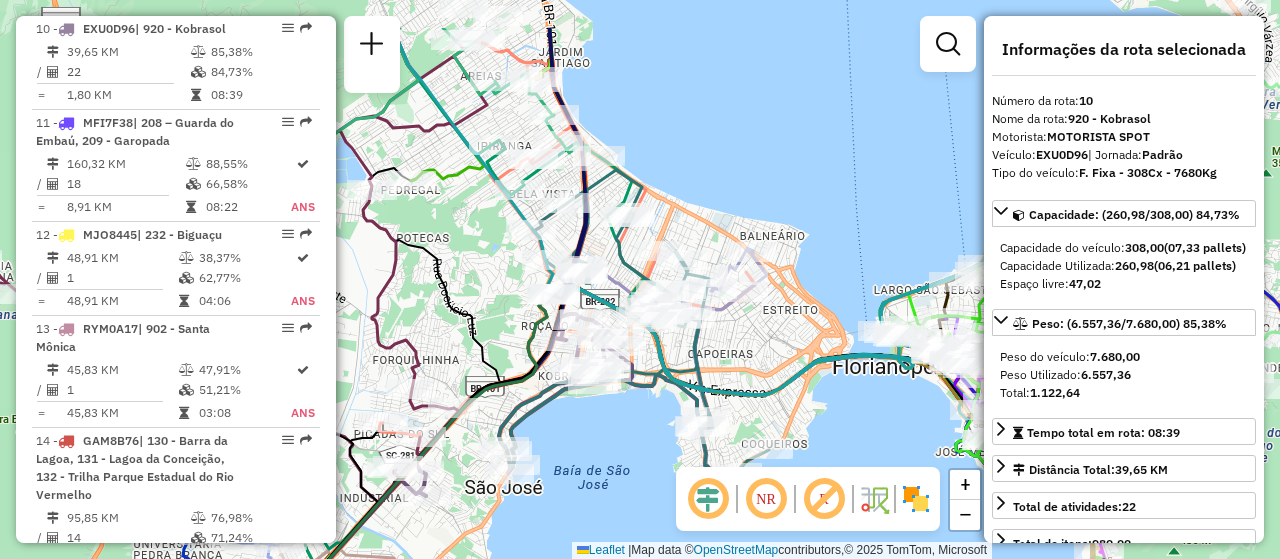 drag, startPoint x: 661, startPoint y: 352, endPoint x: 626, endPoint y: 436, distance: 91 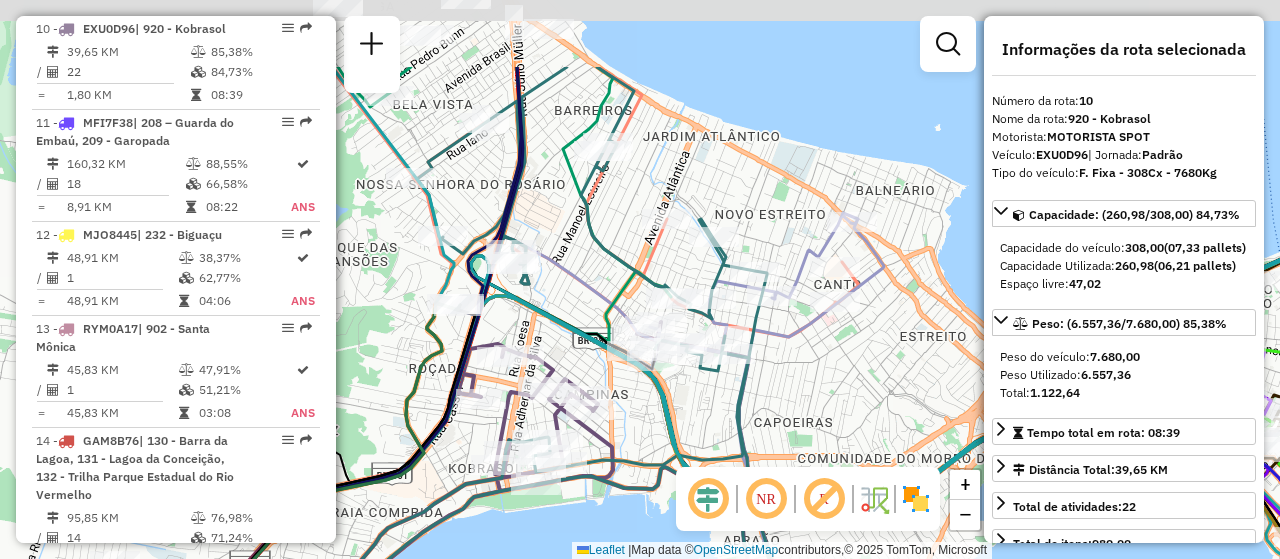 drag, startPoint x: 651, startPoint y: 339, endPoint x: 598, endPoint y: 462, distance: 133.93282 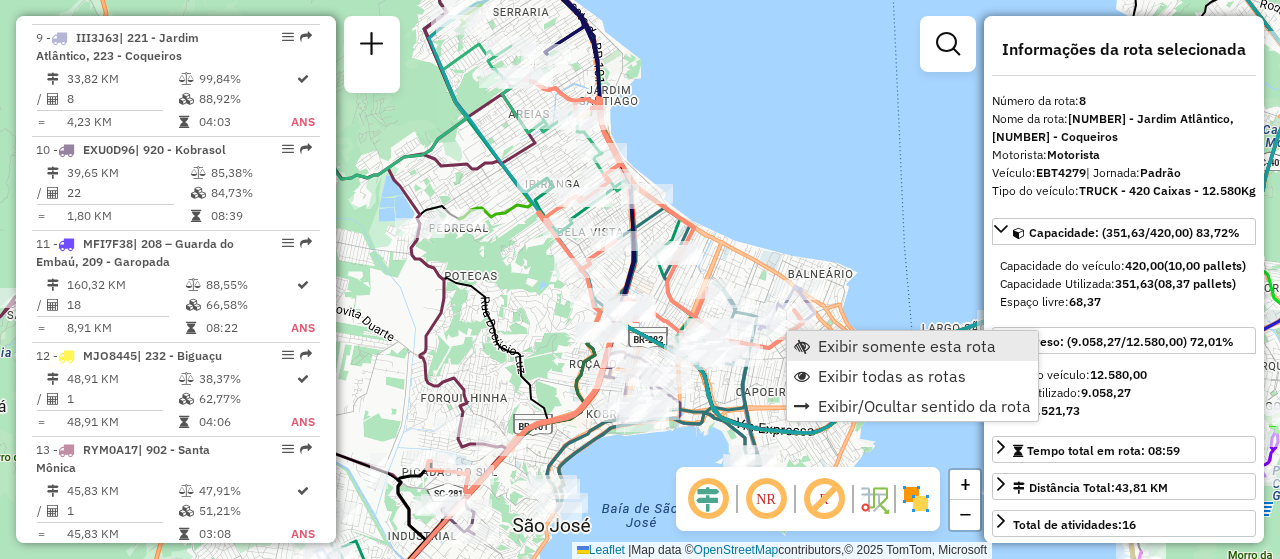 scroll, scrollTop: 1579, scrollLeft: 0, axis: vertical 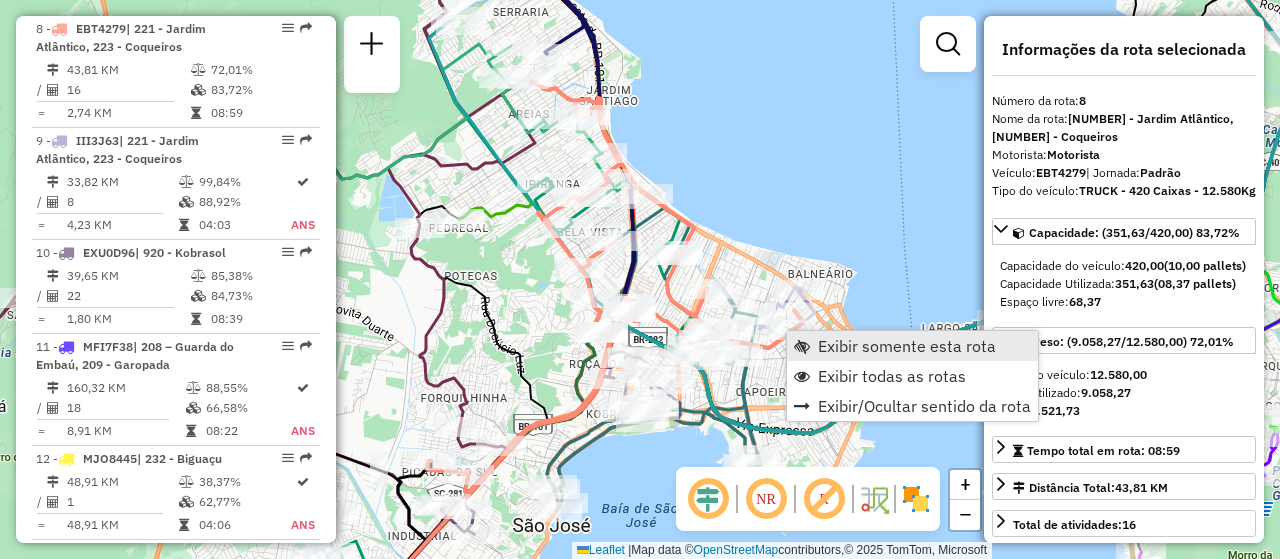 click on "Exibir somente esta rota" at bounding box center [907, 346] 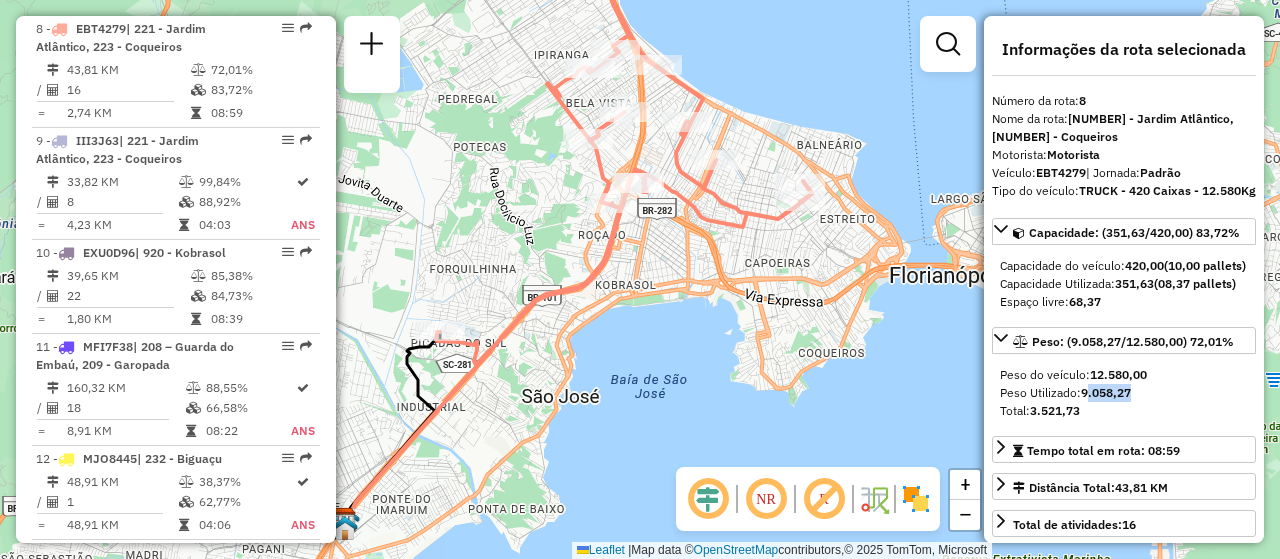 drag, startPoint x: 1090, startPoint y: 450, endPoint x: 1142, endPoint y: 447, distance: 52.086468 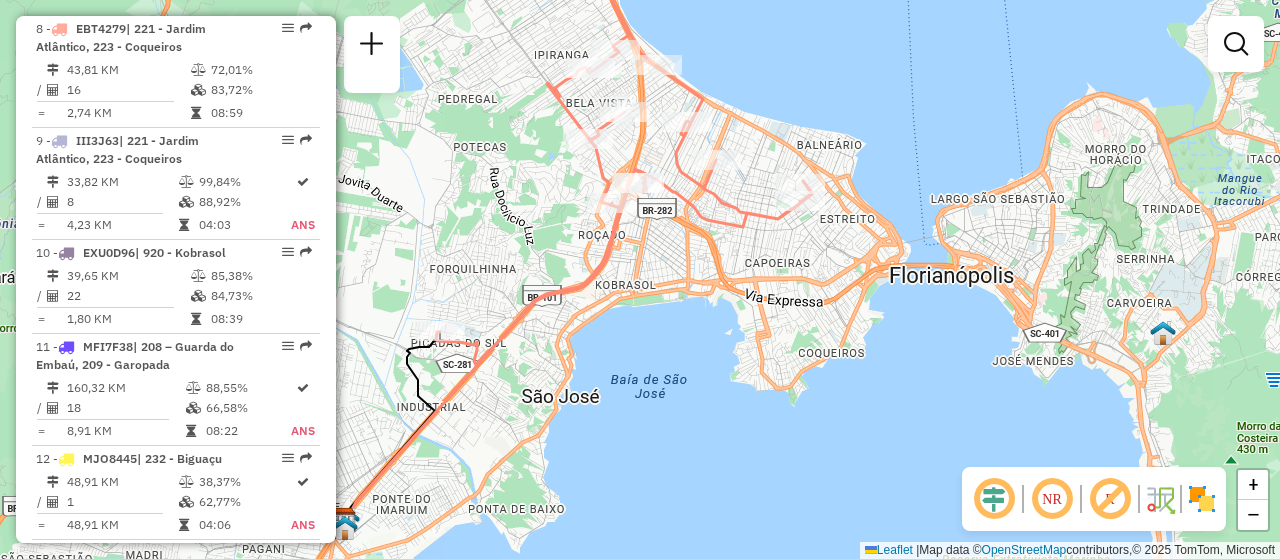 select on "**********" 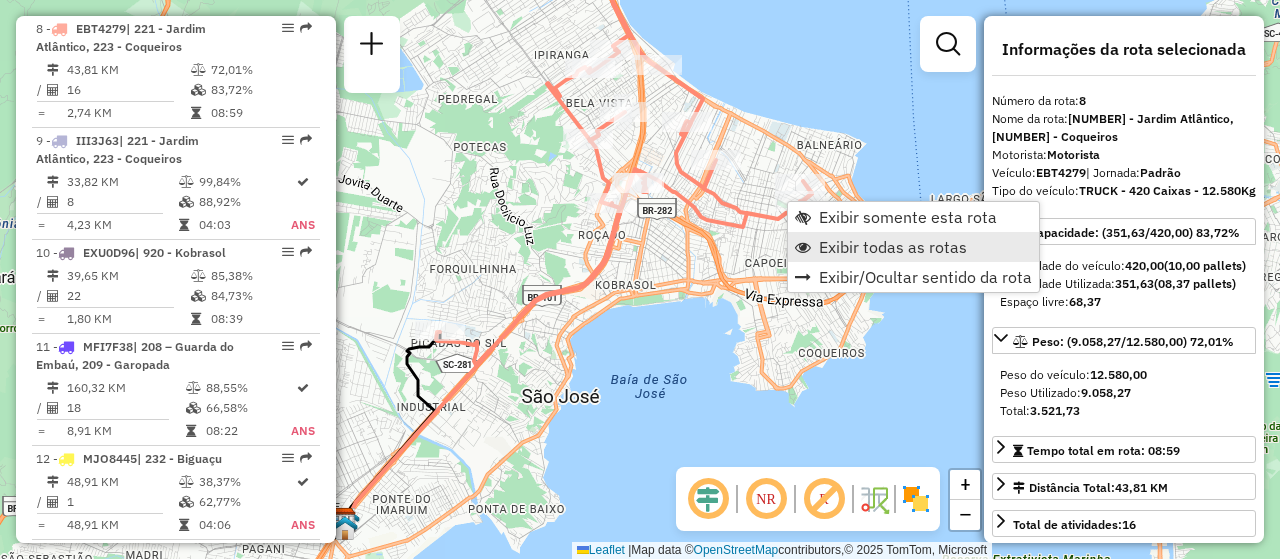 click on "Exibir todas as rotas" at bounding box center (893, 247) 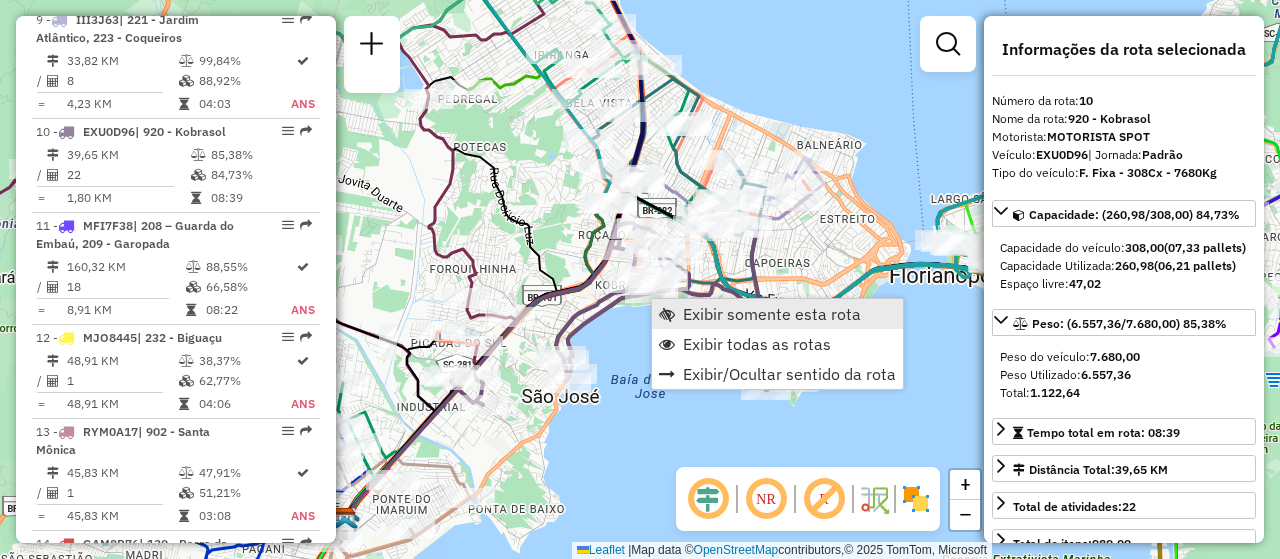 scroll, scrollTop: 1803, scrollLeft: 0, axis: vertical 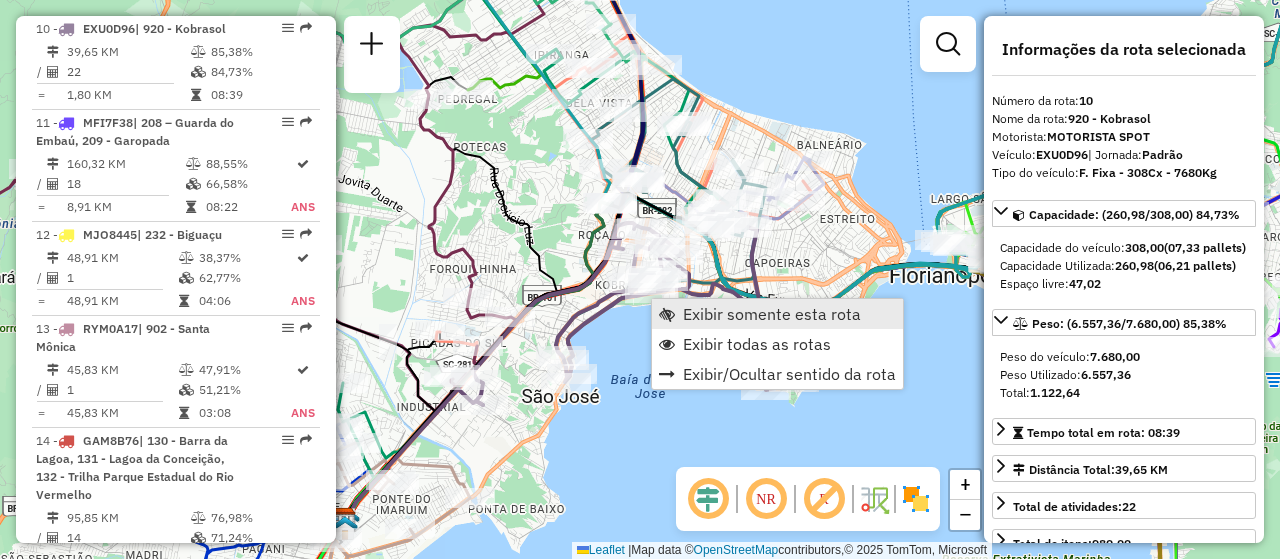 click on "Exibir somente esta rota" at bounding box center [772, 314] 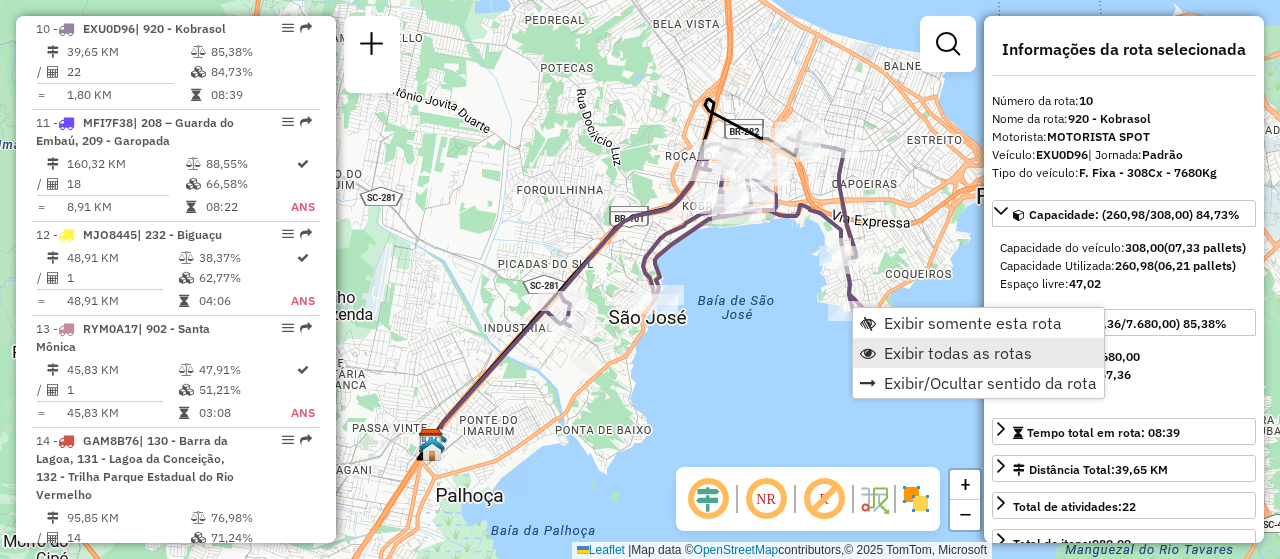 click on "Exibir todas as rotas" at bounding box center (958, 353) 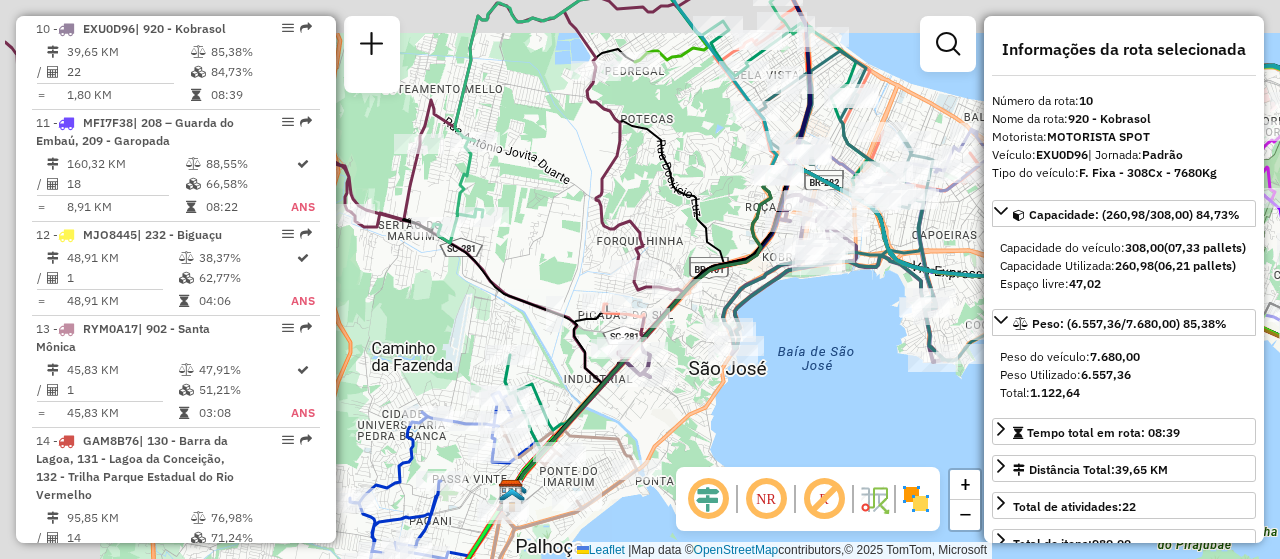 drag, startPoint x: 540, startPoint y: 256, endPoint x: 669, endPoint y: 302, distance: 136.95619 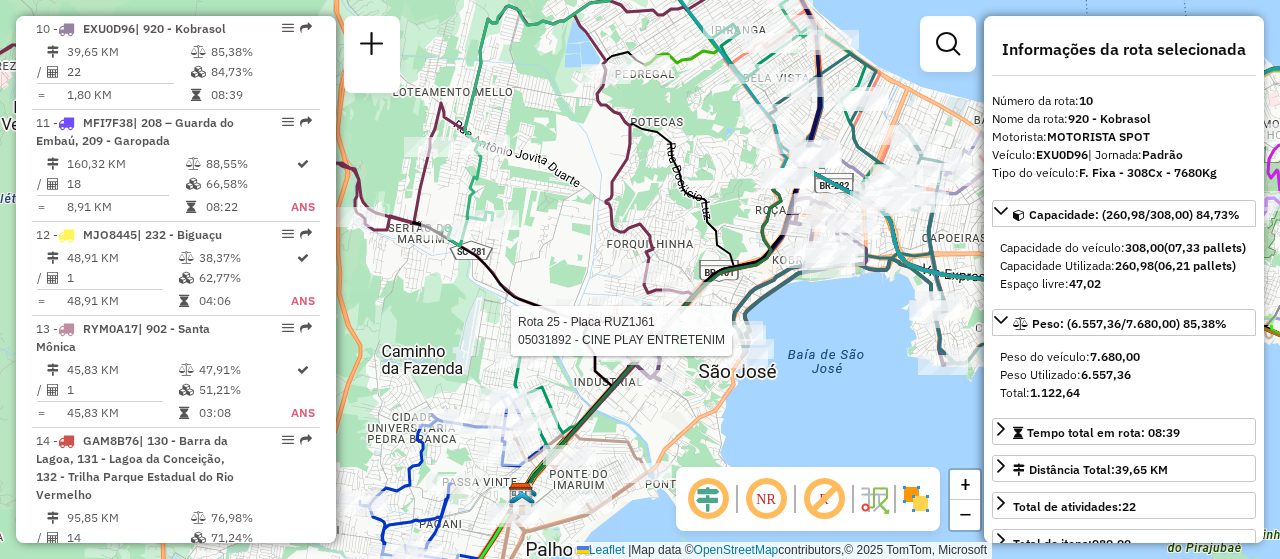 click on "Rota 25 - Placa RUZ1J61  05031892 - CINE PLAY ENTRETENIM Janela de atendimento Grade de atendimento Capacidade Transportadoras Veículos Cliente Pedidos  Rotas Selecione os dias de semana para filtrar as janelas de atendimento  Seg   Ter   Qua   Qui   Sex   Sáb   Dom  Informe o período da janela de atendimento: De: Até:  Filtrar exatamente a janela do cliente  Considerar janela de atendimento padrão  Selecione os dias de semana para filtrar as grades de atendimento  Seg   Ter   Qua   Qui   Sex   Sáb   Dom   Considerar clientes sem dia de atendimento cadastrado  Clientes fora do dia de atendimento selecionado Filtrar as atividades entre os valores definidos abaixo:  Peso mínimo:   Peso máximo:   Cubagem mínima:   Cubagem máxima:   De:   Até:  Filtrar as atividades entre o tempo de atendimento definido abaixo:  De:   Até:   Considerar capacidade total dos clientes não roteirizados Transportadora: Selecione um ou mais itens Tipo de veículo: Selecione um ou mais itens Veículo: Motorista: Nome: Tipo:" 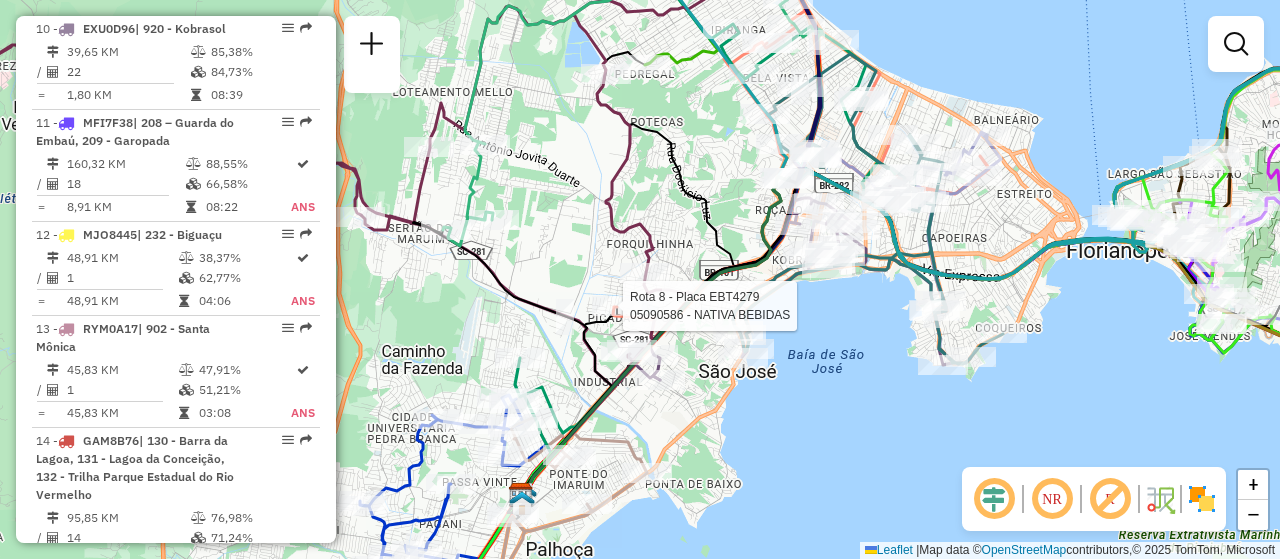 select on "**********" 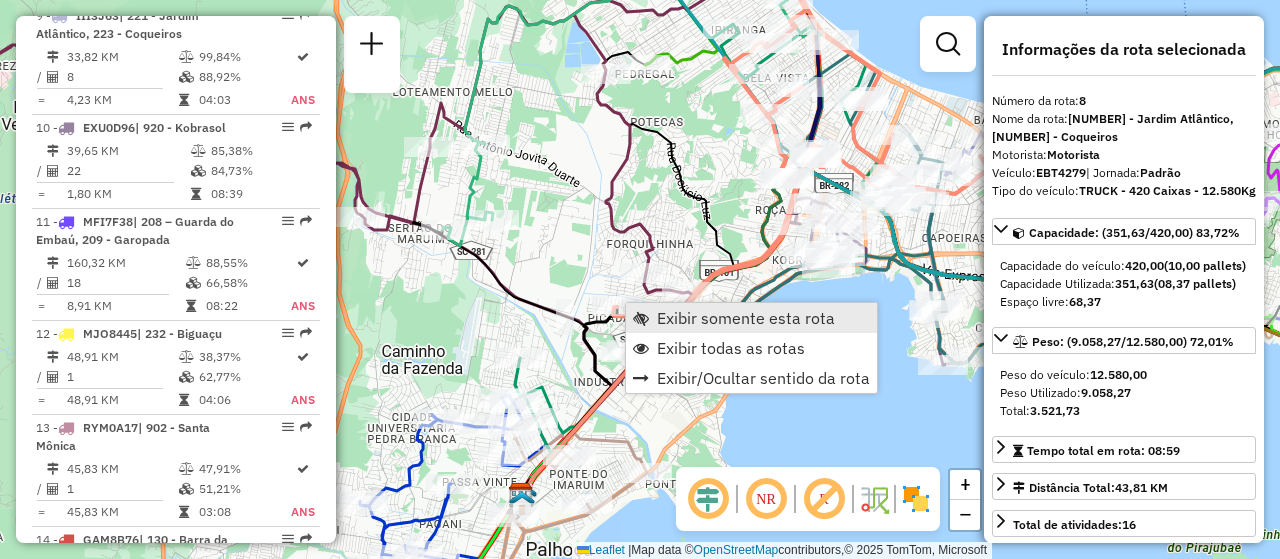 scroll, scrollTop: 1579, scrollLeft: 0, axis: vertical 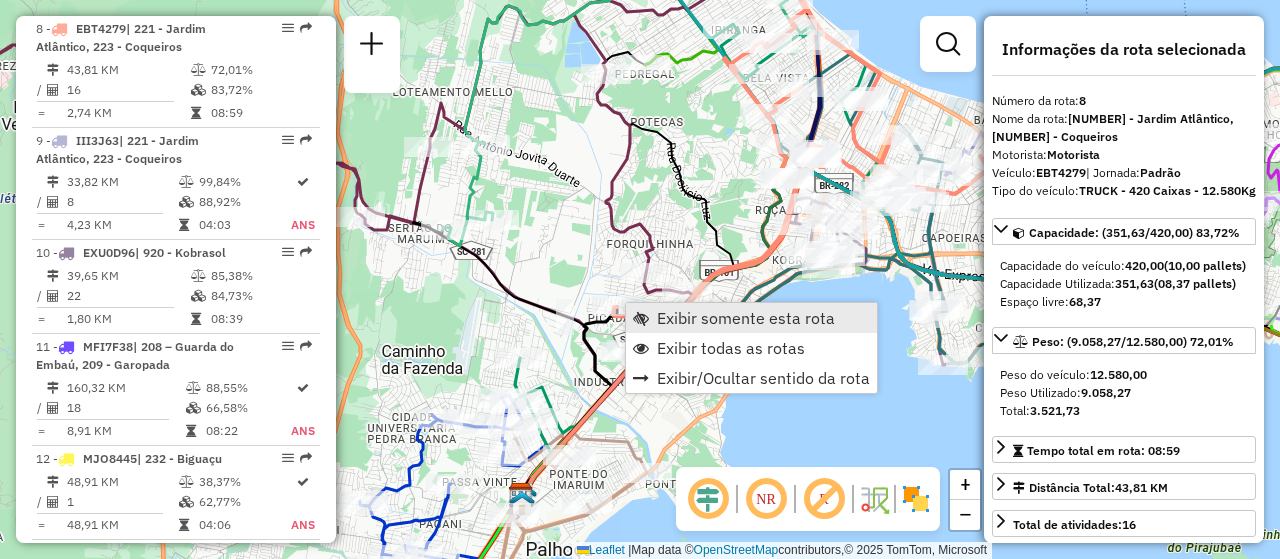 click on "Exibir somente esta rota" at bounding box center [746, 318] 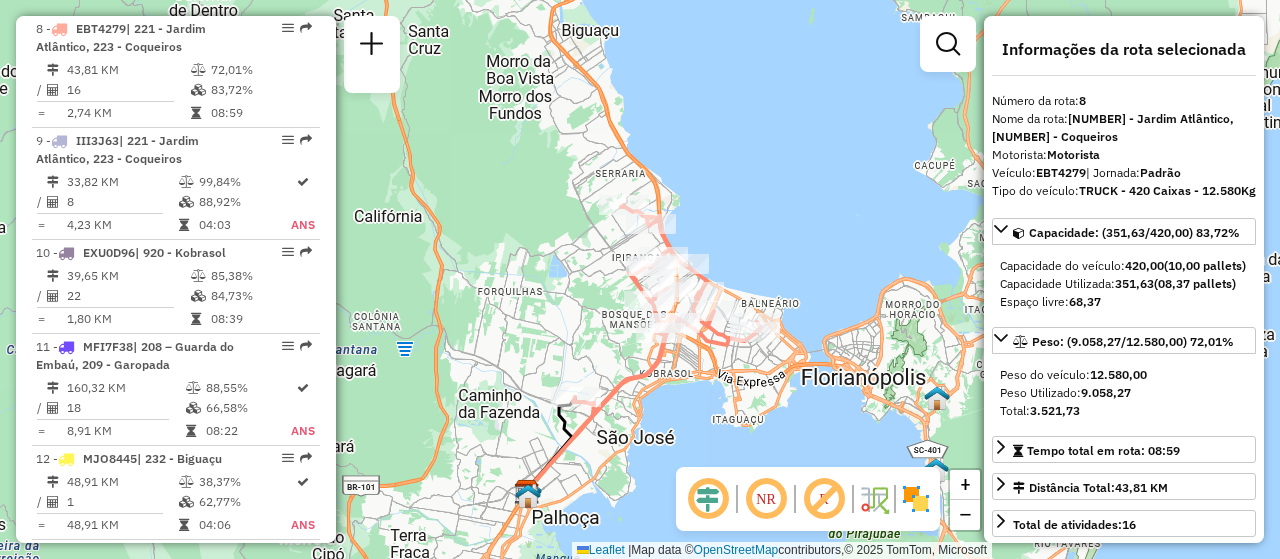 drag, startPoint x: 768, startPoint y: 205, endPoint x: 769, endPoint y: 279, distance: 74.00676 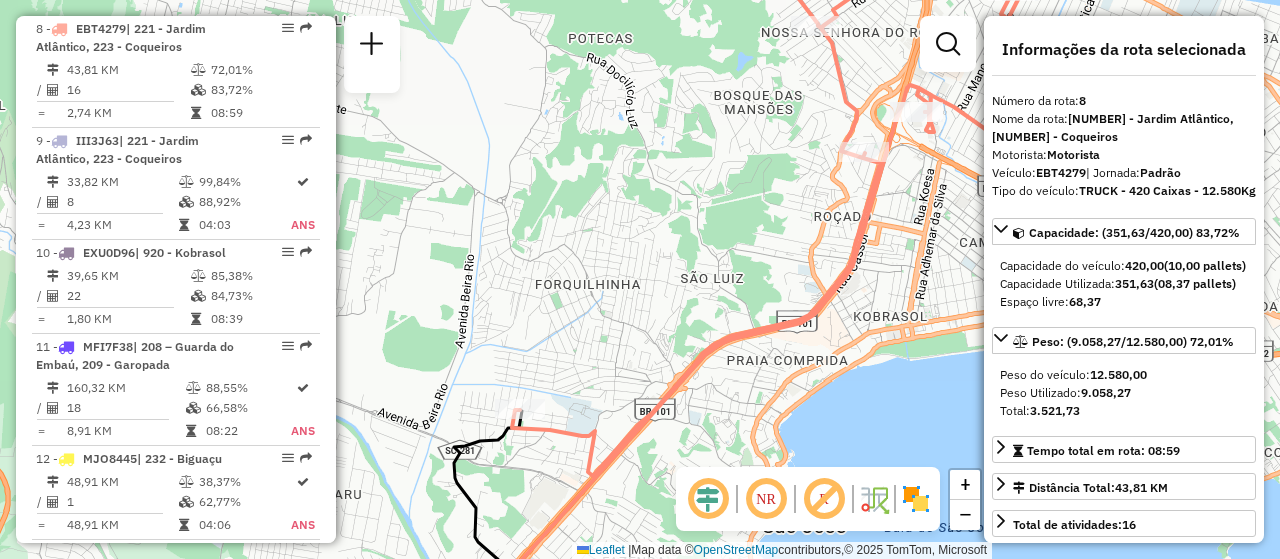 drag, startPoint x: 497, startPoint y: 390, endPoint x: 482, endPoint y: 387, distance: 15.297058 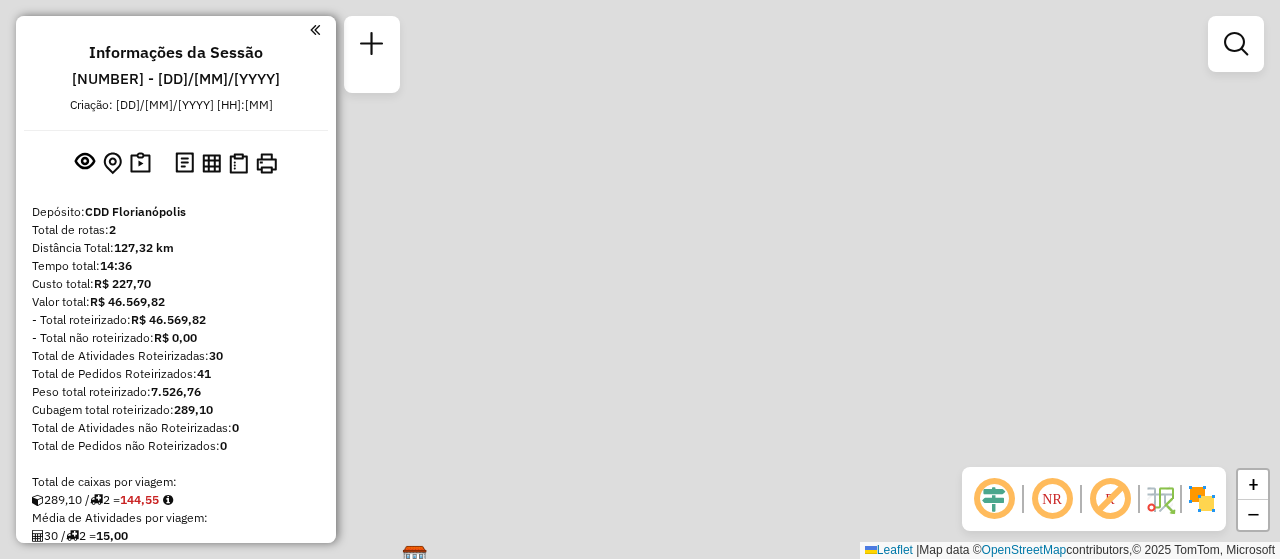 scroll, scrollTop: 0, scrollLeft: 0, axis: both 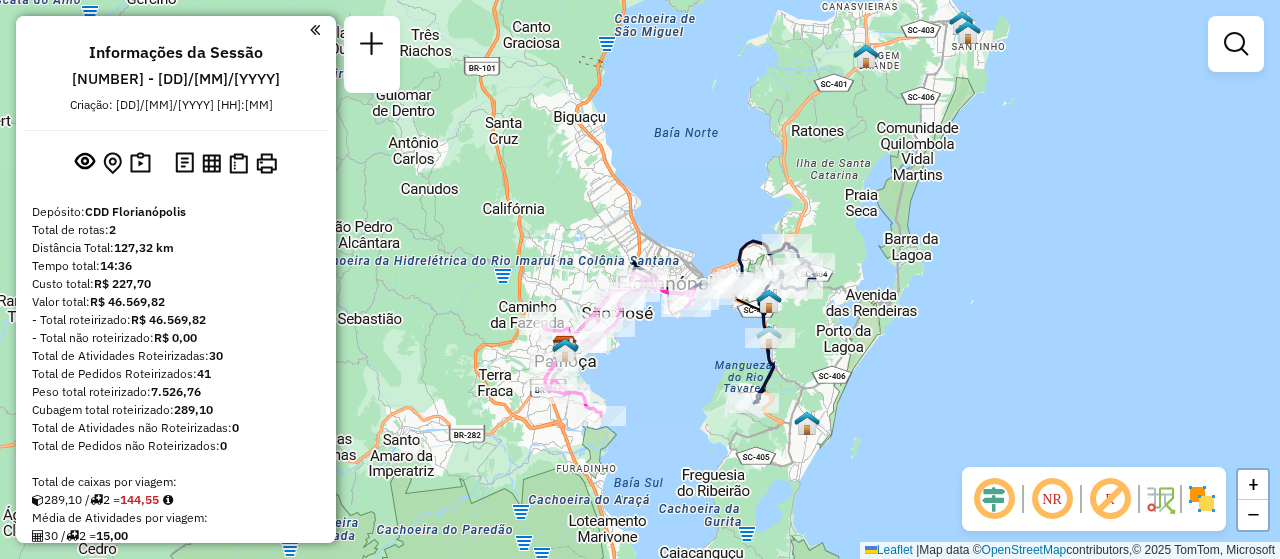 drag, startPoint x: 703, startPoint y: 276, endPoint x: 686, endPoint y: 368, distance: 93.55747 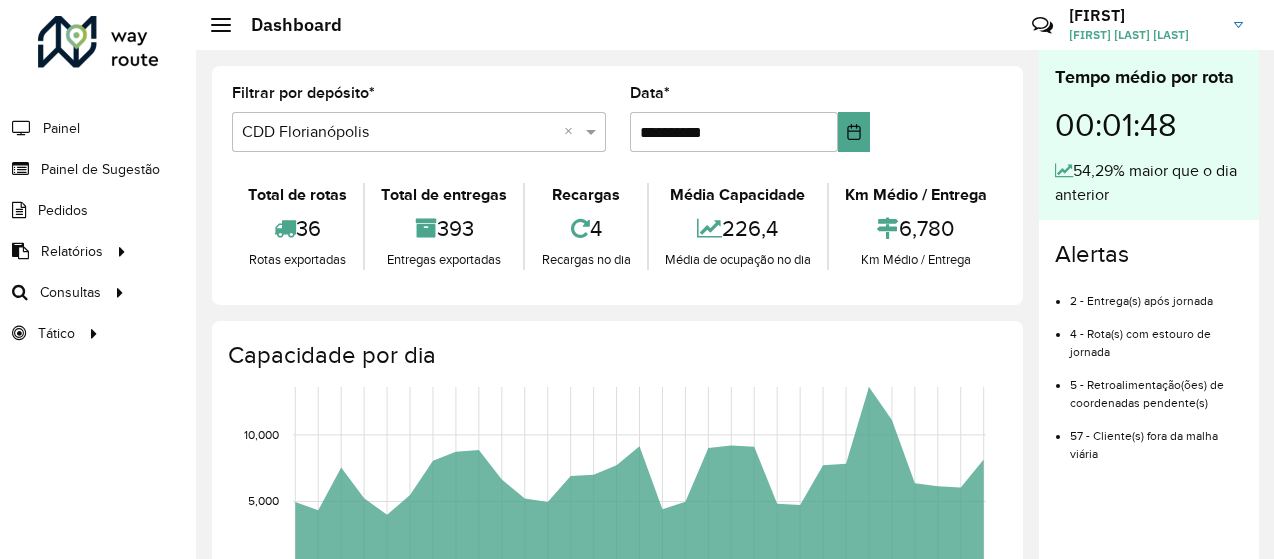 scroll, scrollTop: 0, scrollLeft: 0, axis: both 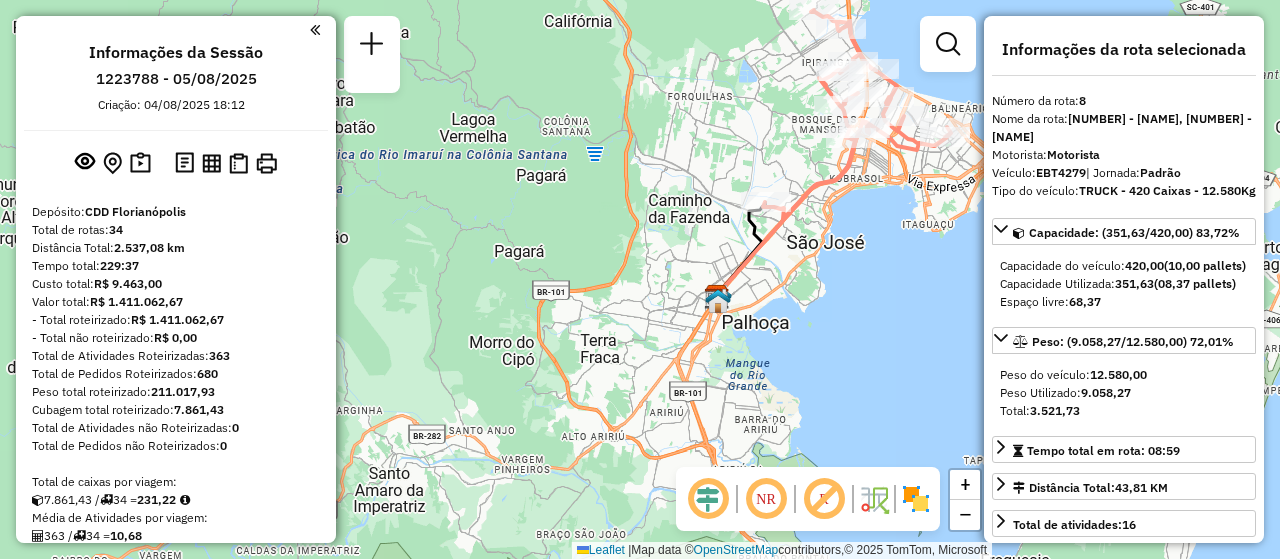 select on "**********" 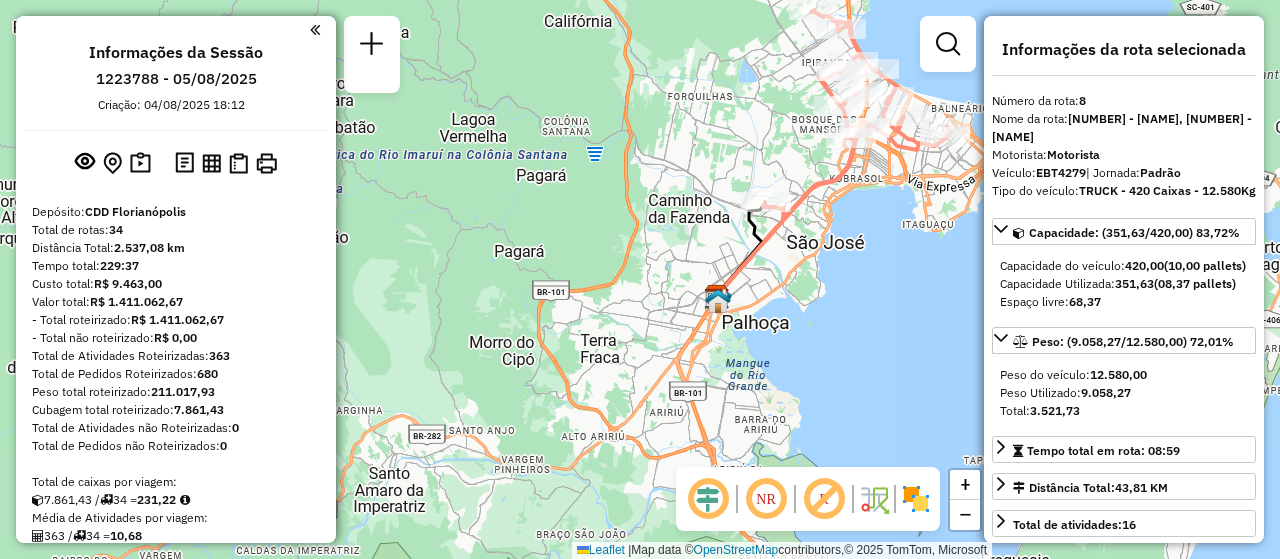 scroll, scrollTop: 1579, scrollLeft: 0, axis: vertical 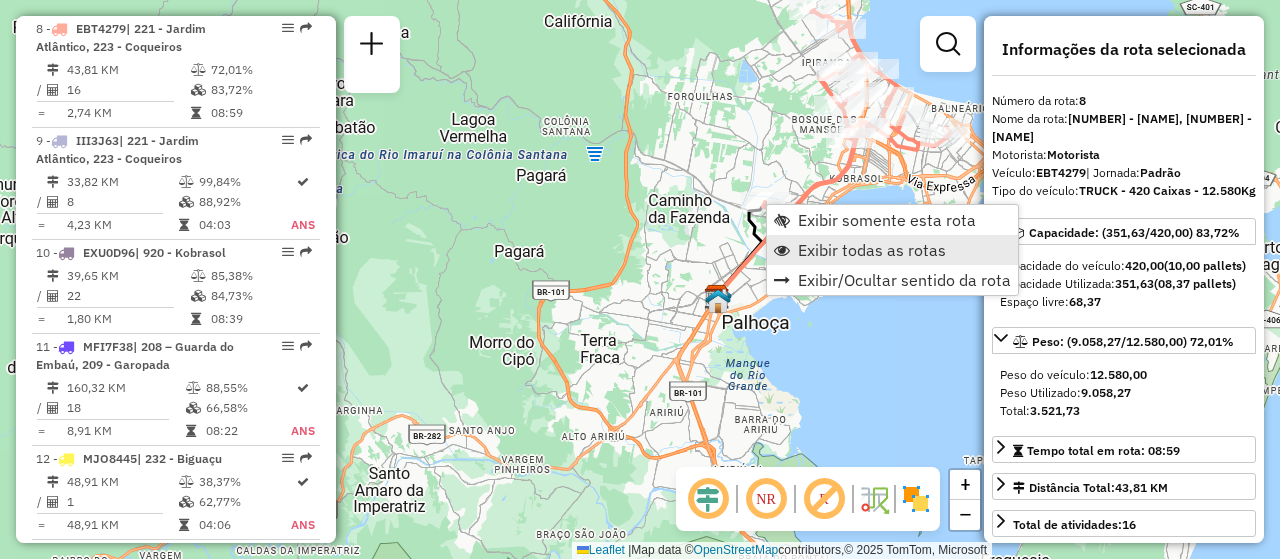 click on "Exibir todas as rotas" at bounding box center (872, 250) 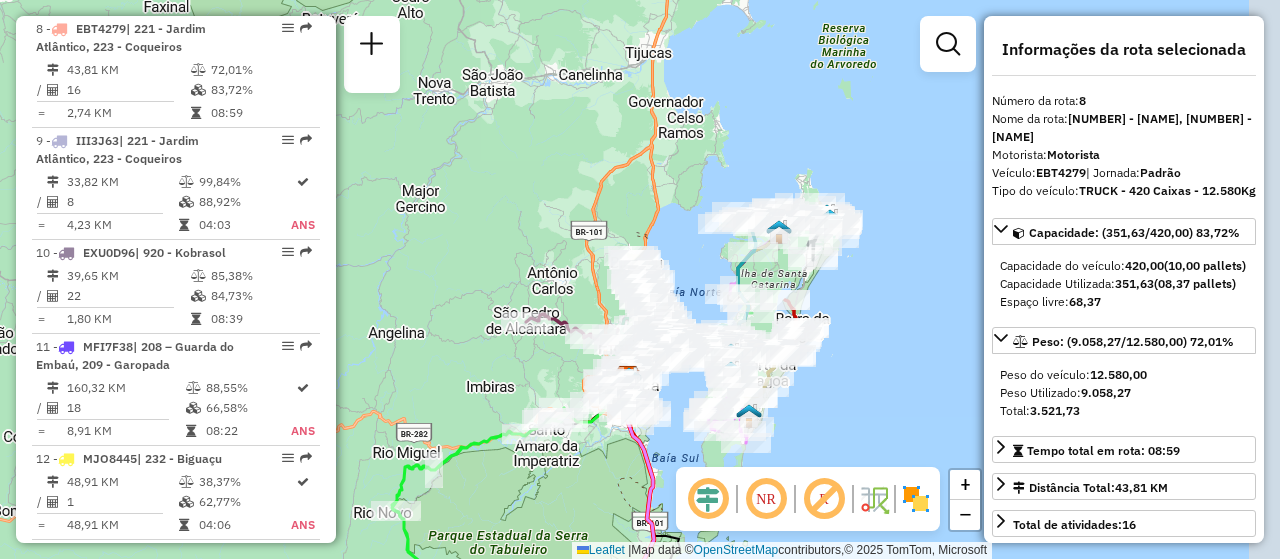drag, startPoint x: 902, startPoint y: 334, endPoint x: 674, endPoint y: 409, distance: 240.01875 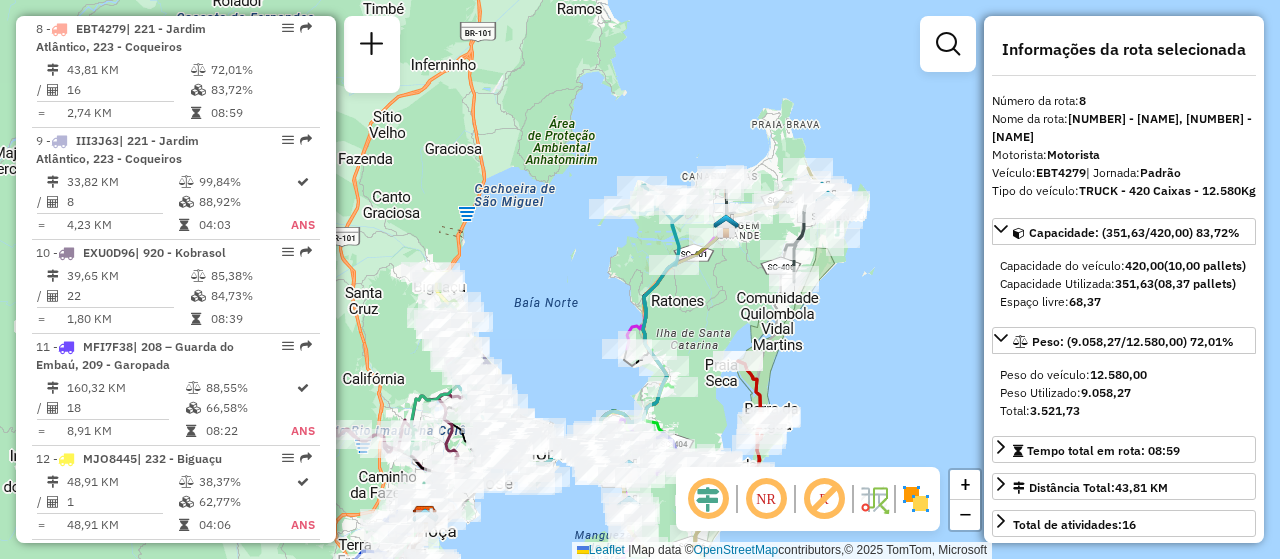 drag, startPoint x: 845, startPoint y: 276, endPoint x: 836, endPoint y: 319, distance: 43.931767 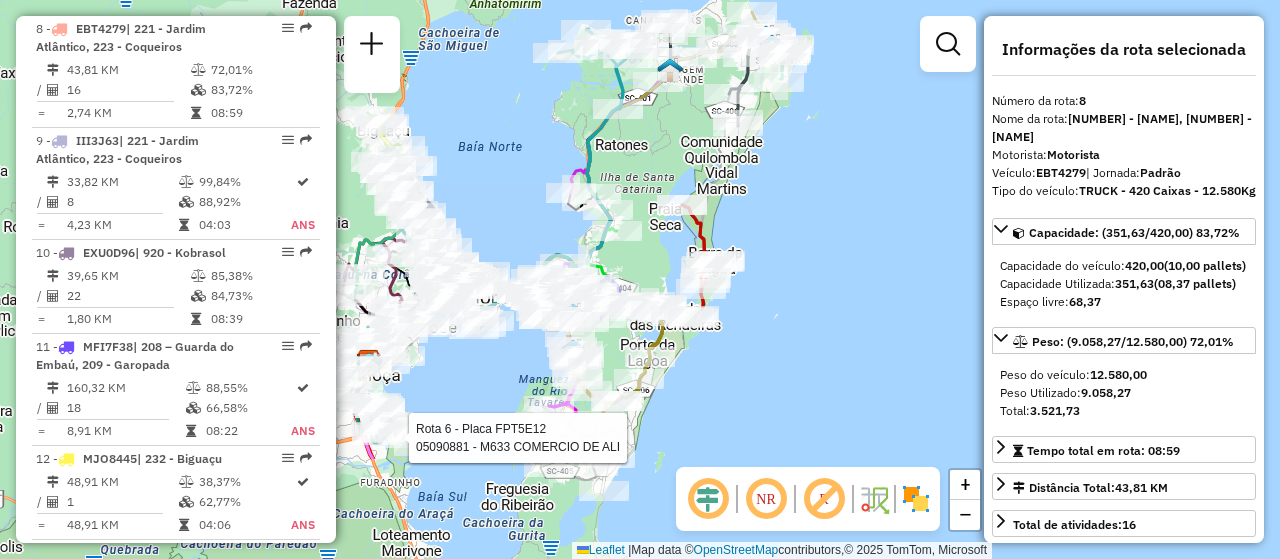 drag, startPoint x: 876, startPoint y: 362, endPoint x: 822, endPoint y: 192, distance: 178.3704 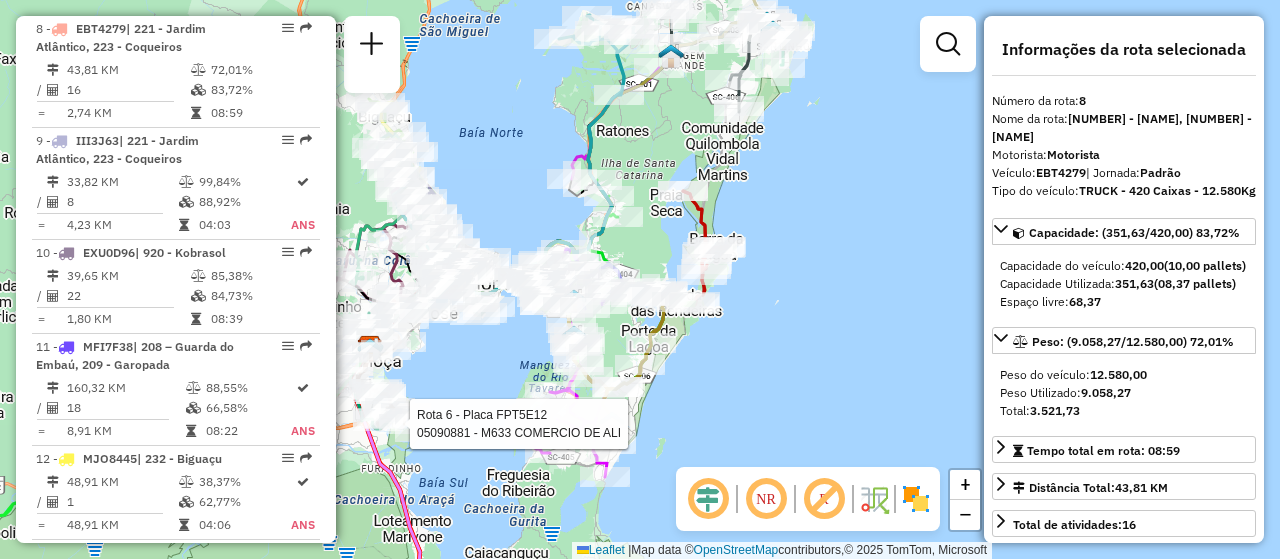 click on "Rota 6 - Placa FPT5E12  05090881 - M633 COMERCIO DE ALI Rota 6 - Placa FPT5E12  05090881 - M633 COMERCIO DE ALI Janela de atendimento Grade de atendimento Capacidade Transportadoras Veículos Cliente Pedidos  Rotas Selecione os dias de semana para filtrar as janelas de atendimento  Seg   Ter   Qua   Qui   Sex   Sáb   Dom  Informe o período da janela de atendimento: De: Até:  Filtrar exatamente a janela do cliente  Considerar janela de atendimento padrão  Selecione os dias de semana para filtrar as grades de atendimento  Seg   Ter   Qua   Qui   Sex   Sáb   Dom   Considerar clientes sem dia de atendimento cadastrado  Clientes fora do dia de atendimento selecionado Filtrar as atividades entre os valores definidos abaixo:  Peso mínimo:   Peso máximo:   Cubagem mínima:   Cubagem máxima:   De:   Até:  Filtrar as atividades entre o tempo de atendimento definido abaixo:  De:   Até:   Considerar capacidade total dos clientes não roteirizados Transportadora: Selecione um ou mais itens Tipo de veículo: De:" 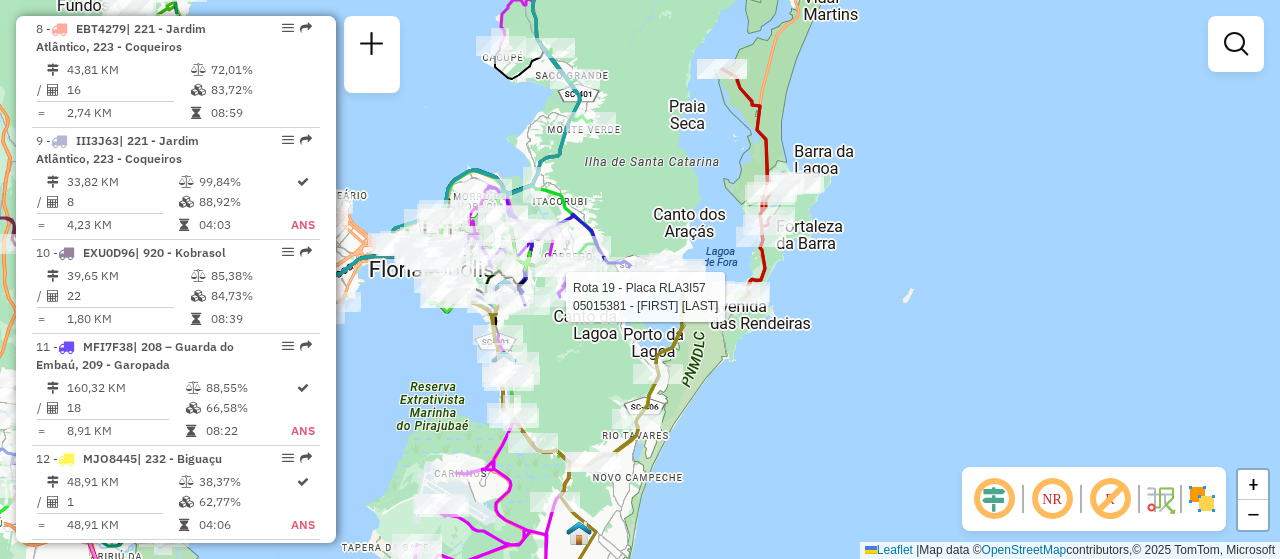 select on "**********" 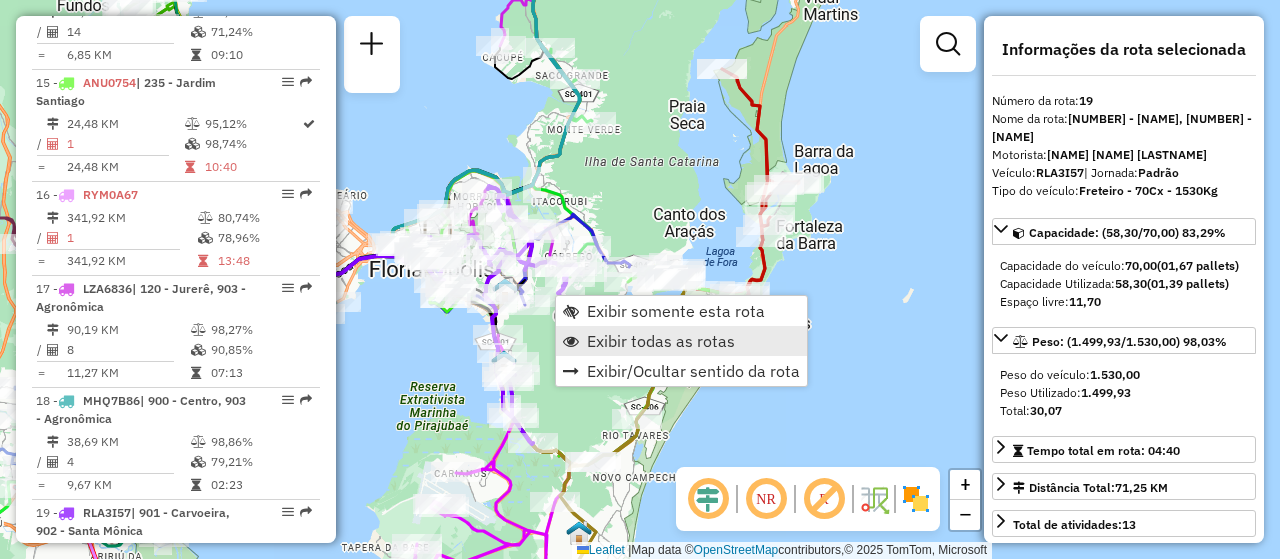 scroll, scrollTop: 2793, scrollLeft: 0, axis: vertical 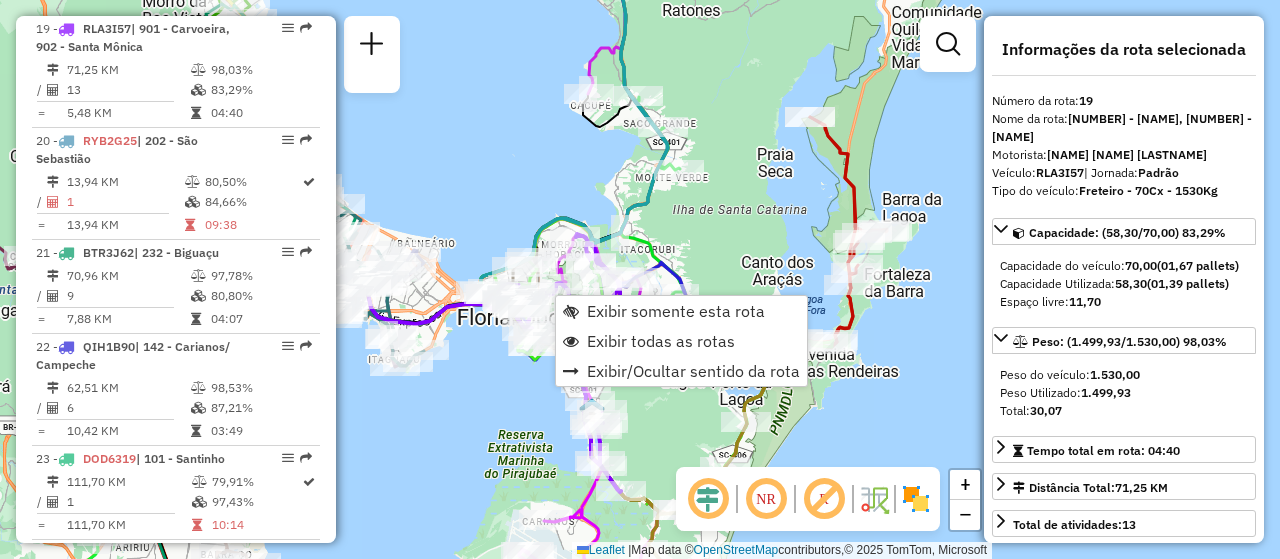 drag, startPoint x: 433, startPoint y: 329, endPoint x: 522, endPoint y: 377, distance: 101.118744 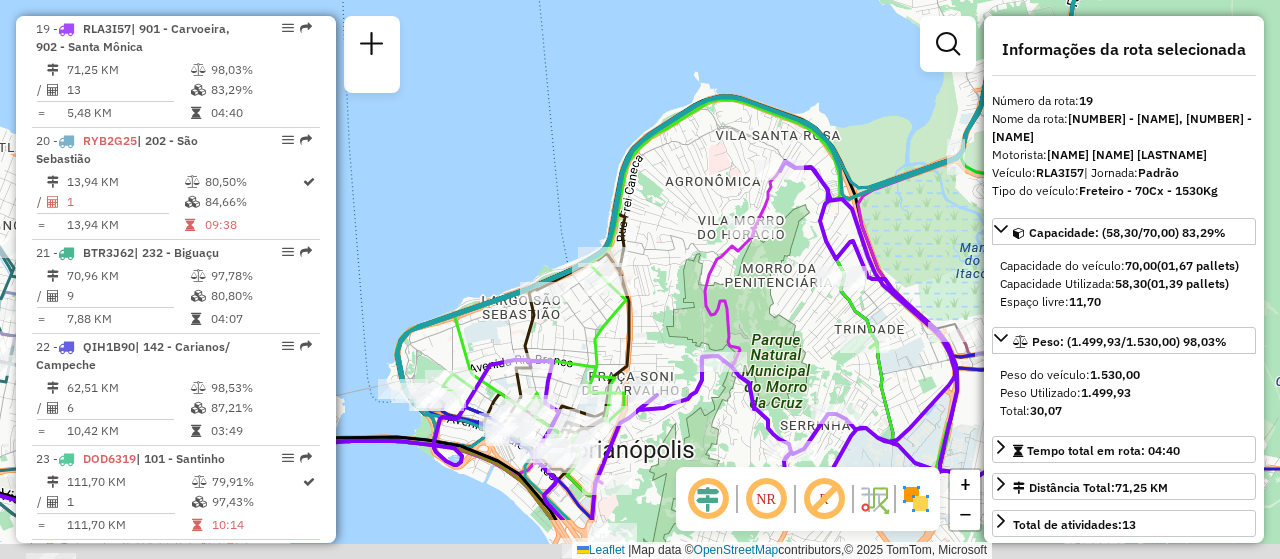 drag, startPoint x: 546, startPoint y: 333, endPoint x: 631, endPoint y: 128, distance: 221.92342 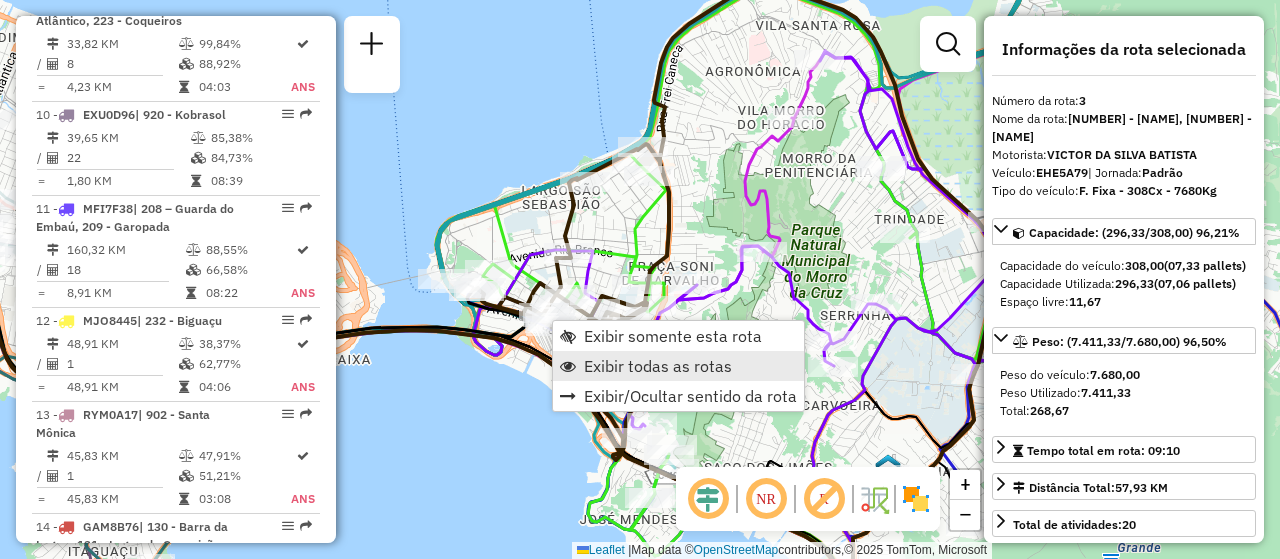 scroll, scrollTop: 1001, scrollLeft: 0, axis: vertical 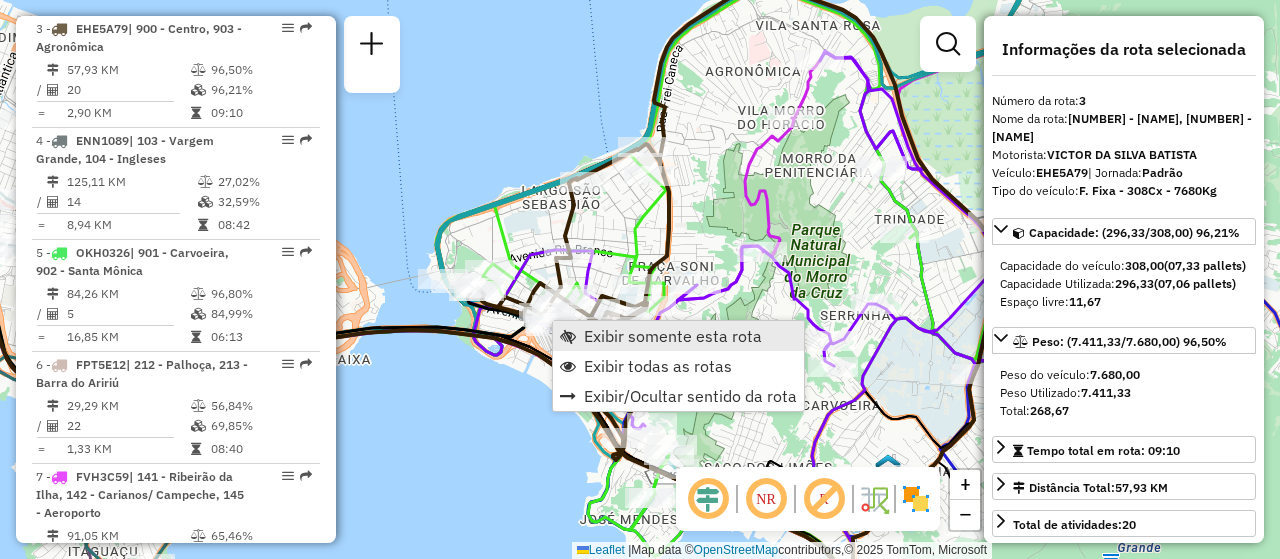 click on "Exibir somente esta rota" at bounding box center (673, 336) 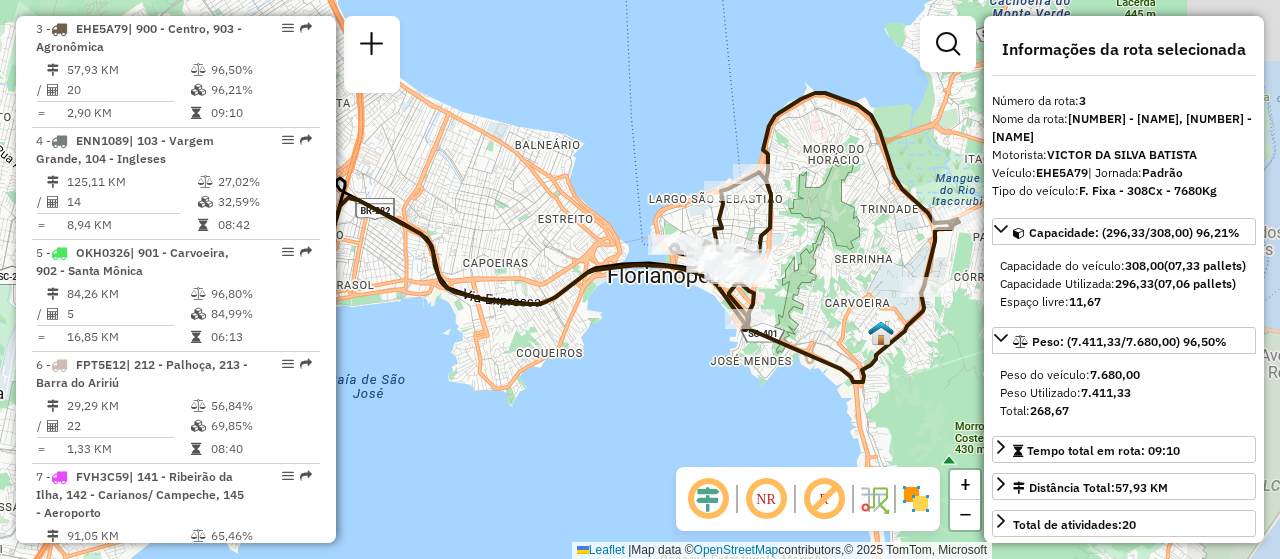 drag, startPoint x: 796, startPoint y: 319, endPoint x: 683, endPoint y: 353, distance: 118.004234 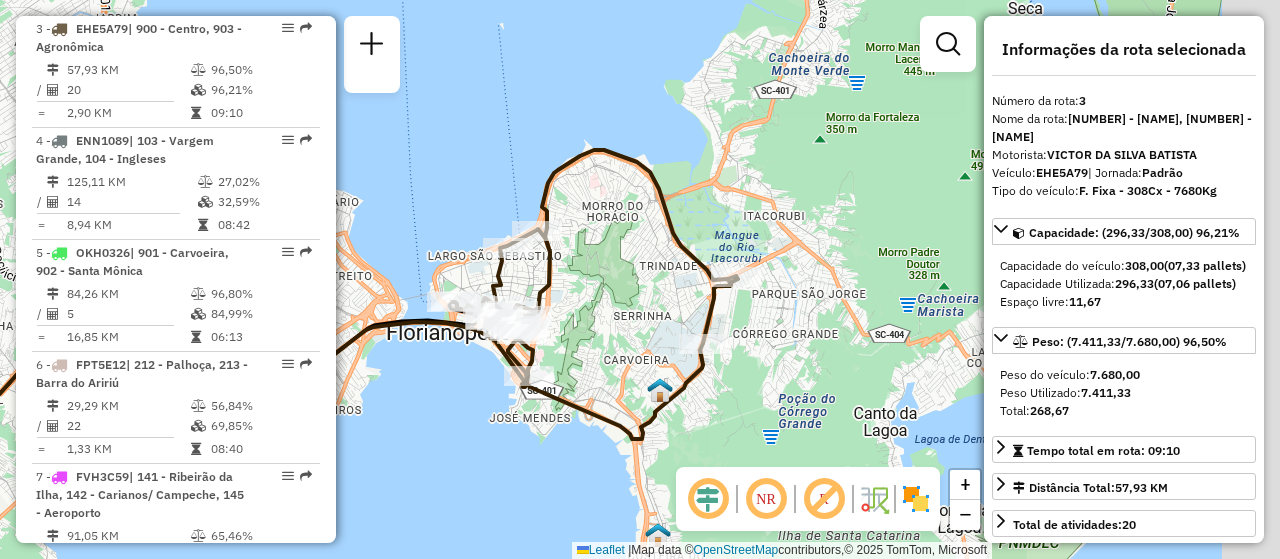 drag, startPoint x: 860, startPoint y: 325, endPoint x: 635, endPoint y: 384, distance: 232.60696 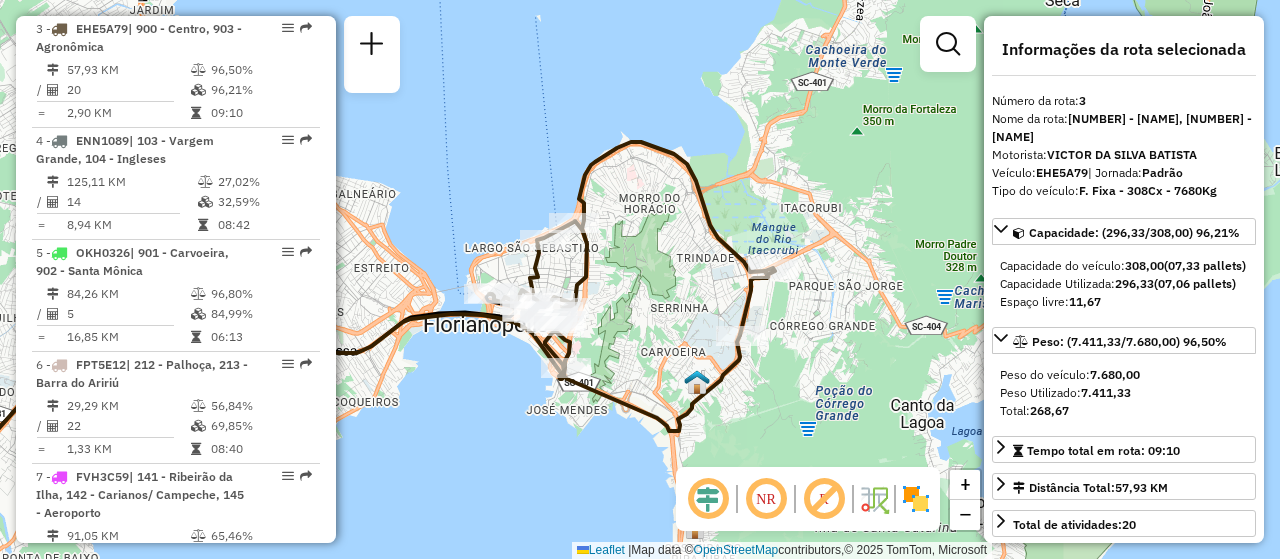 drag, startPoint x: 628, startPoint y: 377, endPoint x: 670, endPoint y: 366, distance: 43.416588 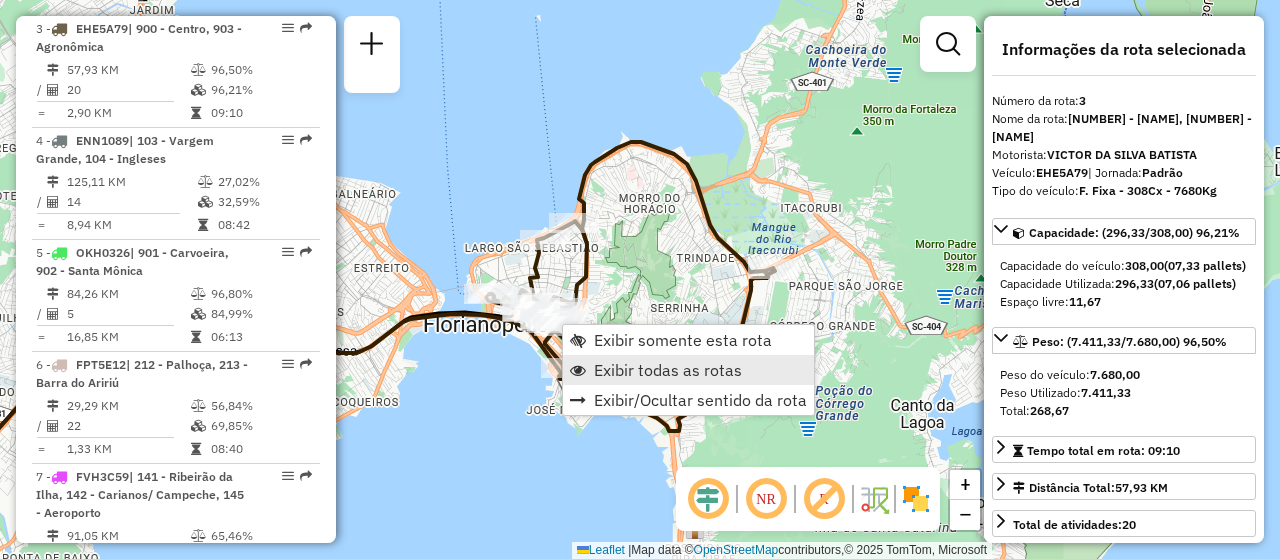click on "Exibir todas as rotas" at bounding box center [668, 370] 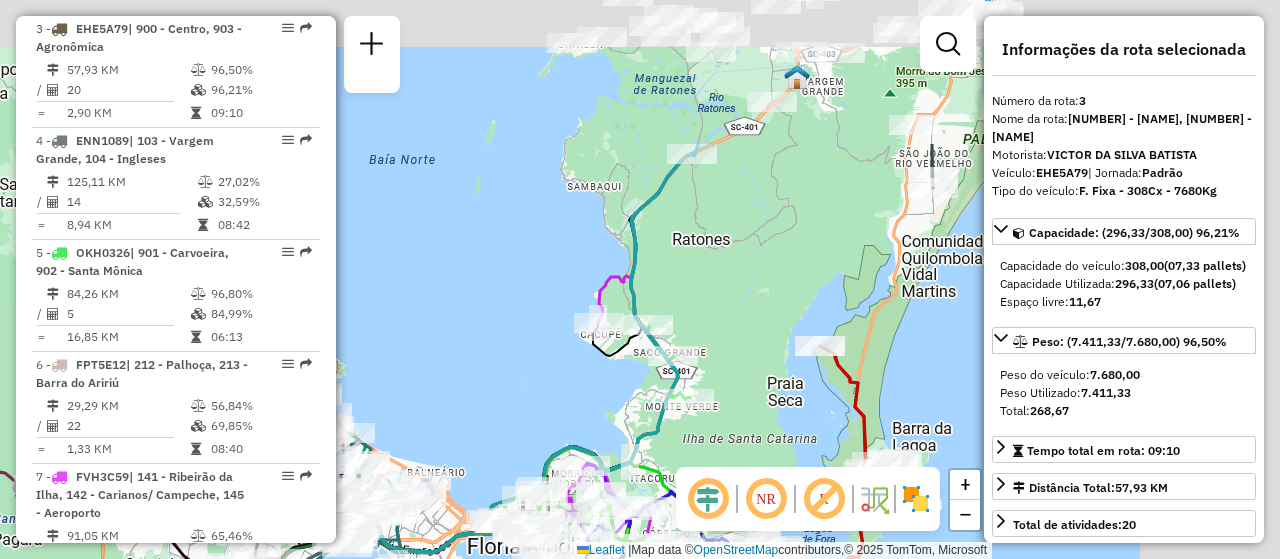 drag, startPoint x: 916, startPoint y: 286, endPoint x: 711, endPoint y: 499, distance: 295.62476 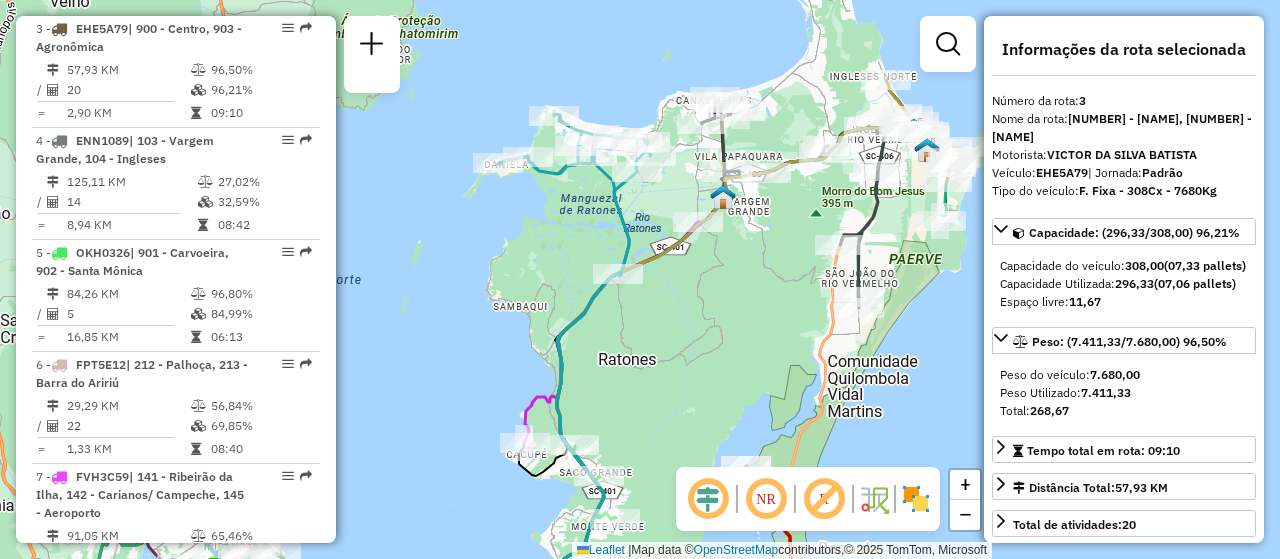 drag, startPoint x: 801, startPoint y: 295, endPoint x: 726, endPoint y: 407, distance: 134.79243 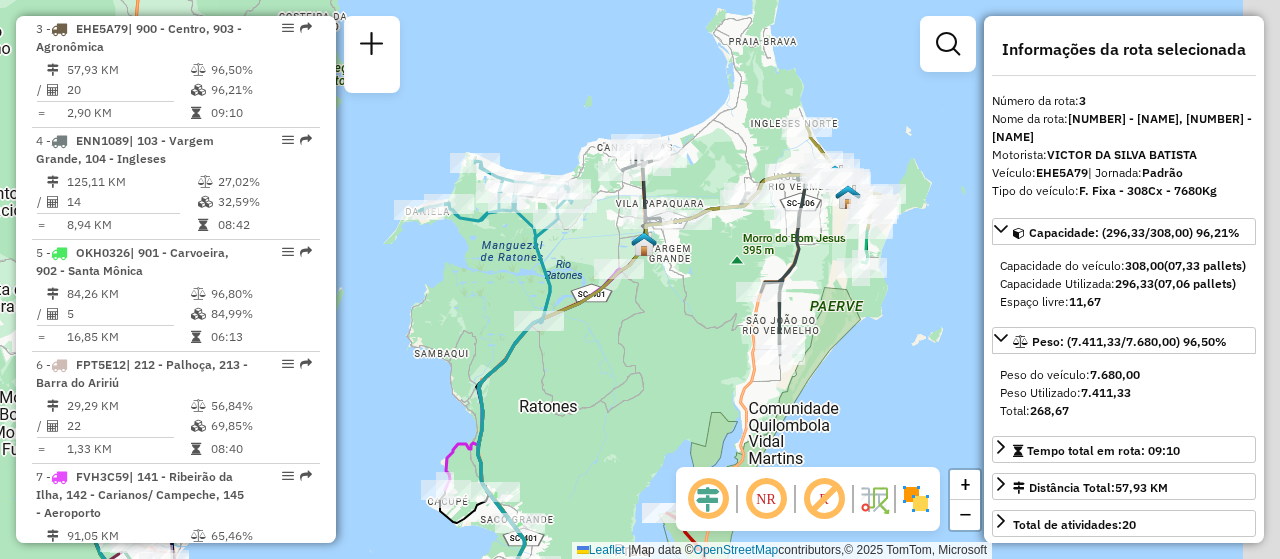 drag, startPoint x: 785, startPoint y: 389, endPoint x: 685, endPoint y: 437, distance: 110.92339 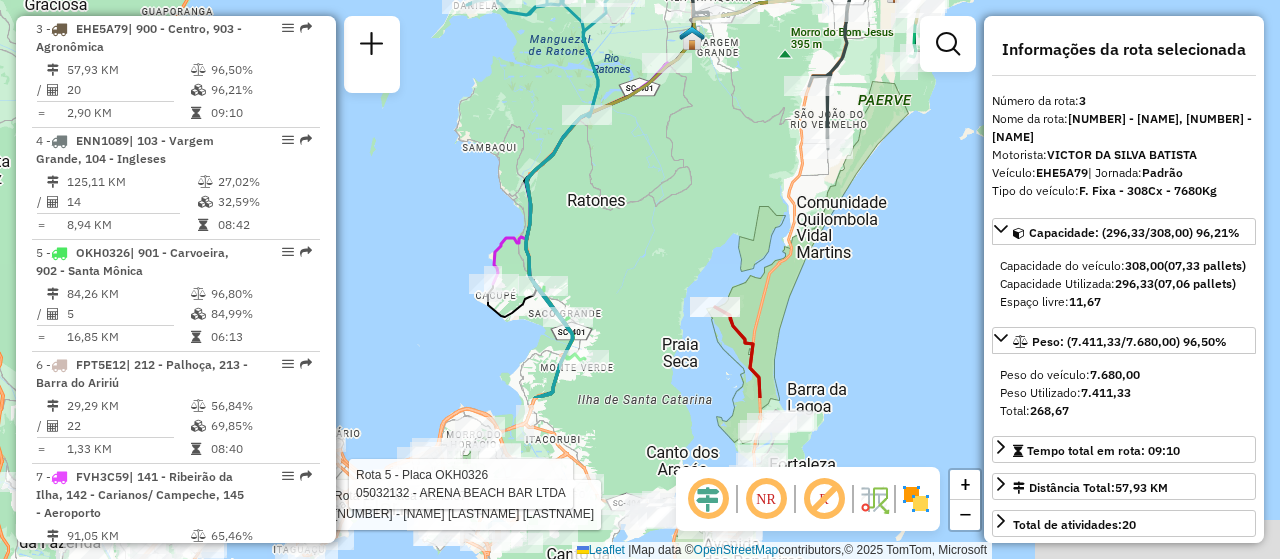 drag, startPoint x: 671, startPoint y: 405, endPoint x: 756, endPoint y: 182, distance: 238.65038 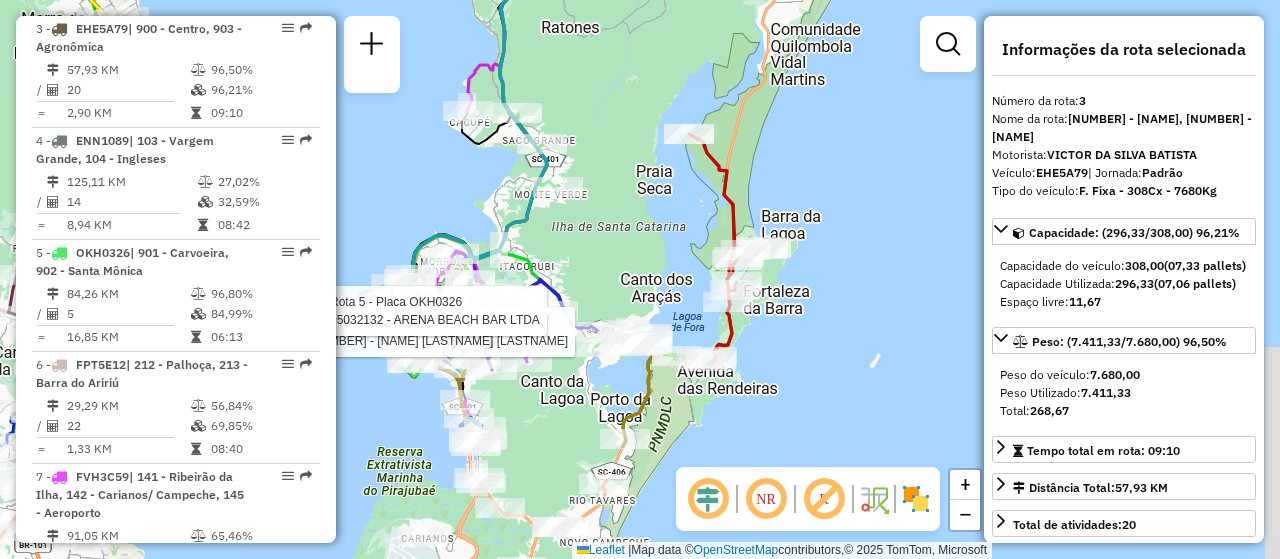 drag, startPoint x: 736, startPoint y: 384, endPoint x: 708, endPoint y: 209, distance: 177.22585 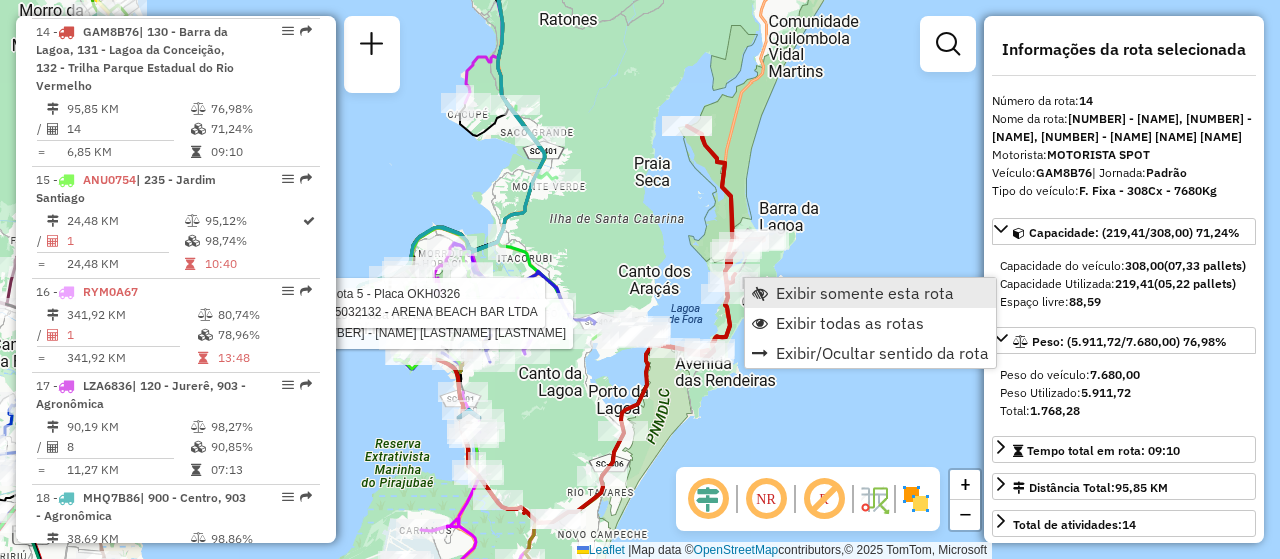 scroll, scrollTop: 2218, scrollLeft: 0, axis: vertical 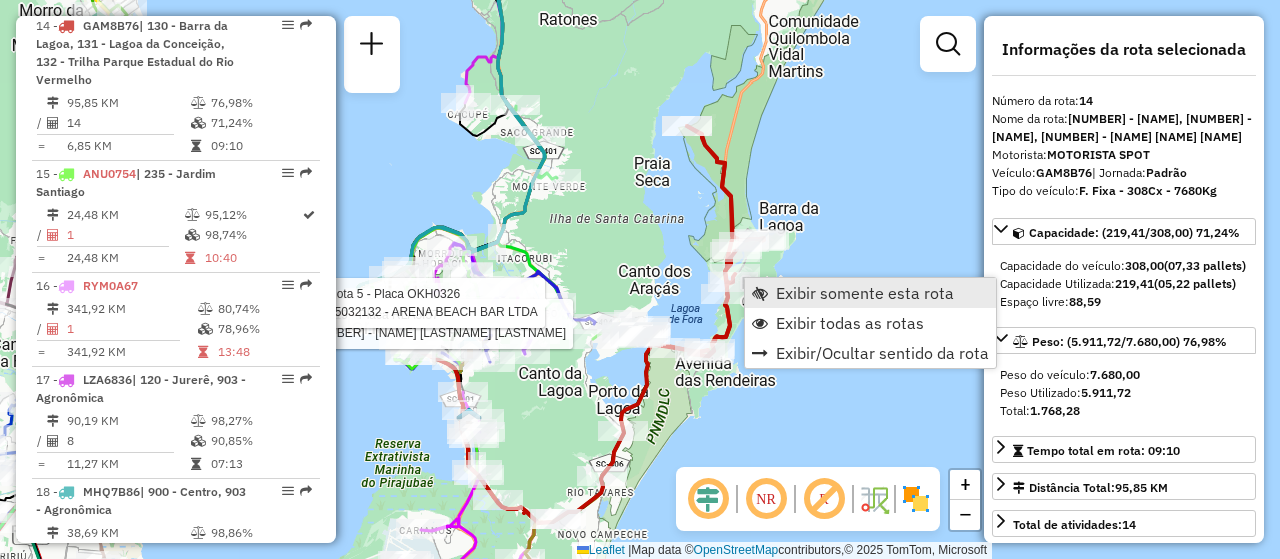 click on "Exibir somente esta rota" at bounding box center [865, 293] 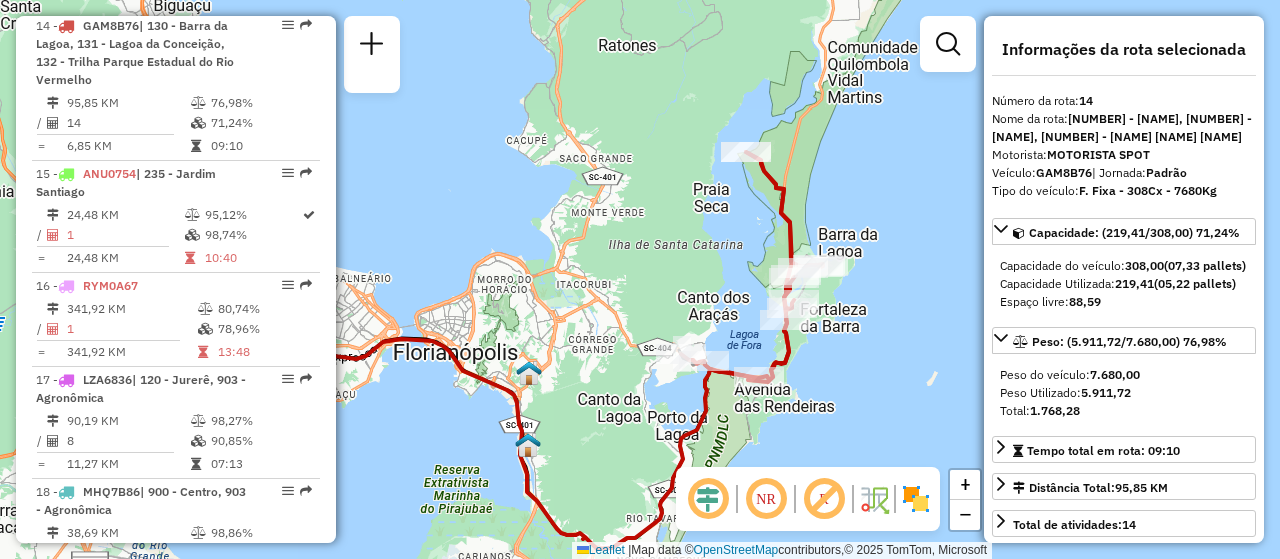 drag, startPoint x: 727, startPoint y: 371, endPoint x: 635, endPoint y: 405, distance: 98.0816 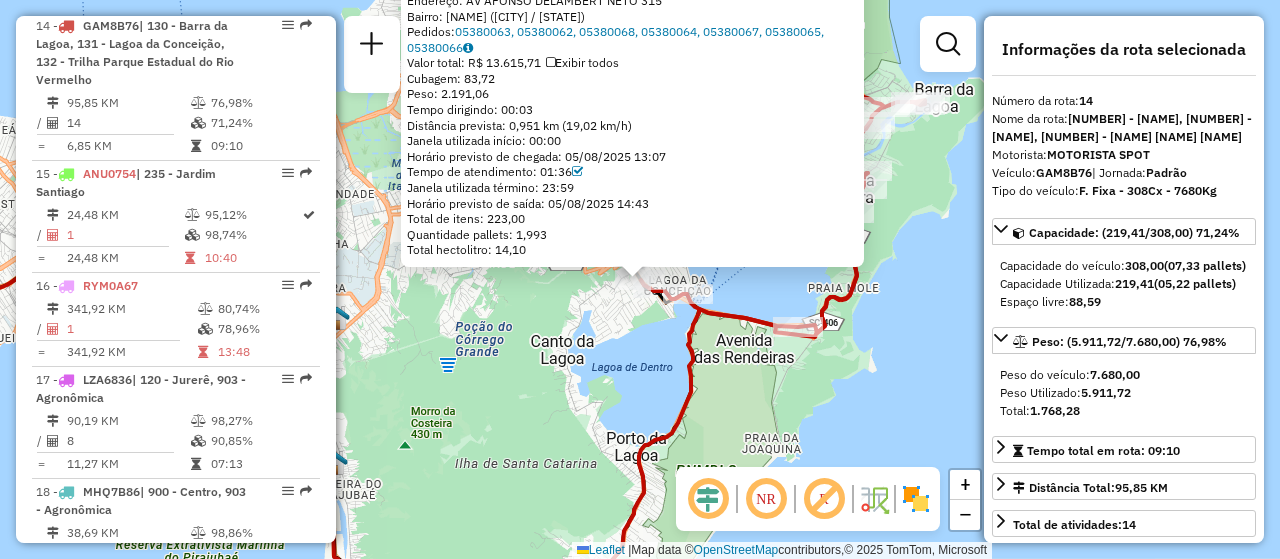 scroll, scrollTop: 2215, scrollLeft: 0, axis: vertical 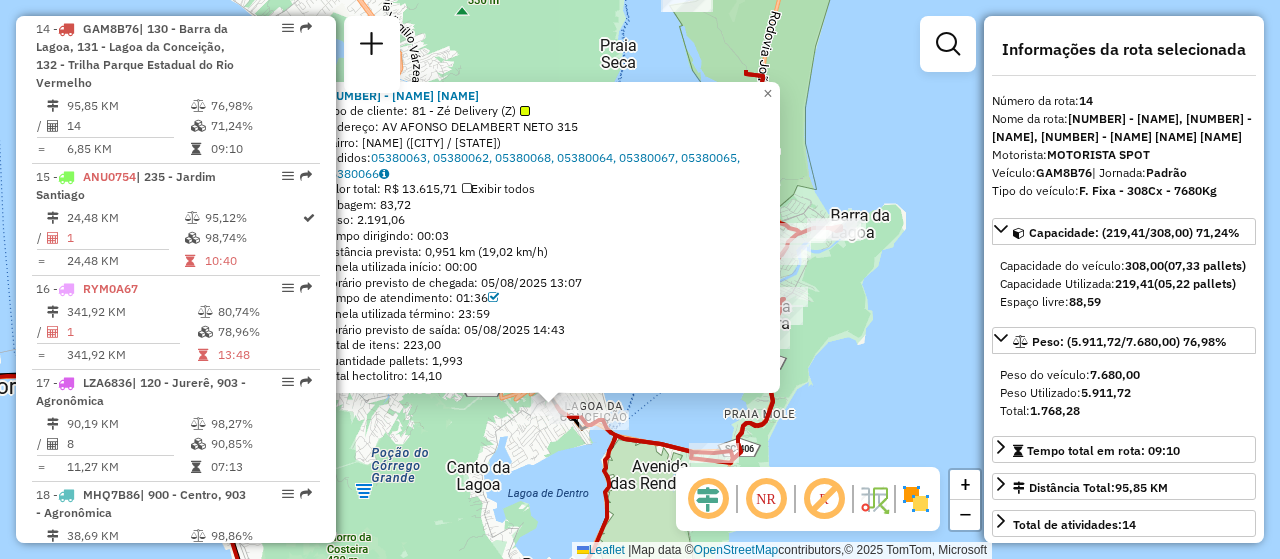 drag, startPoint x: 657, startPoint y: 366, endPoint x: 572, endPoint y: 493, distance: 152.82016 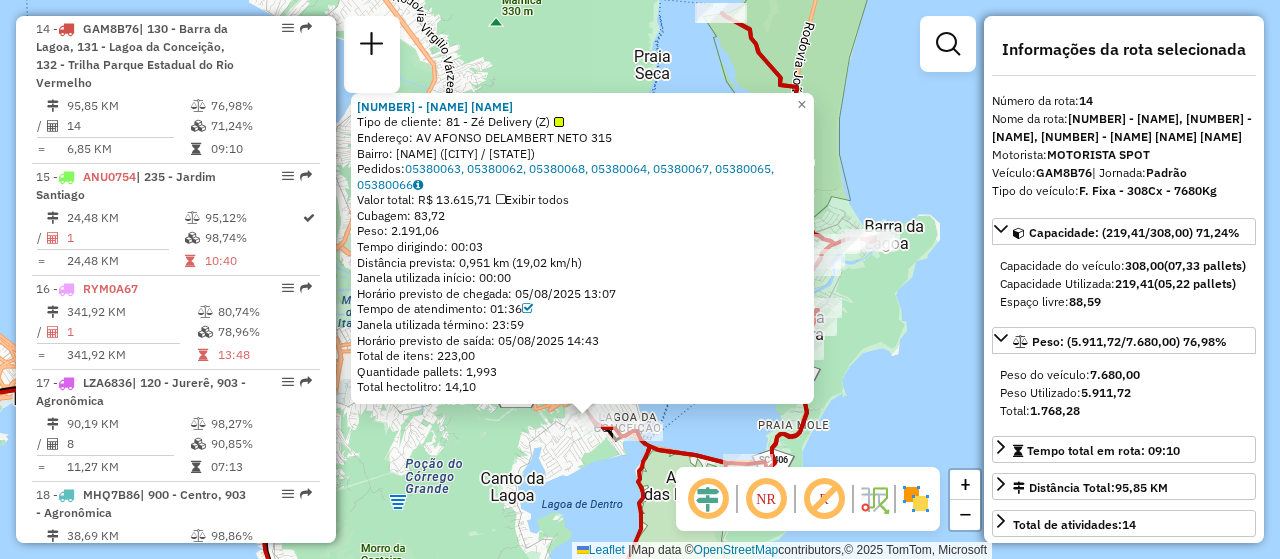 drag, startPoint x: 557, startPoint y: 455, endPoint x: 590, endPoint y: 461, distance: 33.54102 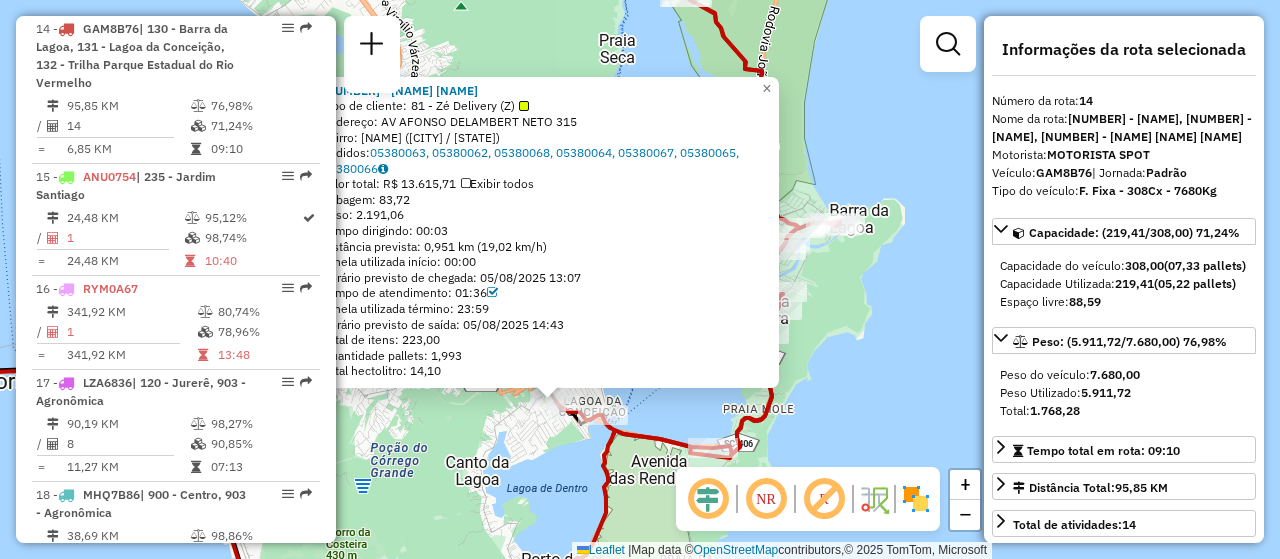 drag, startPoint x: 850, startPoint y: 371, endPoint x: 814, endPoint y: 354, distance: 39.812057 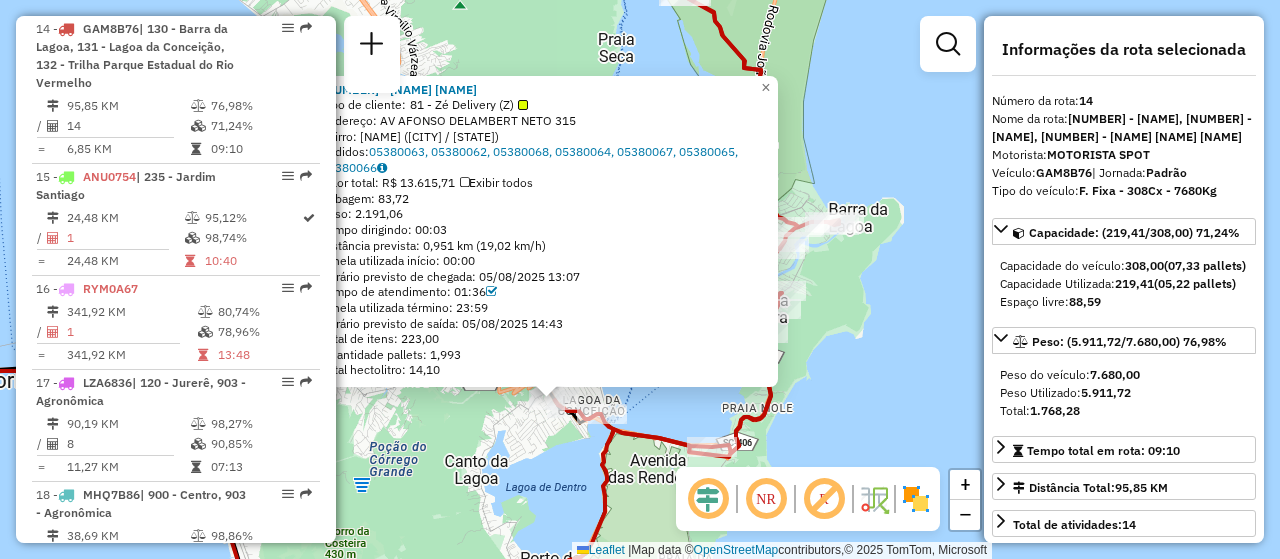 click on "[NUMBER] - [NAME] [LASTNAME] [LASTNAME]  Tipo de cliente:   [NUMBER] - [NAME]   Endereço: [STREET] [NUMBER]   Bairro: [NAME] ([CITY] / [STATE])   Pedidos:  [NUMBER], [NUMBER], [NUMBER], [NUMBER], [NUMBER], [NUMBER], [NUMBER]   Valor total: R$ [PRICE]   Exibir todos   Cubagem: [NUMBER]  Peso: [NUMBER]  Tempo dirigindo: [TIME]   Distância prevista: [NUMBER] km ([NUMBER] km/h)   Janela utilizada início: [TIME]   Horário previsto de chegada: [DATE] [TIME]   Tempo de atendimento: [TIME]   Janela utilizada término: [TIME]   Horário previsto de saída: [DATE] [TIME]   Total de itens: [NUMBER]   Quantidade pallets: [NUMBER]   Total hectolitro: [NUMBER]  × Janela de atendimento Grade de atendimento Capacidade Transportadoras Veículos Cliente Pedidos  Rotas Selecione os dias de semana para filtrar as janelas de atendimento  Seg   Ter   Qua   Qui   Sex   Sáb   Dom  Informe o período da janela de atendimento: De: Até:  Filtrar exatamente a janela do cliente  Seg   Ter   Qua   Qui   Sex   Sáb" 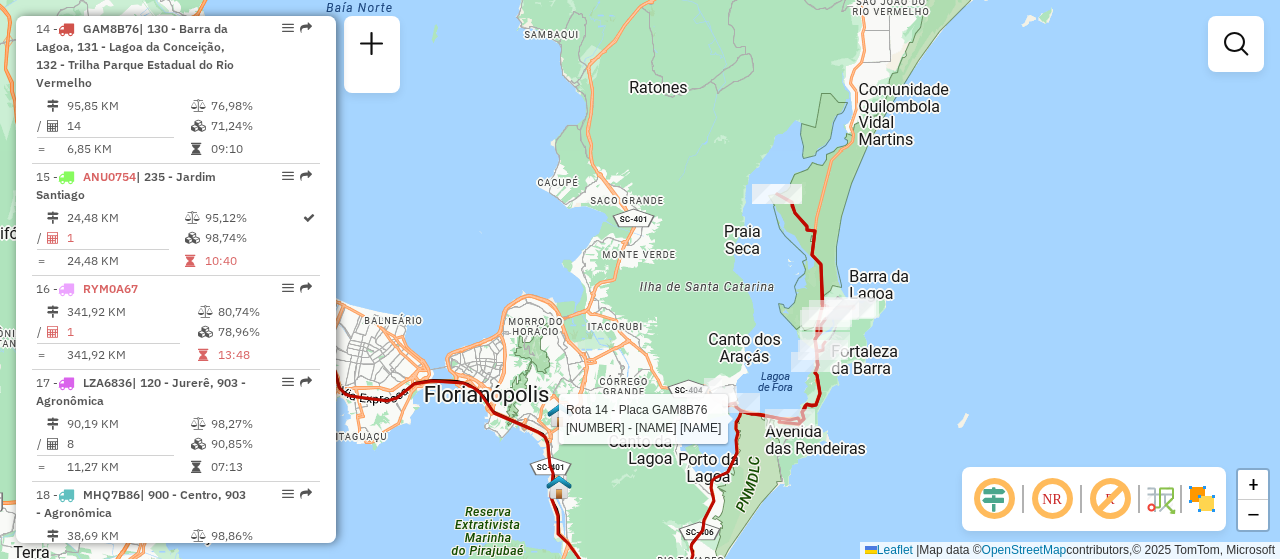 select on "**********" 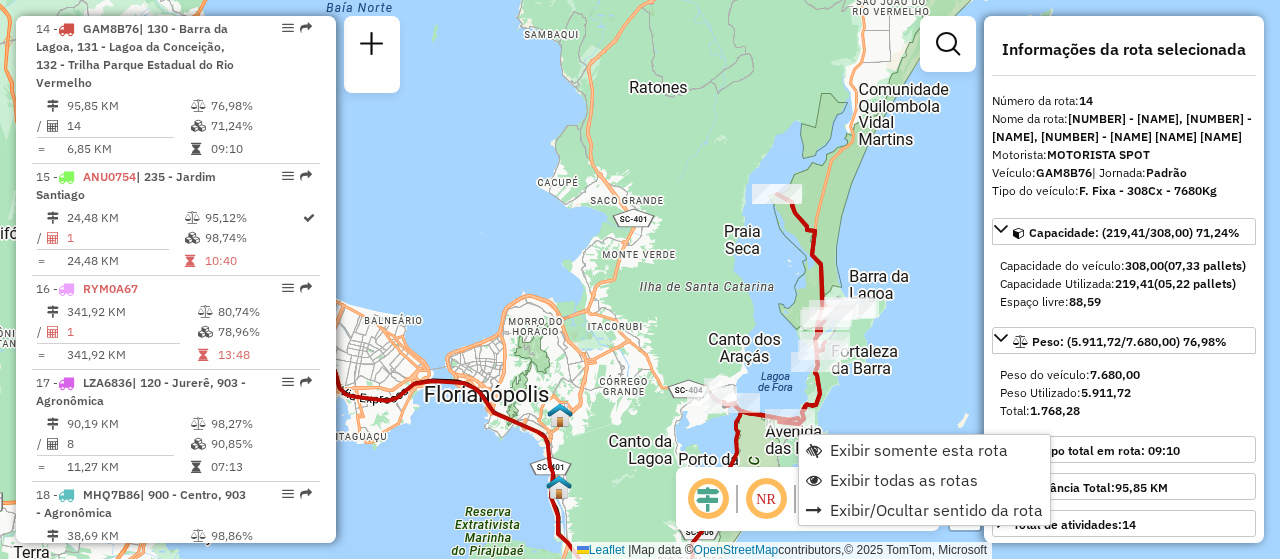 click on "Janela de atendimento Grade de atendimento Capacidade Transportadoras Veículos Cliente Pedidos  Rotas Selecione os dias de semana para filtrar as janelas de atendimento  Seg   Ter   Qua   Qui   Sex   Sáb   Dom  Informe o período da janela de atendimento: De: Até:  Filtrar exatamente a janela do cliente  Considerar janela de atendimento padrão  Selecione os dias de semana para filtrar as grades de atendimento  Seg   Ter   Qua   Qui   Sex   Sáb   Dom   Considerar clientes sem dia de atendimento cadastrado  Clientes fora do dia de atendimento selecionado Filtrar as atividades entre os valores definidos abaixo:  Peso mínimo:   Peso máximo:   Cubagem mínima:   Cubagem máxima:   De:   Até:  Filtrar as atividades entre o tempo de atendimento definido abaixo:  De:   Até:   Considerar capacidade total dos clientes não roteirizados Transportadora: Selecione um ou mais itens Tipo de veículo: Selecione um ou mais itens Veículo: Selecione um ou mais itens Motorista: Selecione um ou mais itens Nome: Rótulo:" 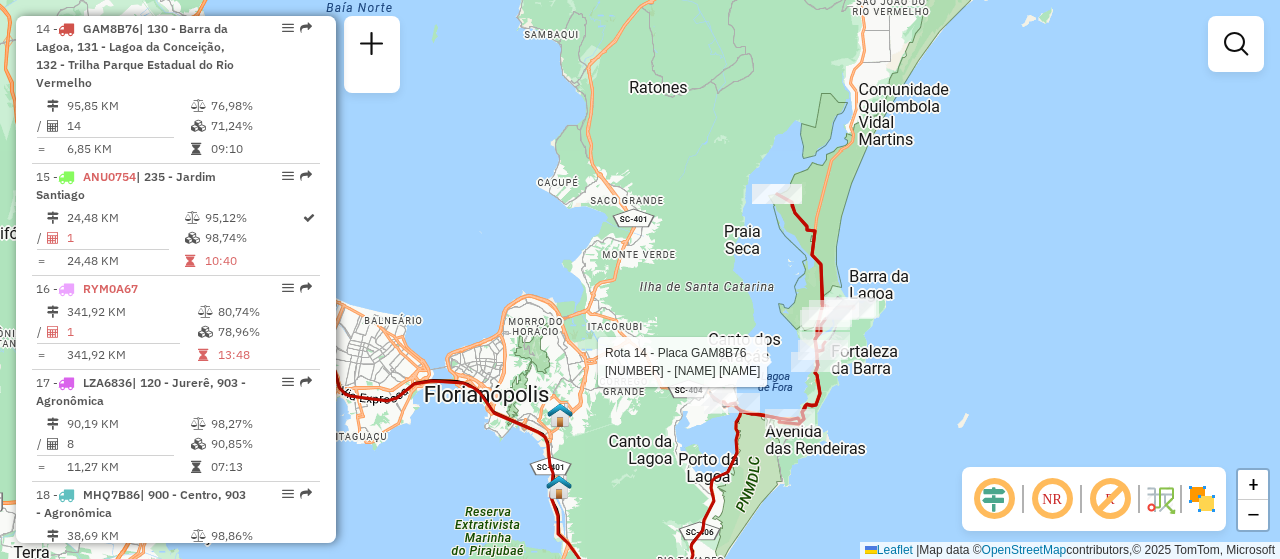 select on "**********" 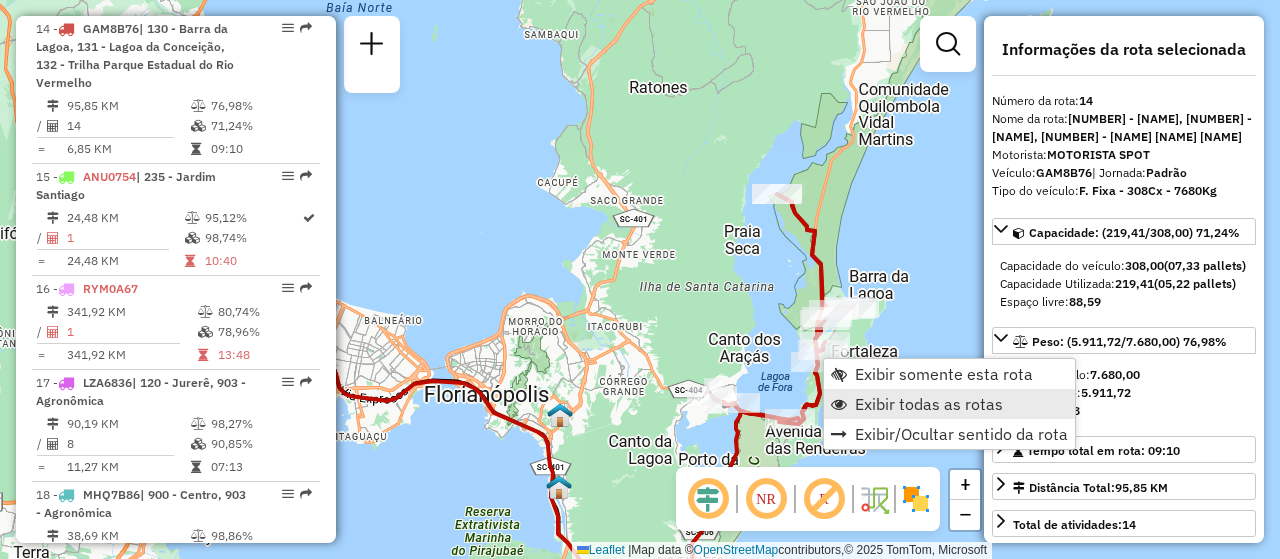 click on "Exibir todas as rotas" at bounding box center (929, 404) 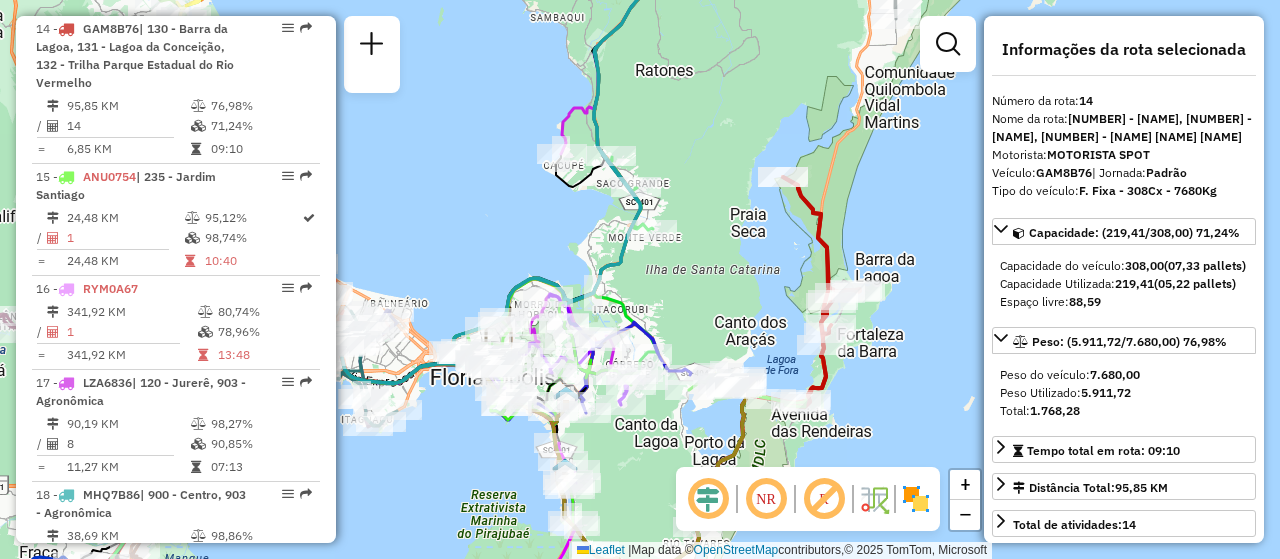 drag, startPoint x: 910, startPoint y: 410, endPoint x: 917, endPoint y: 392, distance: 19.313208 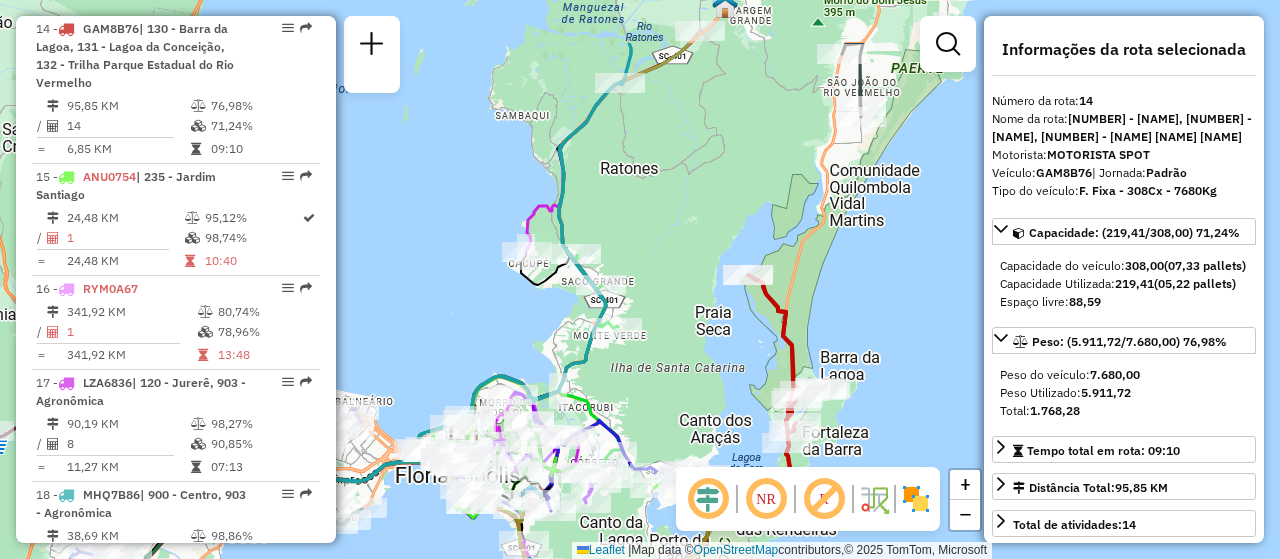 drag, startPoint x: 913, startPoint y: 255, endPoint x: 877, endPoint y: 356, distance: 107.22407 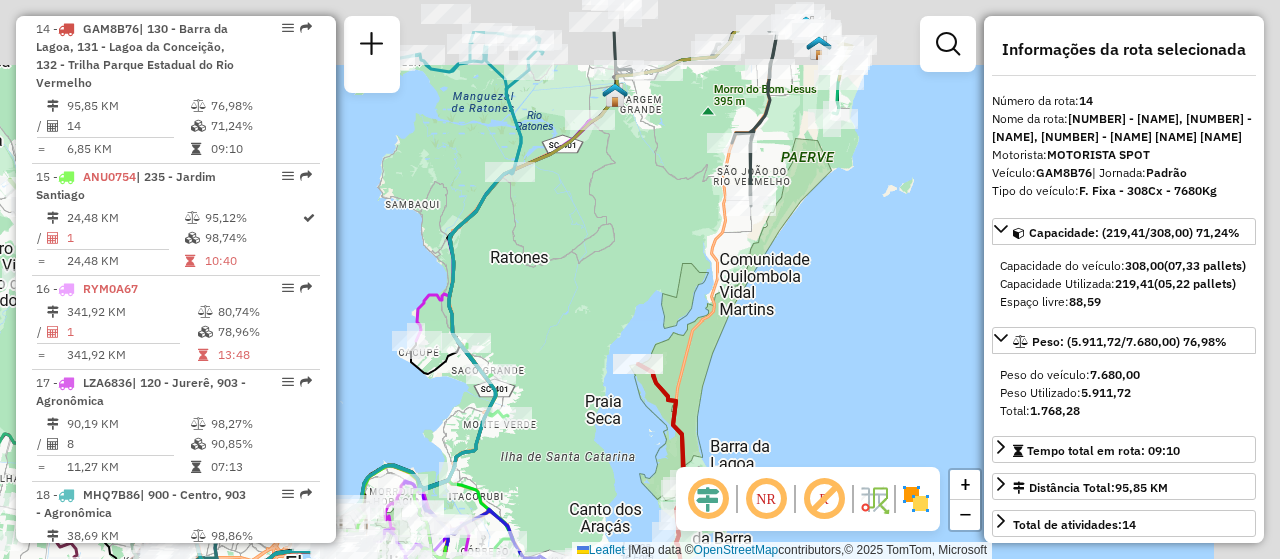 drag, startPoint x: 849, startPoint y: 285, endPoint x: 716, endPoint y: 391, distance: 170.07352 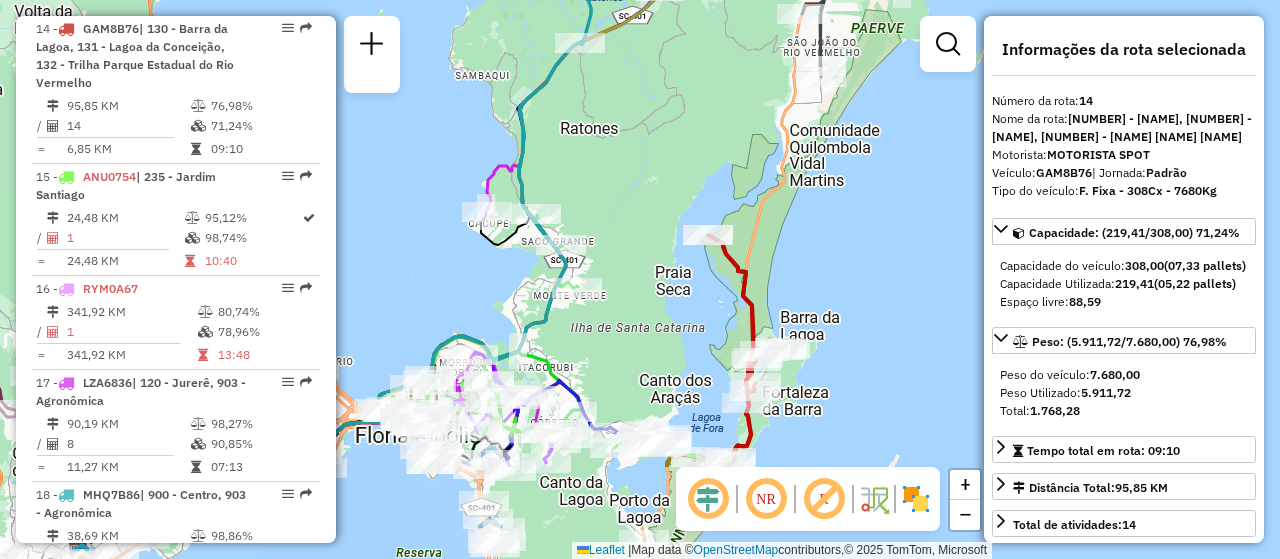drag, startPoint x: 737, startPoint y: 356, endPoint x: 830, endPoint y: 207, distance: 175.64168 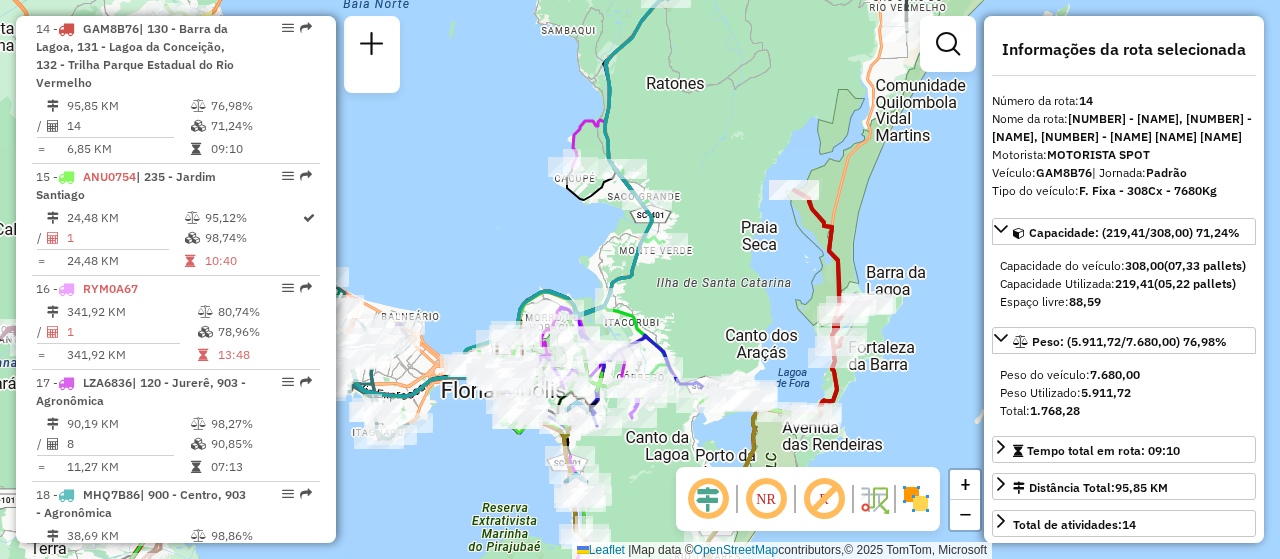 drag, startPoint x: 603, startPoint y: 352, endPoint x: 709, endPoint y: 300, distance: 118.06778 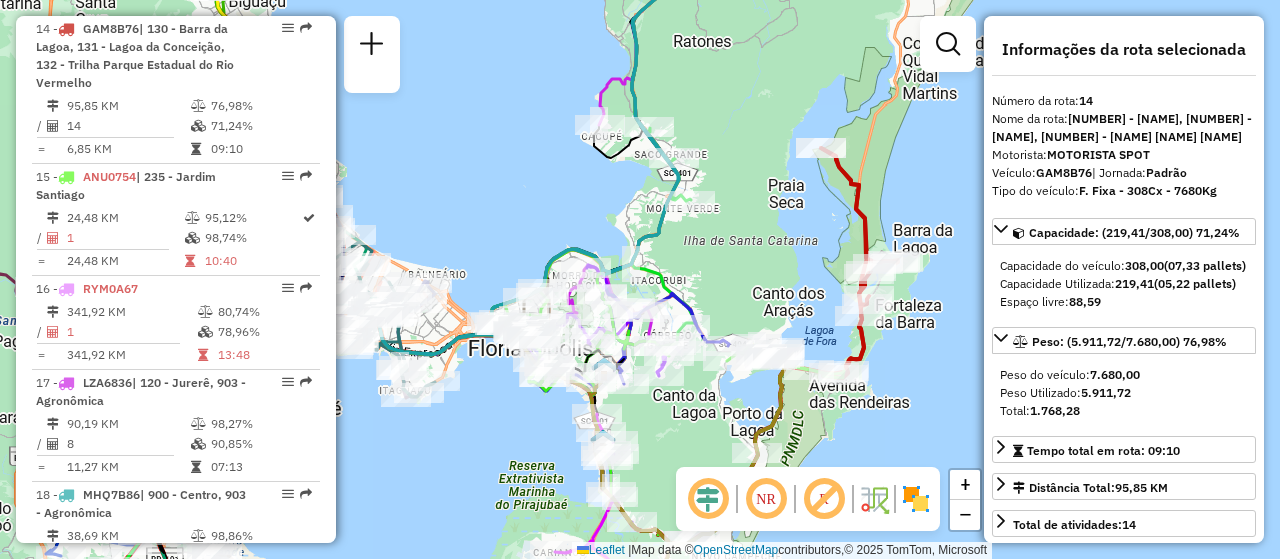 drag, startPoint x: 720, startPoint y: 303, endPoint x: 727, endPoint y: 269, distance: 34.713108 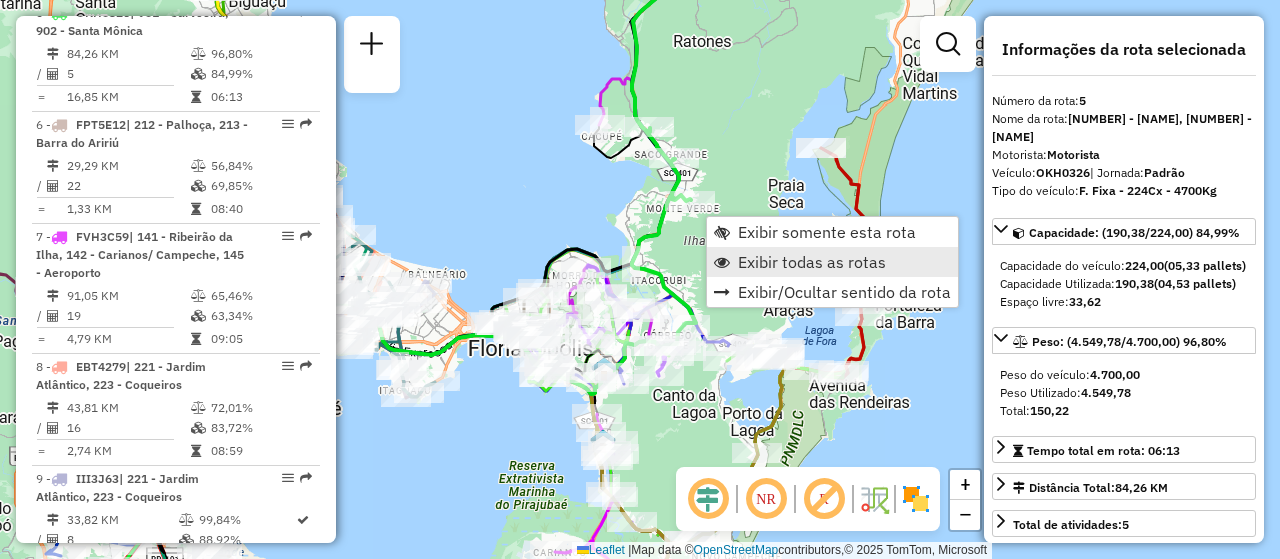 scroll, scrollTop: 1225, scrollLeft: 0, axis: vertical 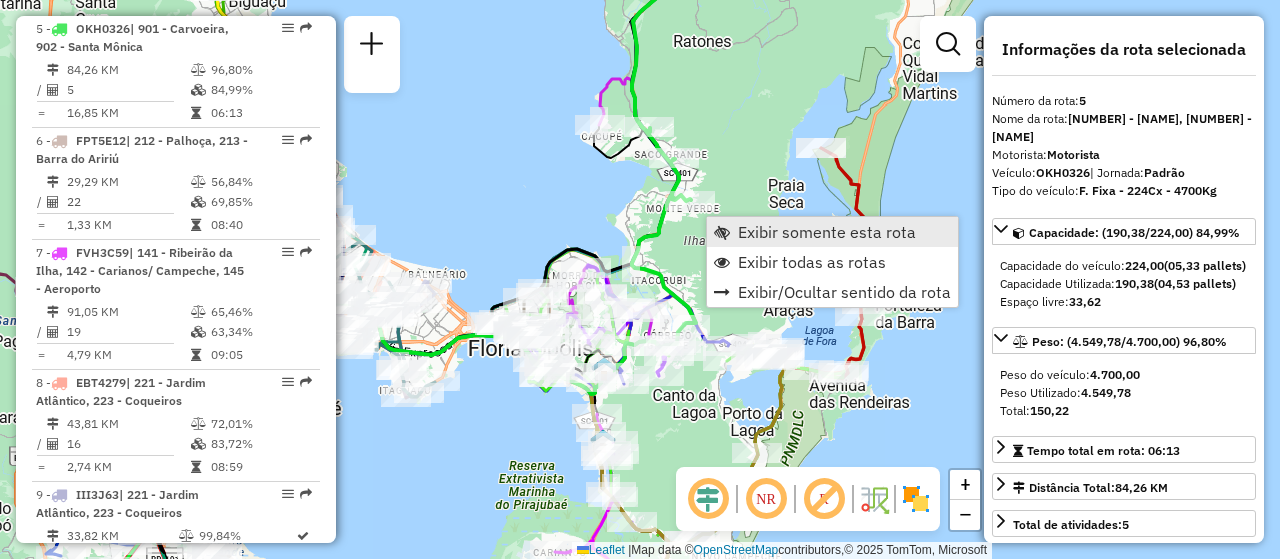 click on "Exibir somente esta rota" at bounding box center (827, 232) 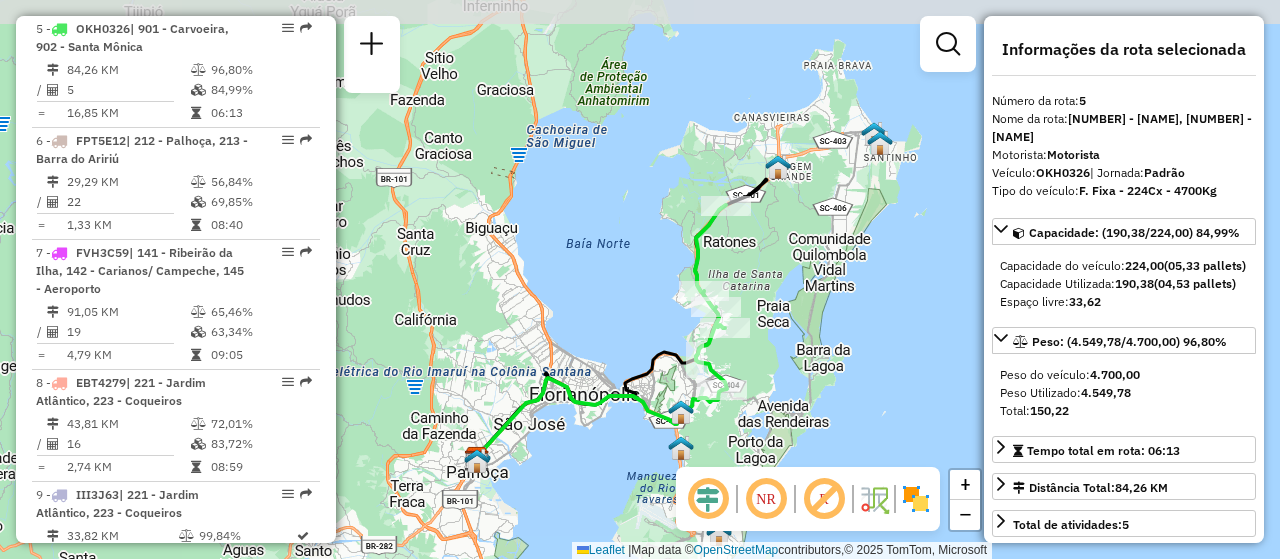 drag, startPoint x: 807, startPoint y: 257, endPoint x: 790, endPoint y: 288, distance: 35.35534 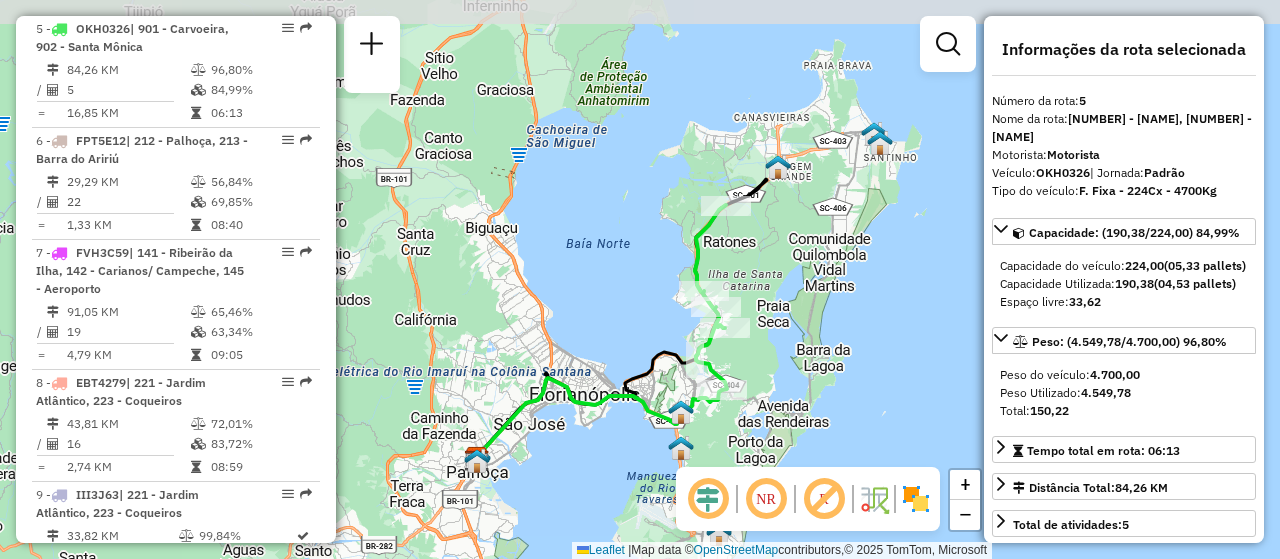 click on "Janela de atendimento Grade de atendimento Capacidade Transportadoras Veículos Cliente Pedidos  Rotas Selecione os dias de semana para filtrar as janelas de atendimento  Seg   Ter   Qua   Qui   Sex   Sáb   Dom  Informe o período da janela de atendimento: De: Até:  Filtrar exatamente a janela do cliente  Considerar janela de atendimento padrão  Selecione os dias de semana para filtrar as grades de atendimento  Seg   Ter   Qua   Qui   Sex   Sáb   Dom   Considerar clientes sem dia de atendimento cadastrado  Clientes fora do dia de atendimento selecionado Filtrar as atividades entre os valores definidos abaixo:  Peso mínimo:   Peso máximo:   Cubagem mínima:   Cubagem máxima:   De:   Até:  Filtrar as atividades entre o tempo de atendimento definido abaixo:  De:   Até:   Considerar capacidade total dos clientes não roteirizados Transportadora: Selecione um ou mais itens Tipo de veículo: Selecione um ou mais itens Veículo: Selecione um ou mais itens Motorista: Selecione um ou mais itens Nome: Rótulo:" 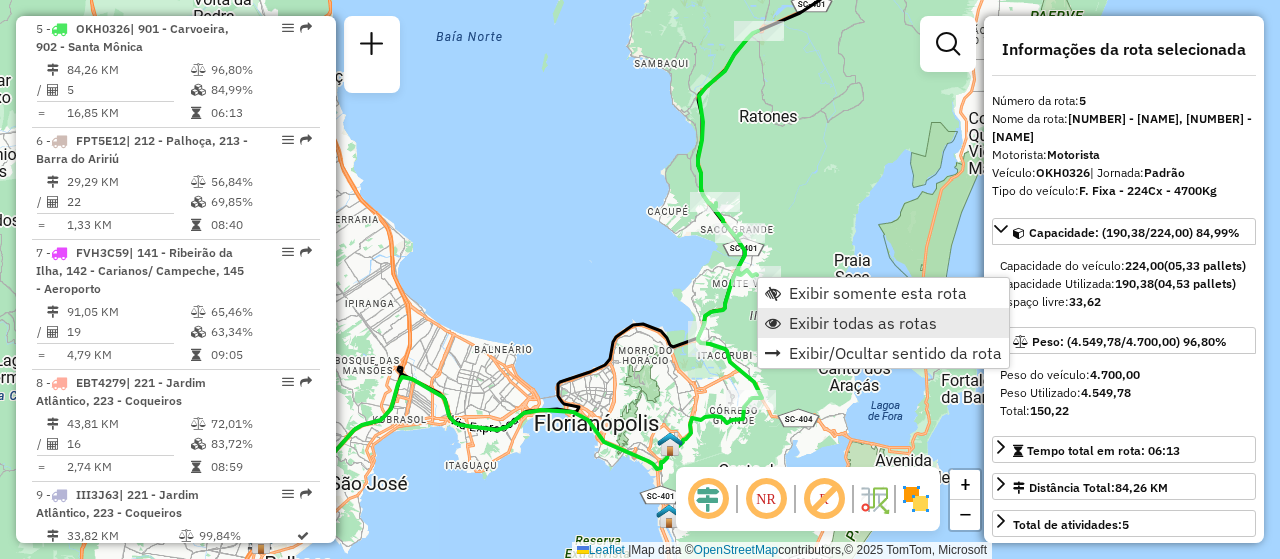 click on "Exibir todas as rotas" at bounding box center [863, 323] 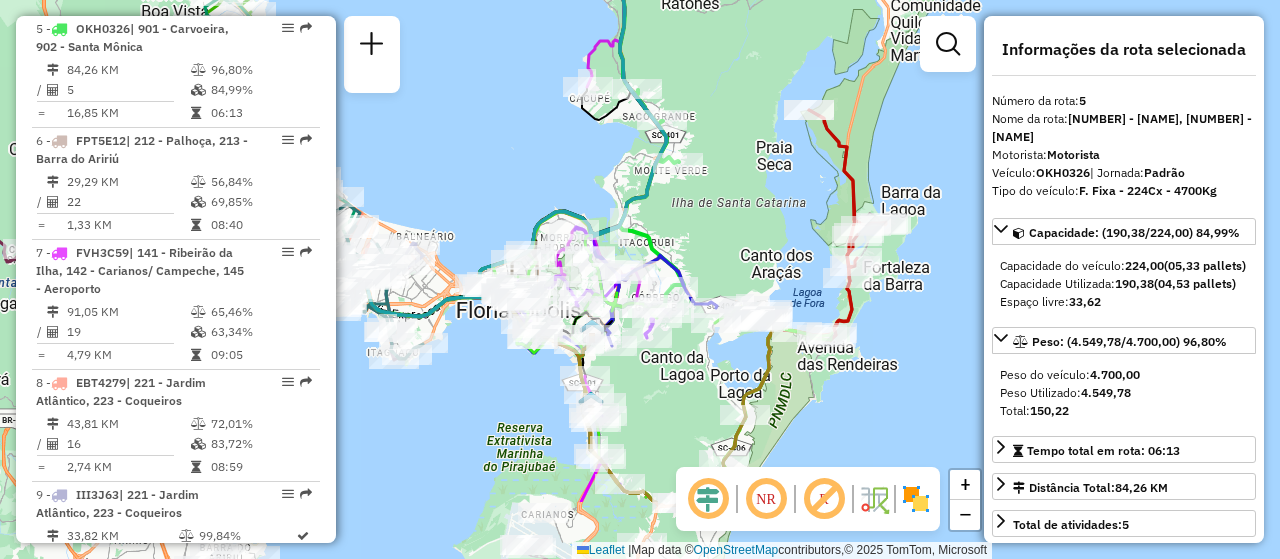 drag, startPoint x: 834, startPoint y: 350, endPoint x: 752, endPoint y: 236, distance: 140.42792 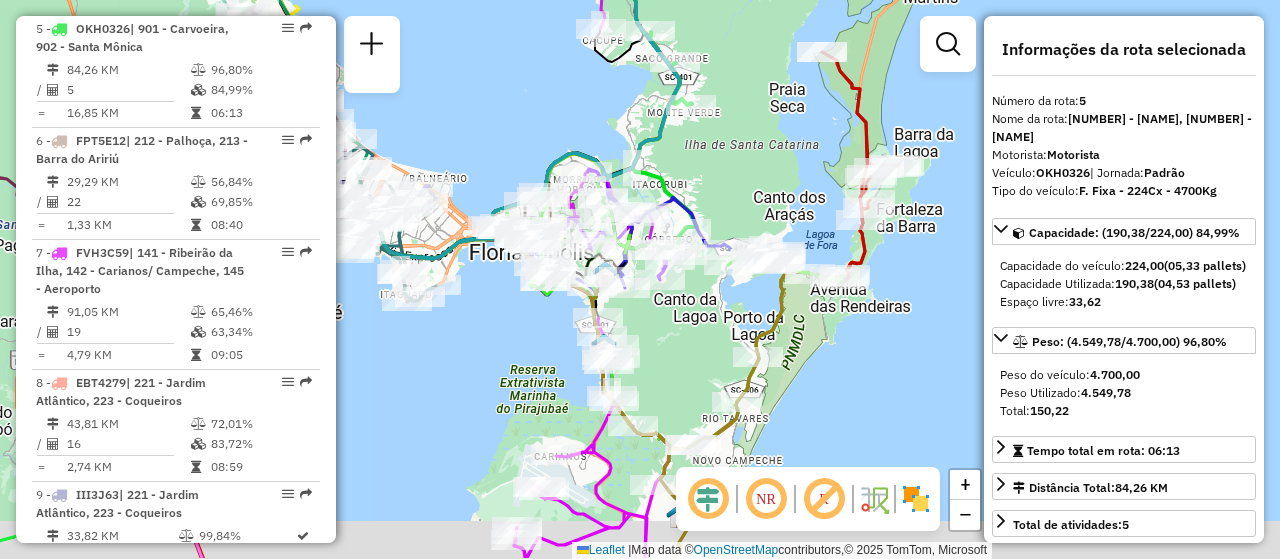 drag, startPoint x: 847, startPoint y: 390, endPoint x: 871, endPoint y: 290, distance: 102.83968 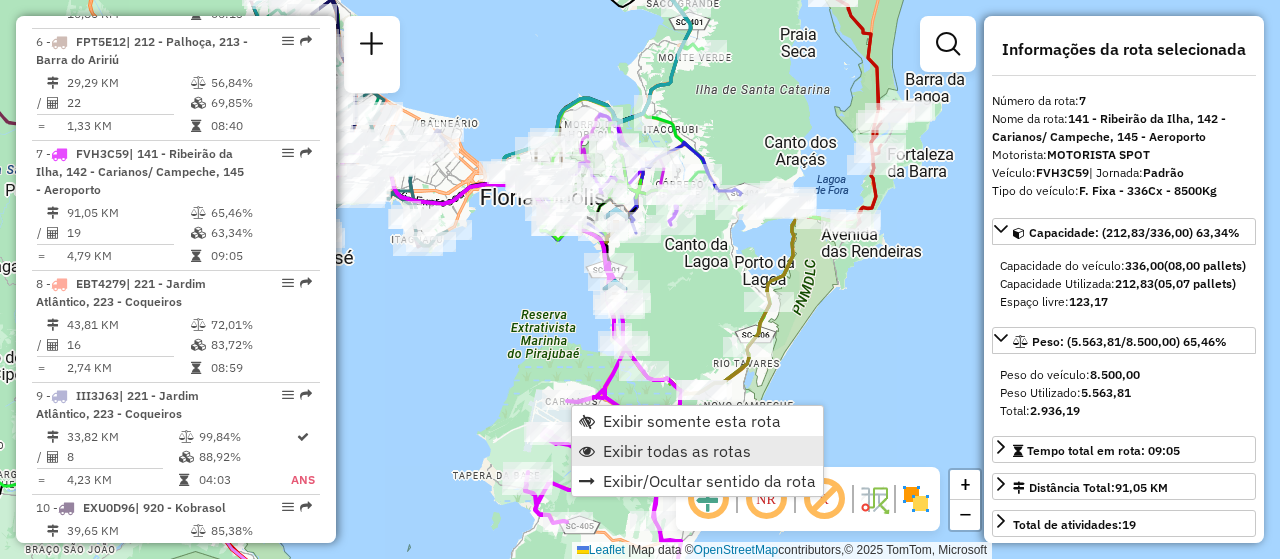 scroll, scrollTop: 1449, scrollLeft: 0, axis: vertical 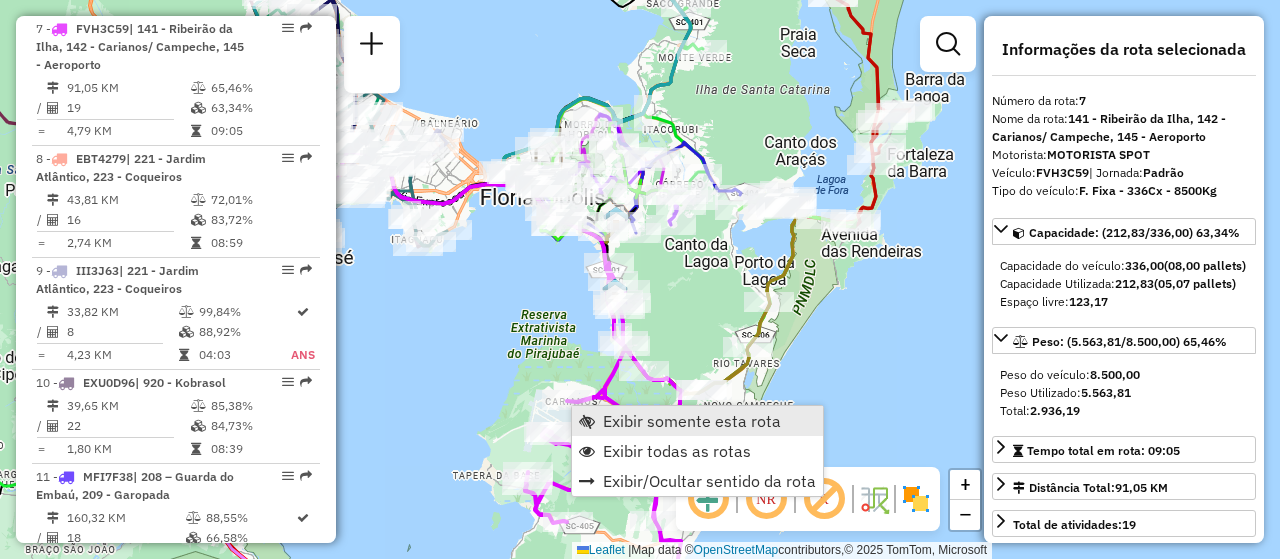 click on "Exibir somente esta rota" at bounding box center (692, 421) 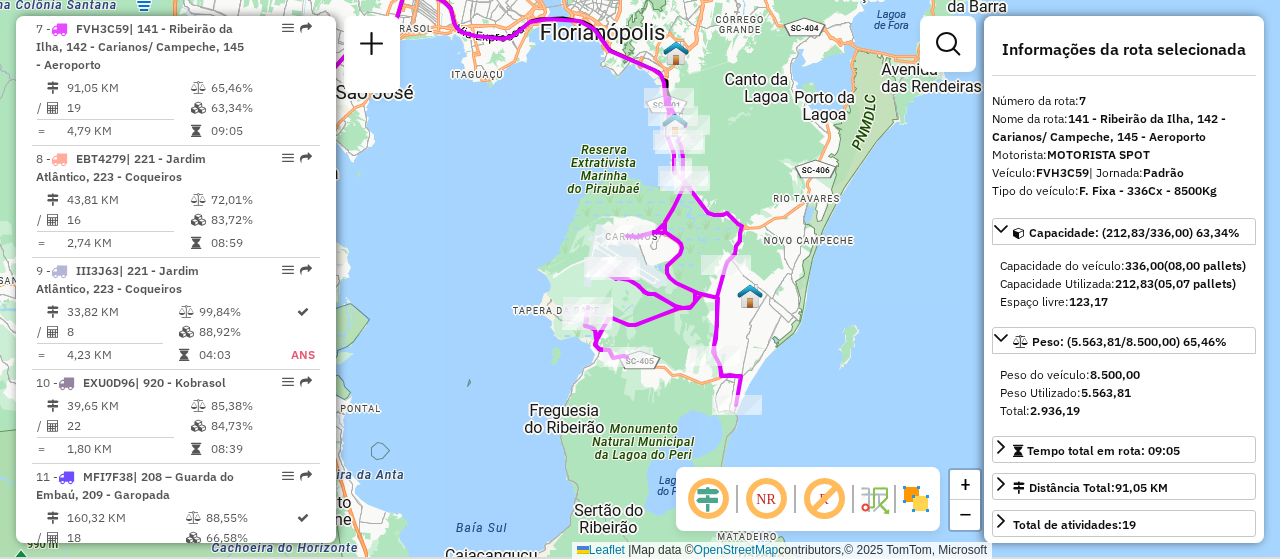 drag, startPoint x: 802, startPoint y: 395, endPoint x: 662, endPoint y: 312, distance: 162.75441 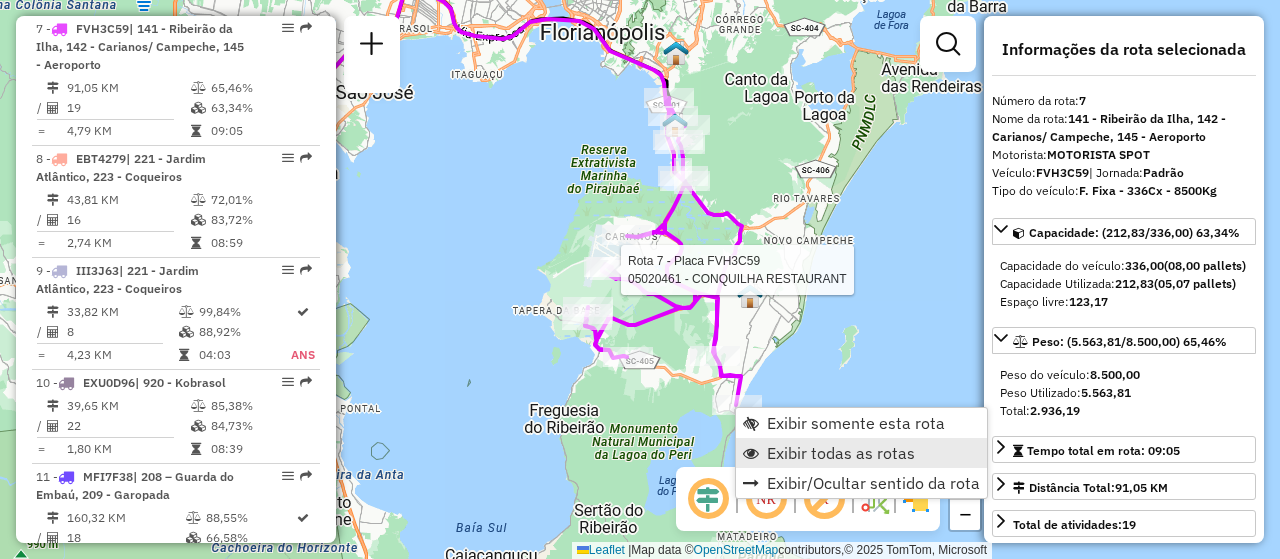 click on "Exibir todas as rotas" at bounding box center [861, 453] 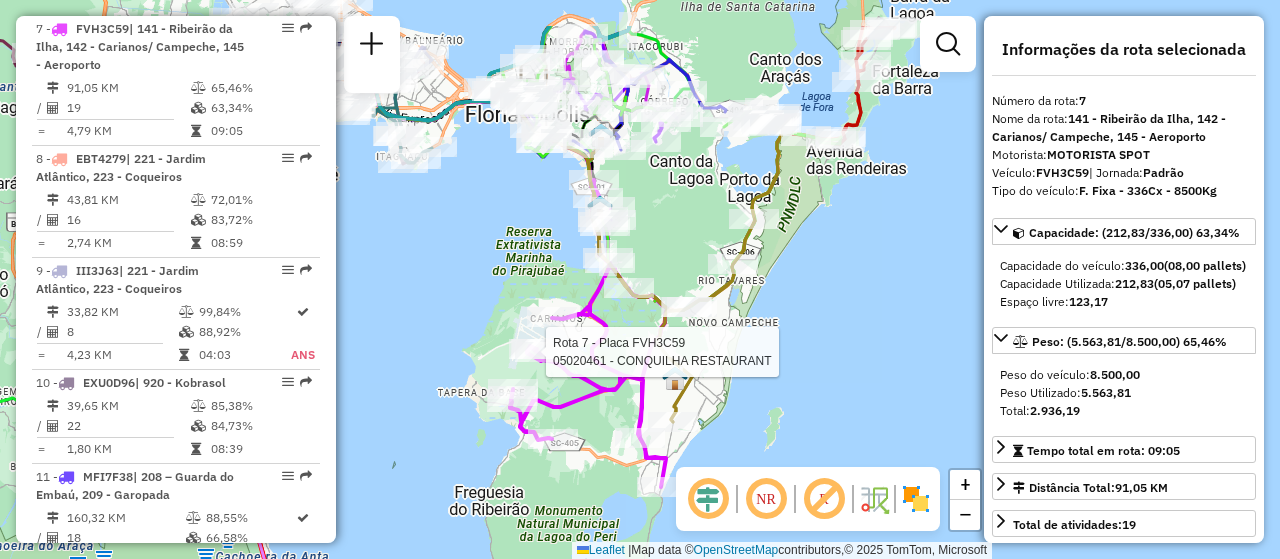 drag, startPoint x: 838, startPoint y: 379, endPoint x: 761, endPoint y: 465, distance: 115.43397 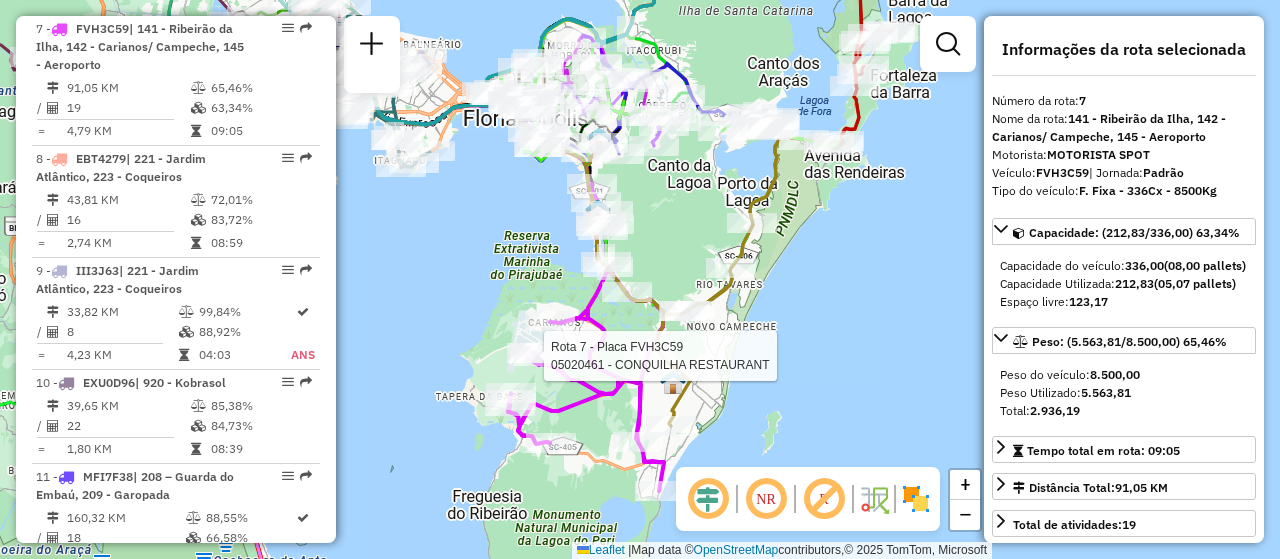 click on "Rota [NUMBER] - Placa [PLATE] [NUMBER] - [NAME] [NAME] Janela de atendimento Grade de atendimento Capacidade Transportadoras Veículos Cliente Pedidos  Rotas Selecione os dias de semana para filtrar as janelas de atendimento  Seg   Ter   Qua   Qui   Sex   Sáb   Dom  Informe o período da janela de atendimento: De: Até:  Filtrar exatamente a janela do cliente  Considerar janela de atendimento padrão  Selecione os dias de semana para filtrar as grades de atendimento  Seg   Ter   Qua   Qui   Sex   Sáb   Dom   Considerar clientes sem dia de atendimento cadastrado  Clientes fora do dia de atendimento selecionado Filtrar as atividades entre os valores definidos abaixo:  Peso mínimo:   Peso máximo:   Cubagem mínima:   Cubagem máxima:   De:   Até:  Filtrar as atividades entre o tempo de atendimento definido abaixo:  De:   Até:   Considerar capacidade total dos clientes não roteirizados Transportadora: Selecione um ou mais itens Tipo de veículo: Selecione um ou mais itens Veículo: Motorista: Nome: Setor:" 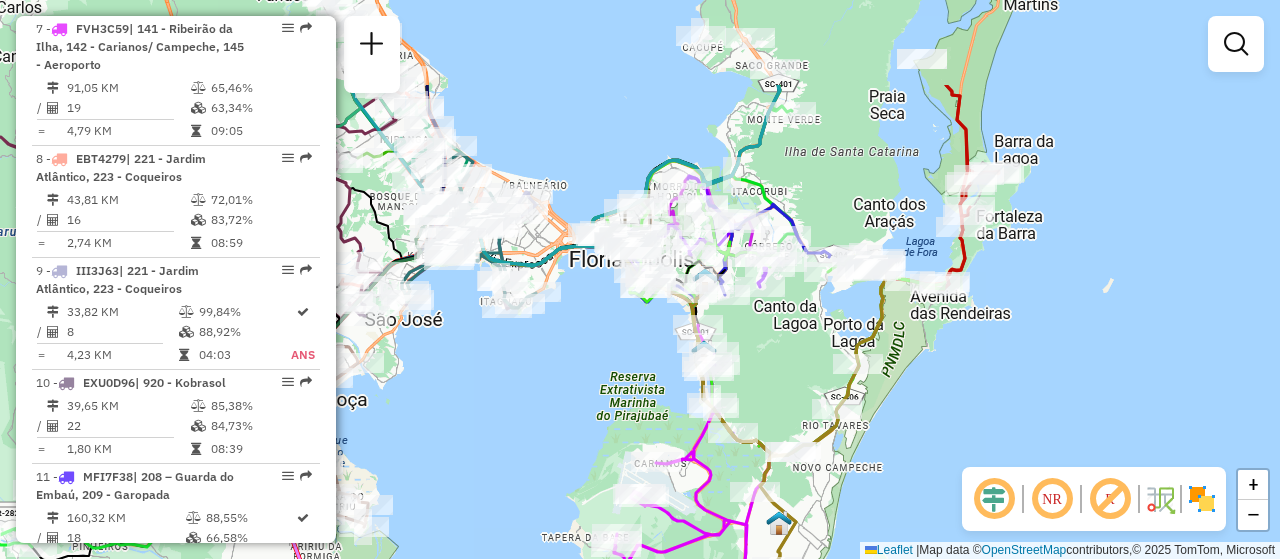 drag, startPoint x: 677, startPoint y: 205, endPoint x: 751, endPoint y: 329, distance: 144.40222 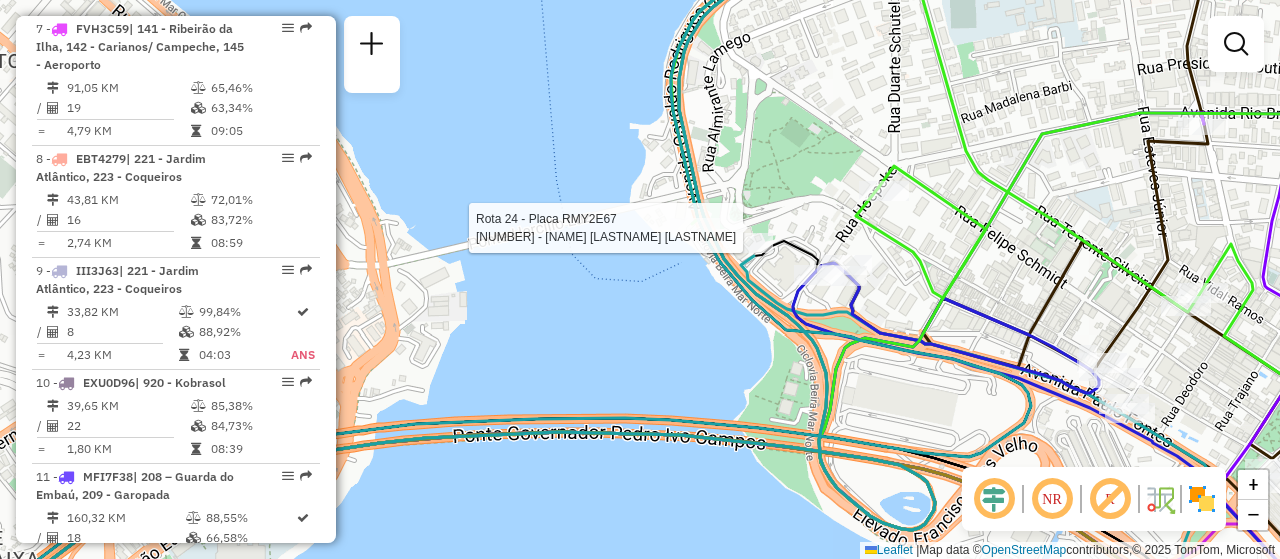 select on "**********" 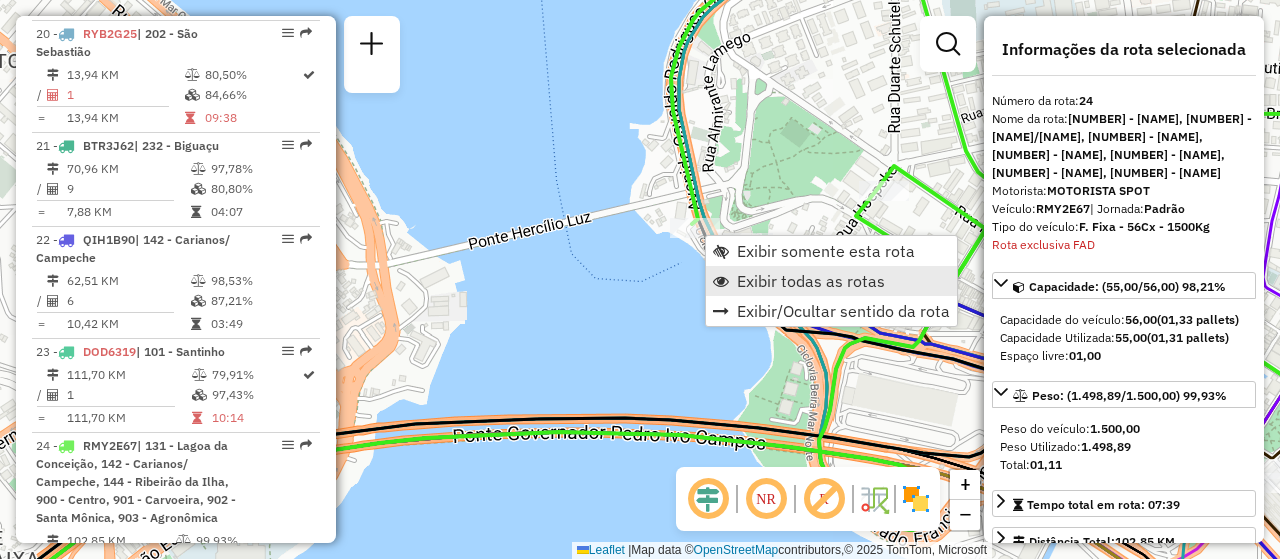 scroll, scrollTop: 3317, scrollLeft: 0, axis: vertical 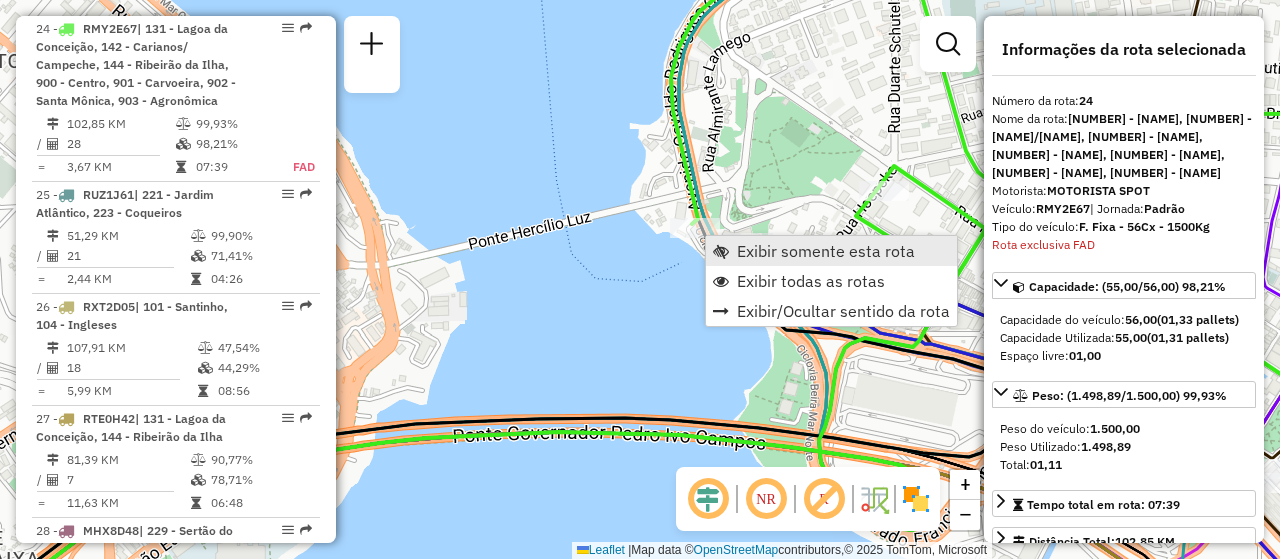 click on "Exibir somente esta rota" at bounding box center (826, 251) 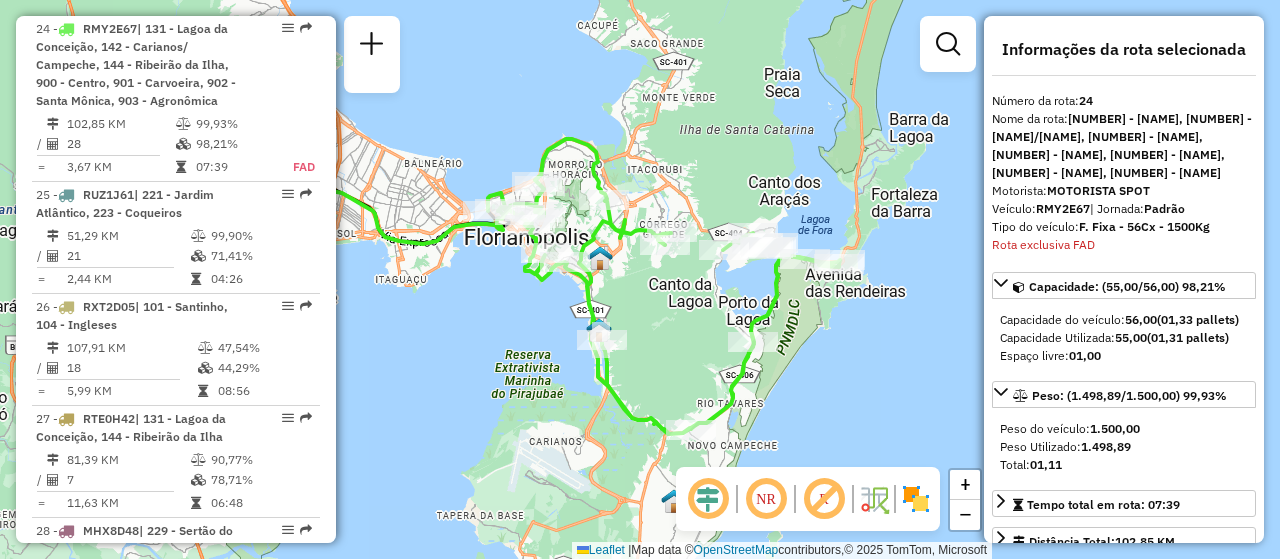 drag, startPoint x: 842, startPoint y: 290, endPoint x: 718, endPoint y: 295, distance: 124.10077 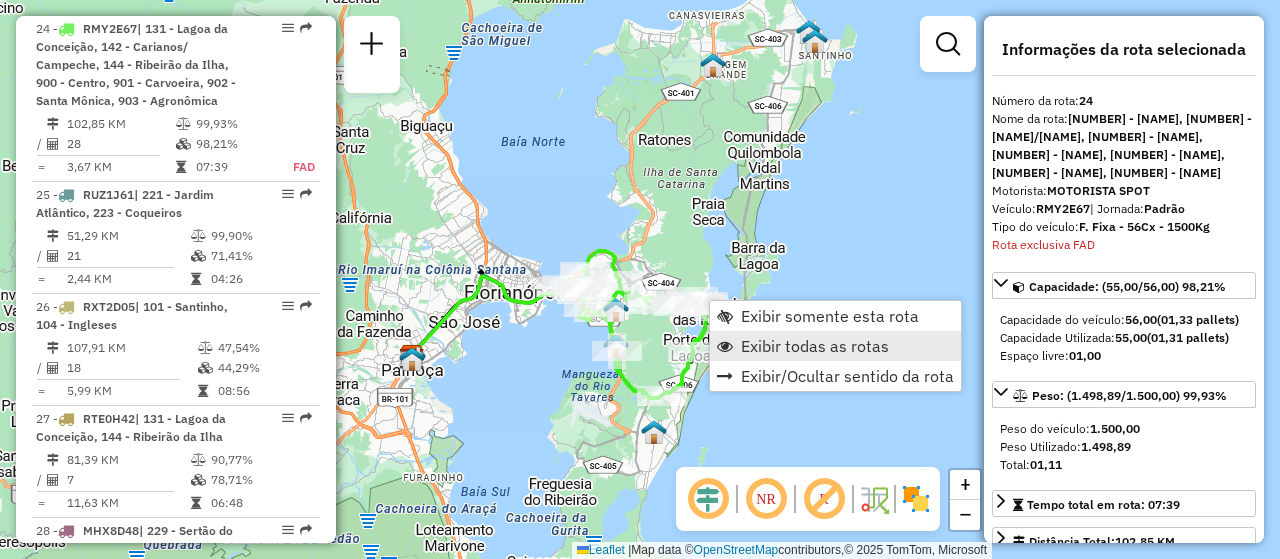 click on "Exibir todas as rotas" at bounding box center (815, 346) 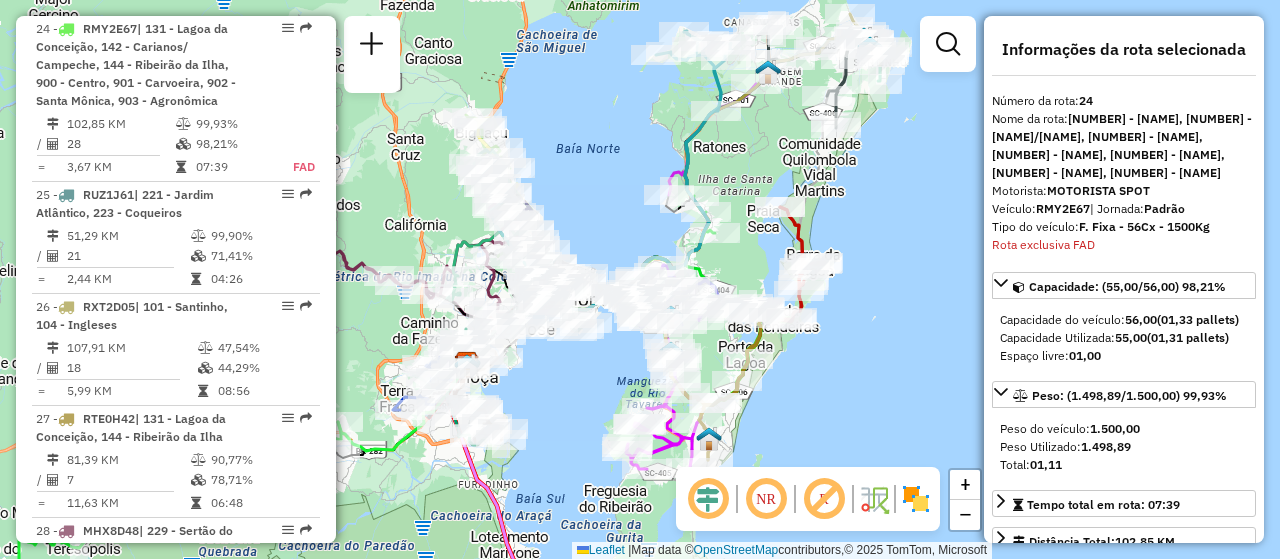 drag, startPoint x: 774, startPoint y: 370, endPoint x: 869, endPoint y: 390, distance: 97.082436 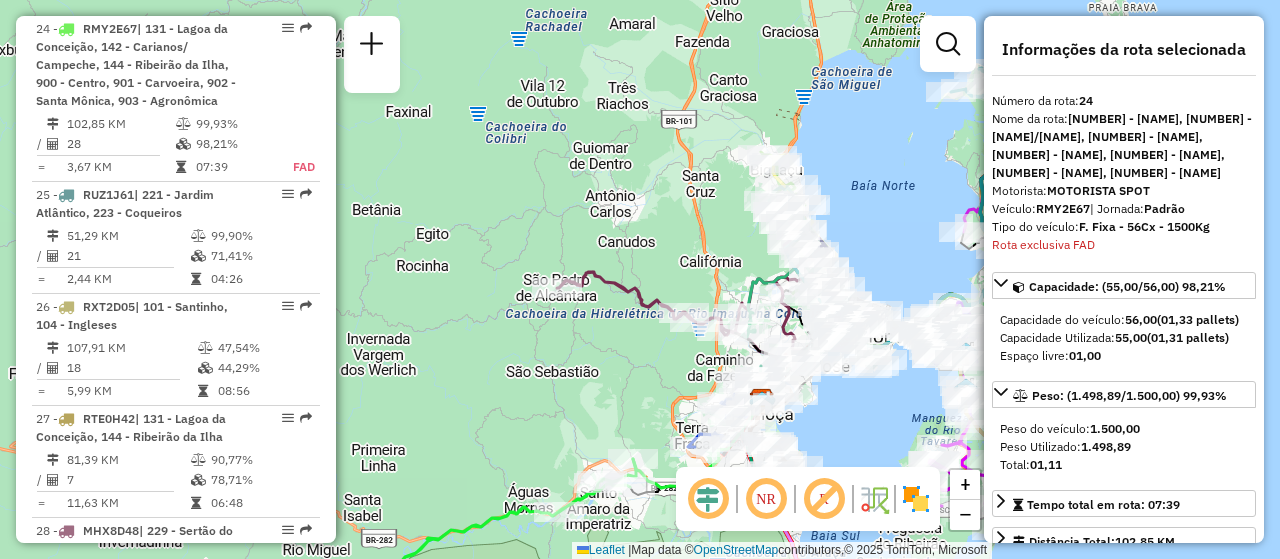 drag, startPoint x: 675, startPoint y: 227, endPoint x: 915, endPoint y: 251, distance: 241.19702 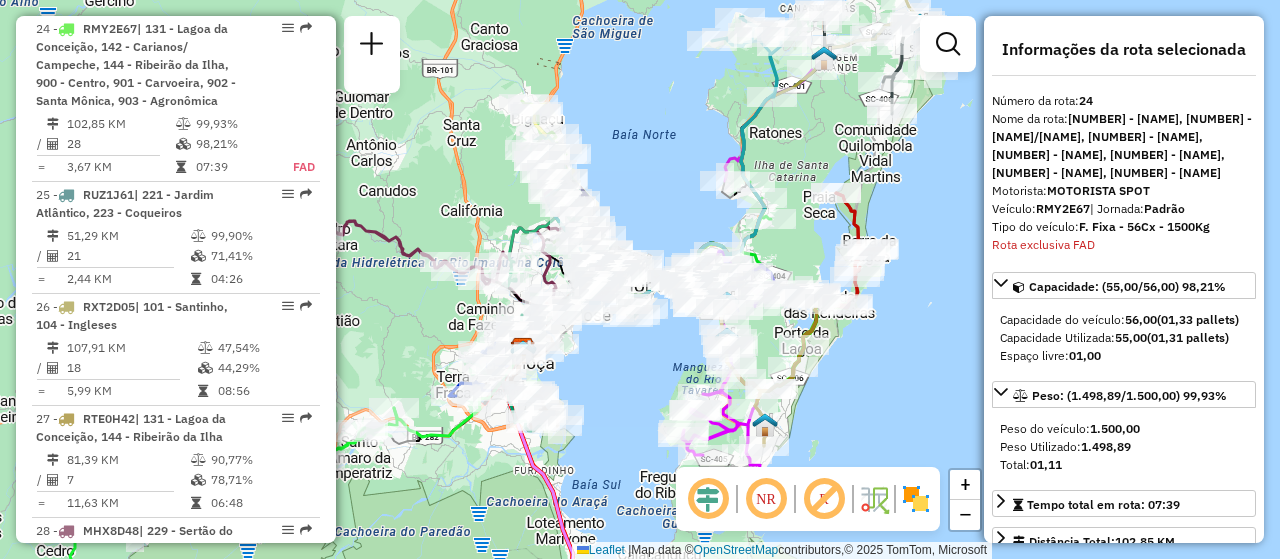drag, startPoint x: 826, startPoint y: 417, endPoint x: 611, endPoint y: 372, distance: 219.65883 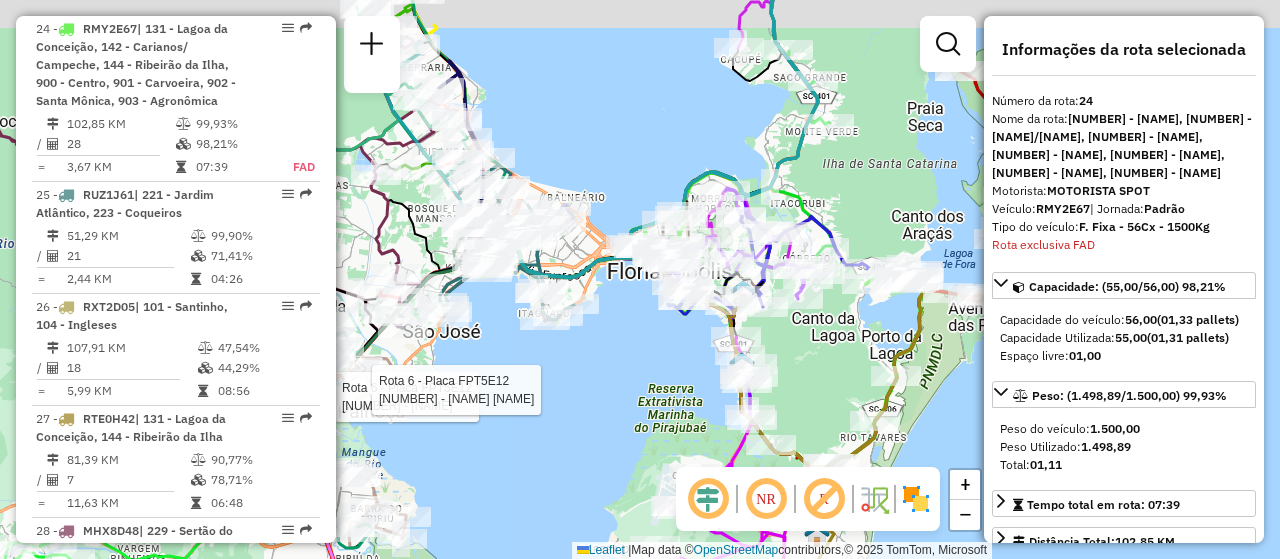 drag, startPoint x: 866, startPoint y: 326, endPoint x: 732, endPoint y: 351, distance: 136.31215 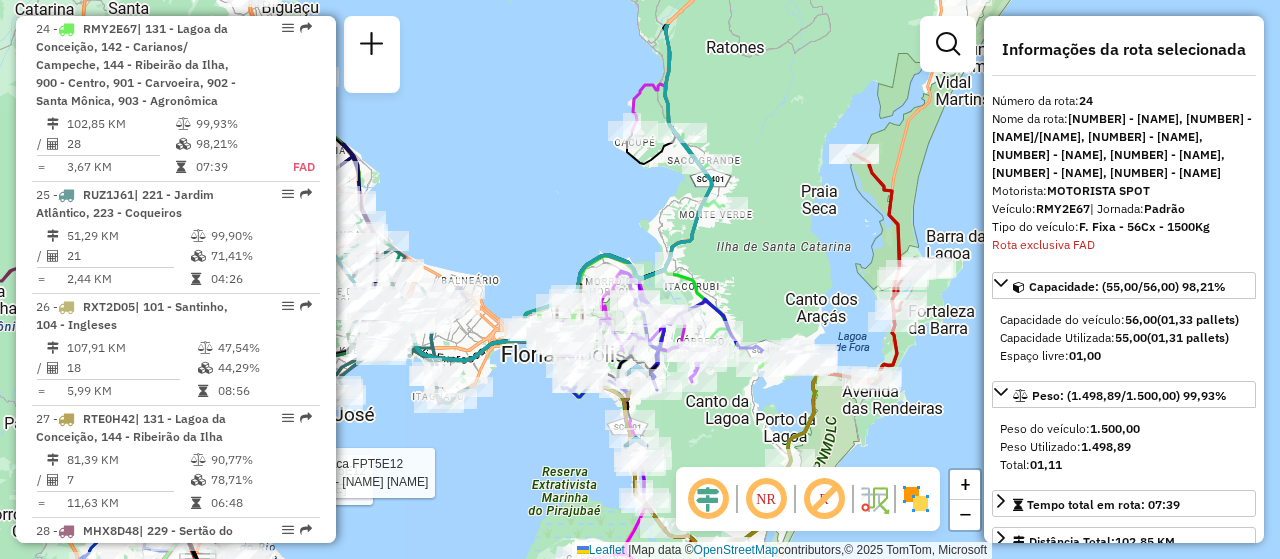 drag, startPoint x: 702, startPoint y: 321, endPoint x: 702, endPoint y: 401, distance: 80 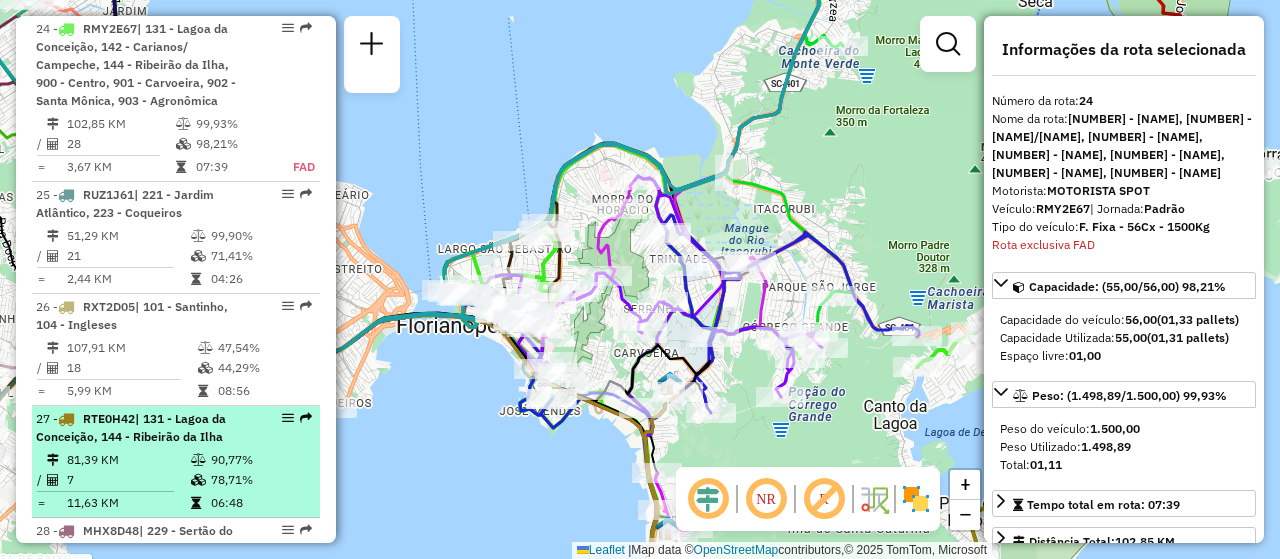 click at bounding box center (288, 418) 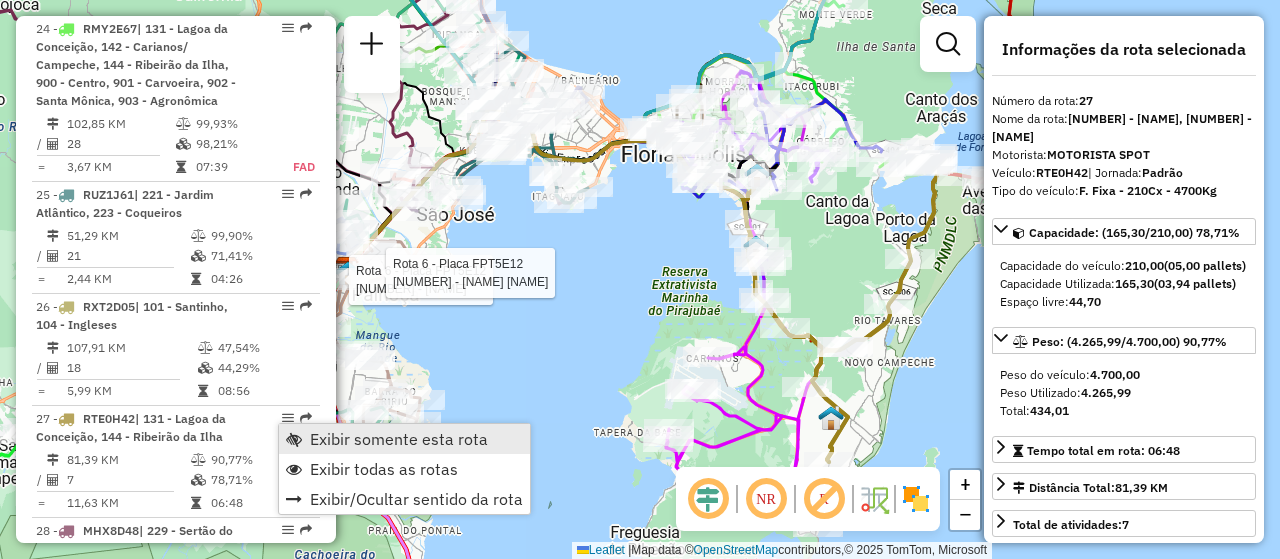 click on "Exibir somente esta rota" at bounding box center (404, 439) 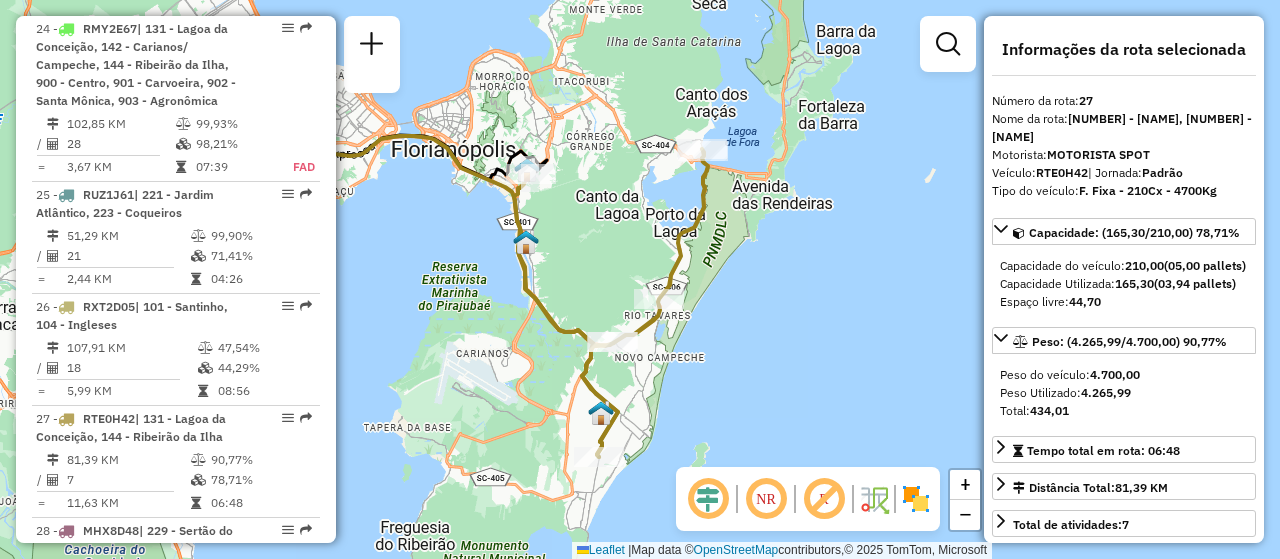 drag, startPoint x: 642, startPoint y: 422, endPoint x: 433, endPoint y: 419, distance: 209.02153 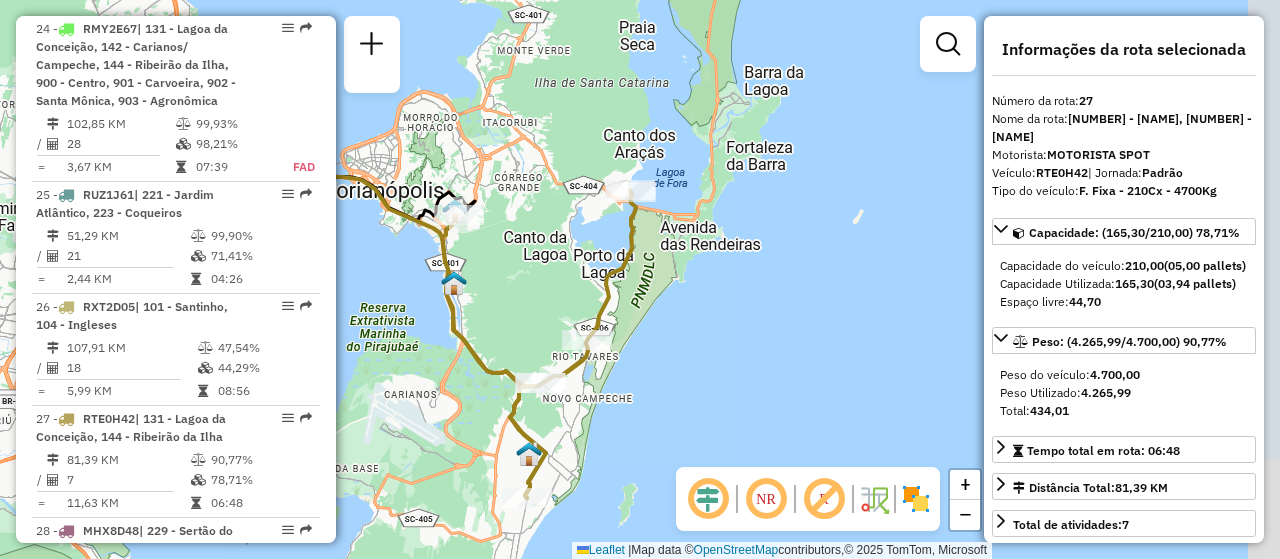 drag, startPoint x: 715, startPoint y: 416, endPoint x: 595, endPoint y: 449, distance: 124.45481 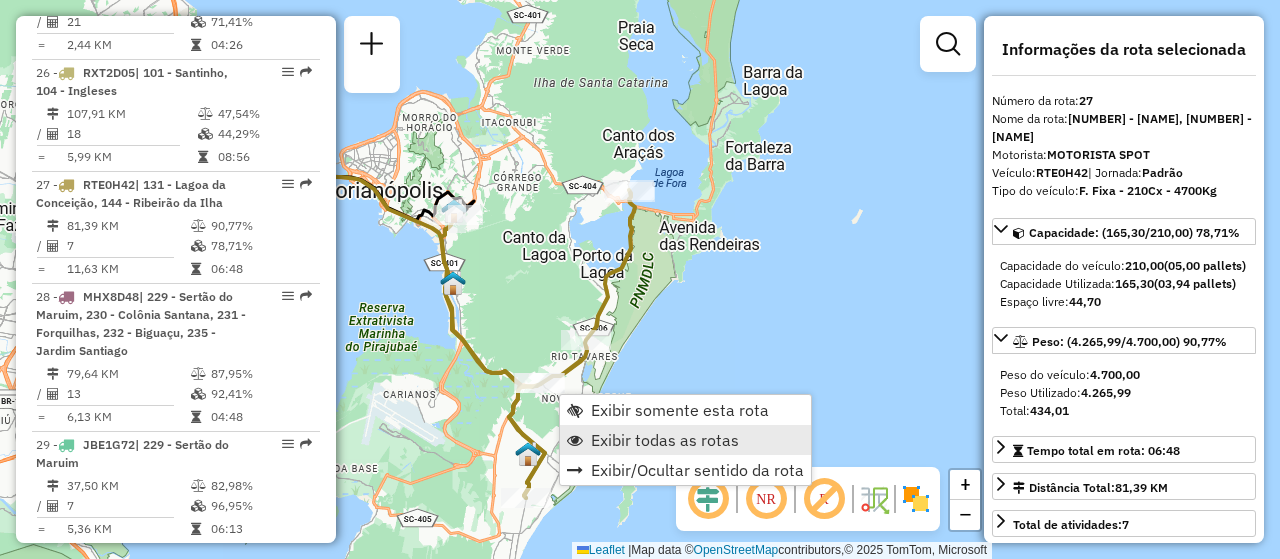 scroll, scrollTop: 3707, scrollLeft: 0, axis: vertical 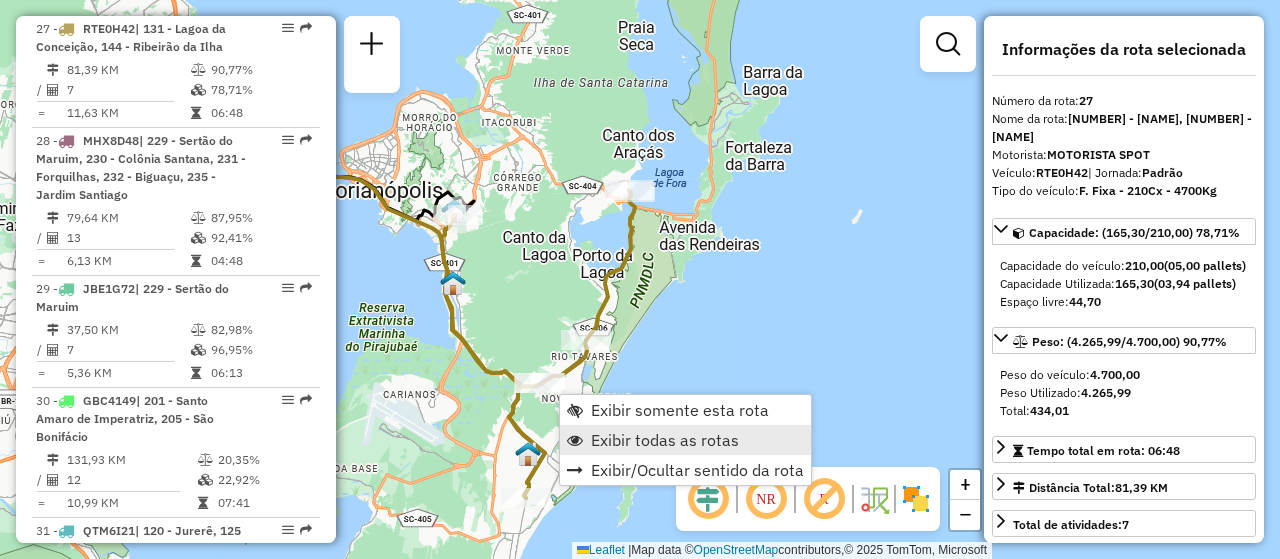 click on "Exibir todas as rotas" at bounding box center (665, 440) 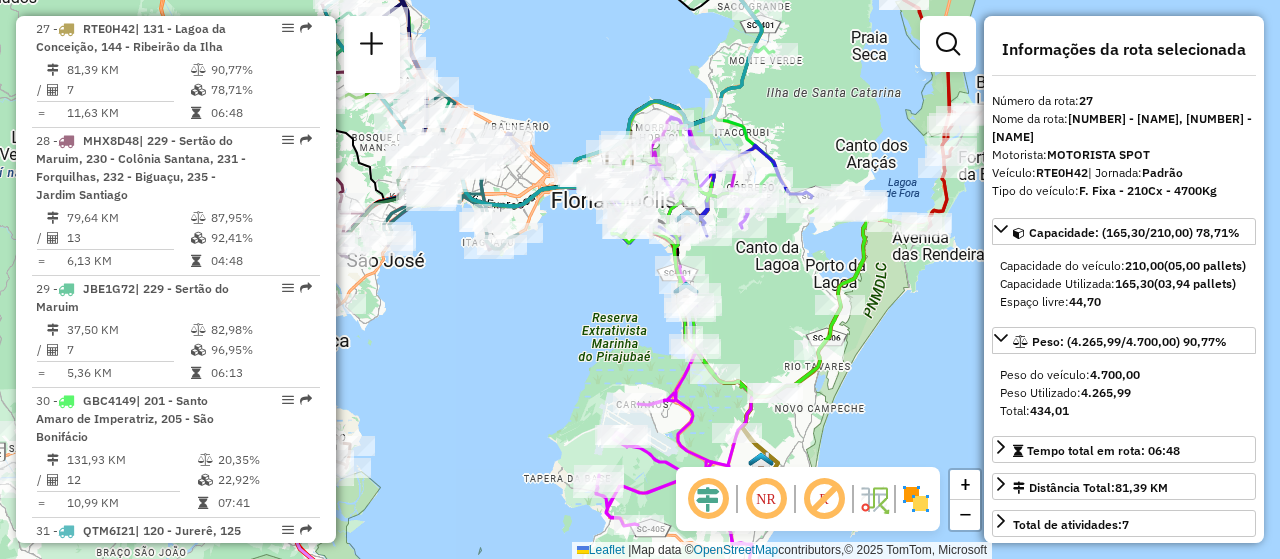 drag, startPoint x: 700, startPoint y: 386, endPoint x: 933, endPoint y: 396, distance: 233.2145 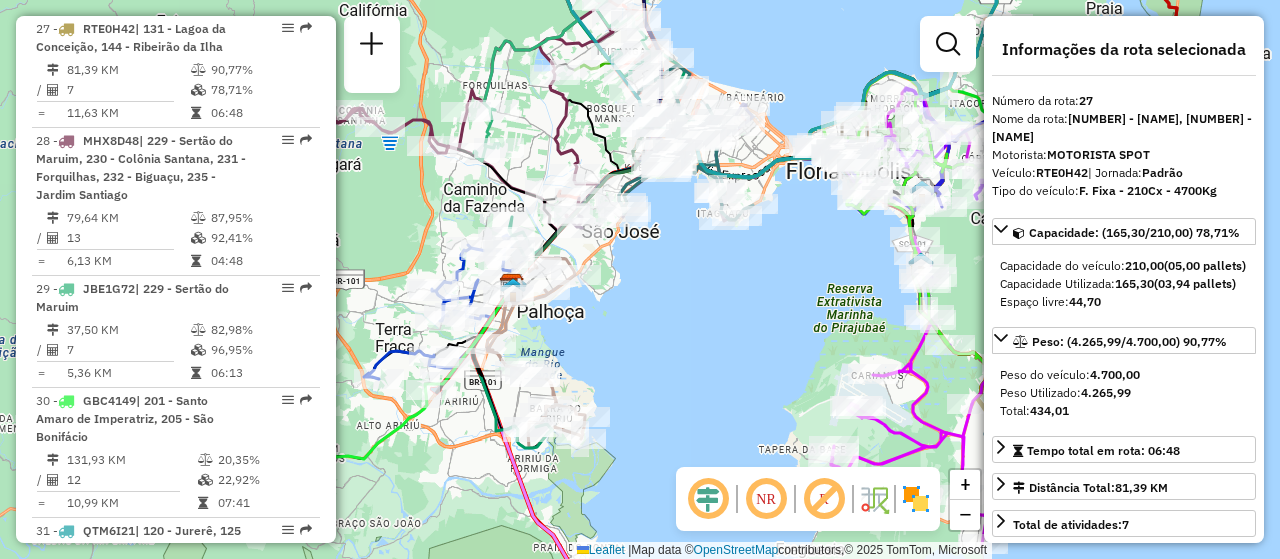 drag, startPoint x: 494, startPoint y: 306, endPoint x: 733, endPoint y: 275, distance: 241.00208 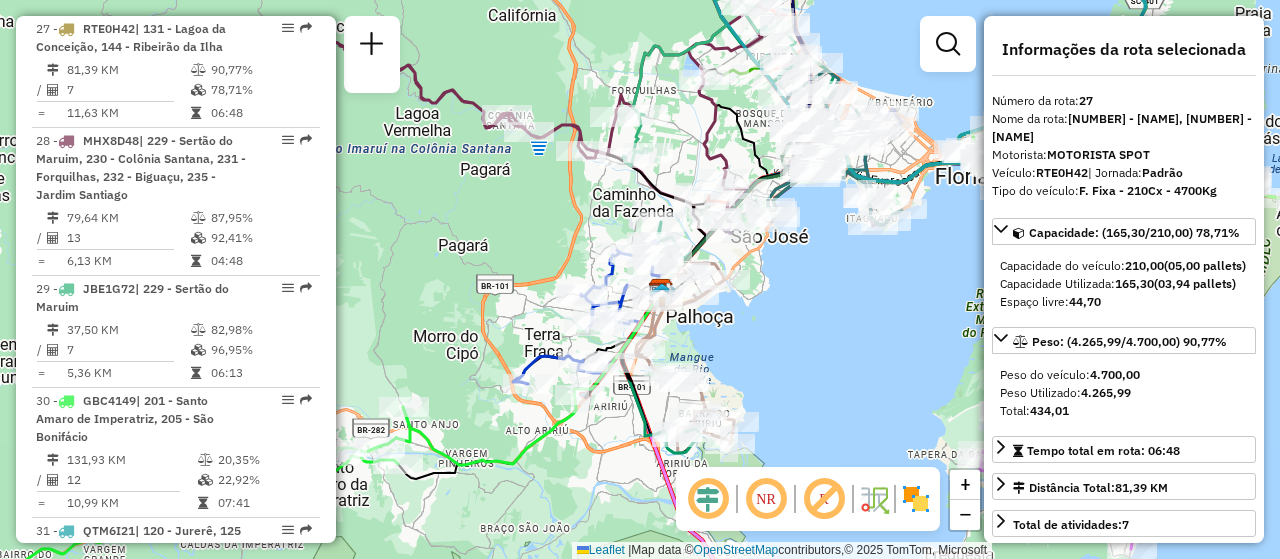 drag, startPoint x: 673, startPoint y: 410, endPoint x: 799, endPoint y: 423, distance: 126.66886 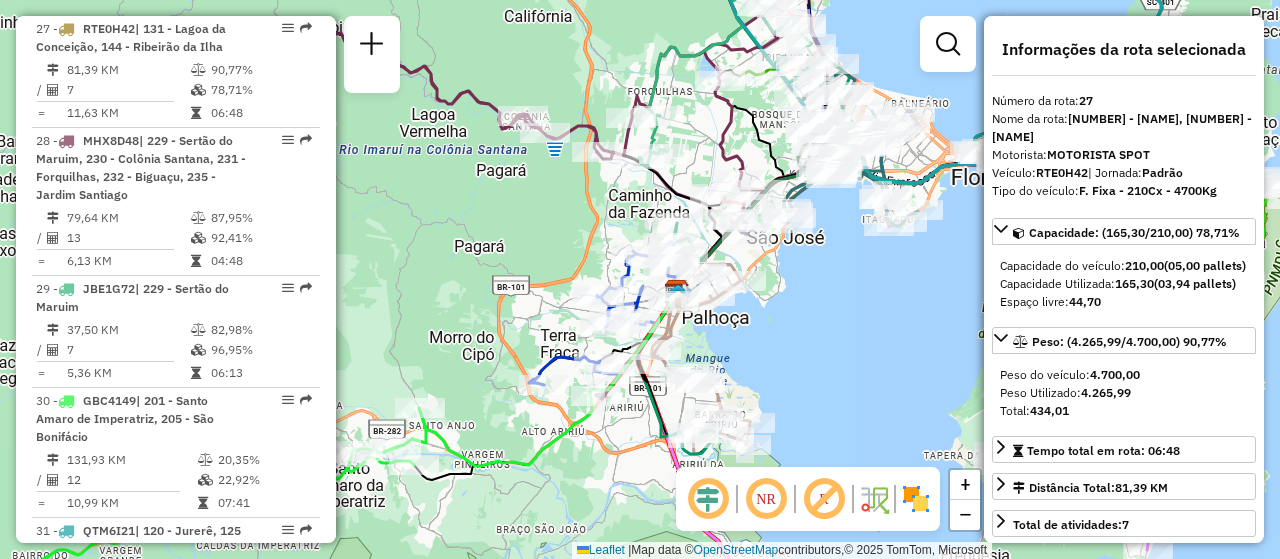 drag, startPoint x: 809, startPoint y: 361, endPoint x: 877, endPoint y: 336, distance: 72.44998 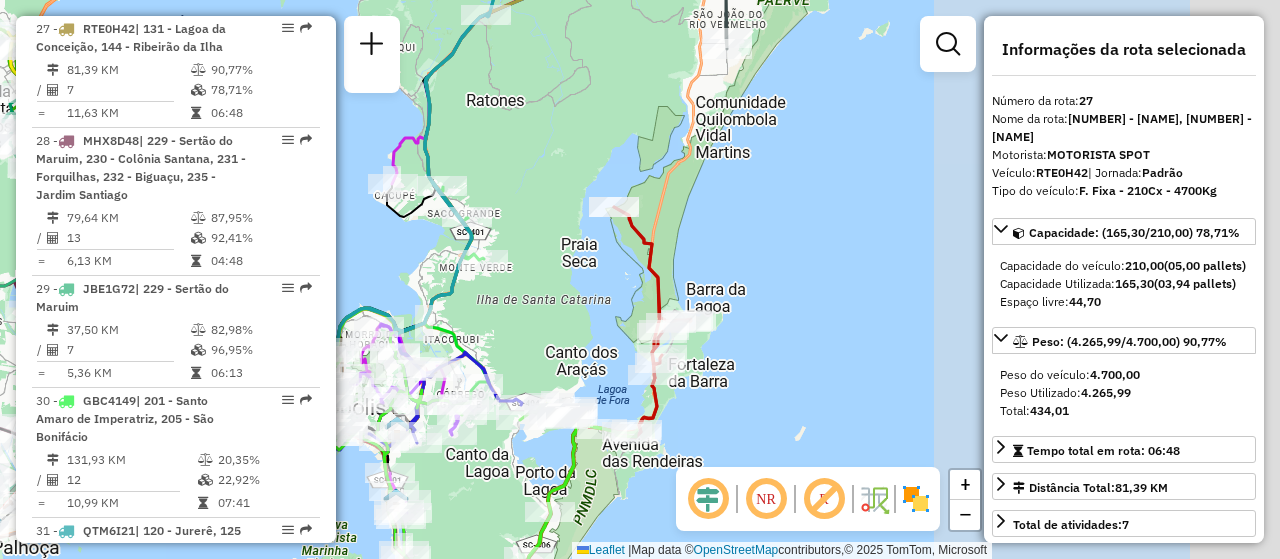 drag, startPoint x: 941, startPoint y: 302, endPoint x: 549, endPoint y: 332, distance: 393.14627 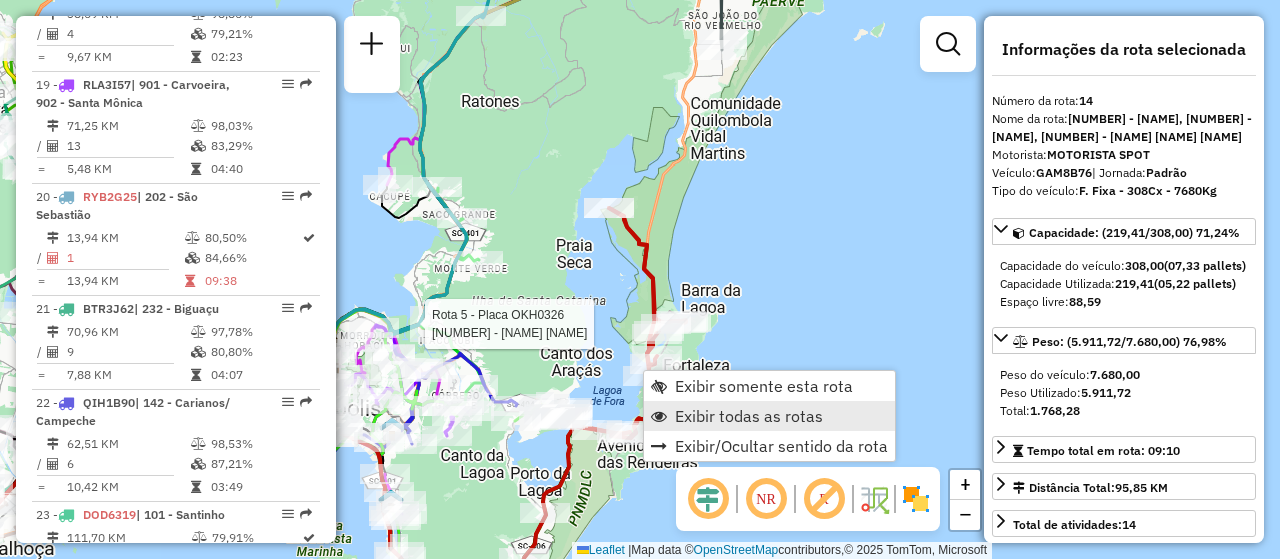 scroll, scrollTop: 2215, scrollLeft: 0, axis: vertical 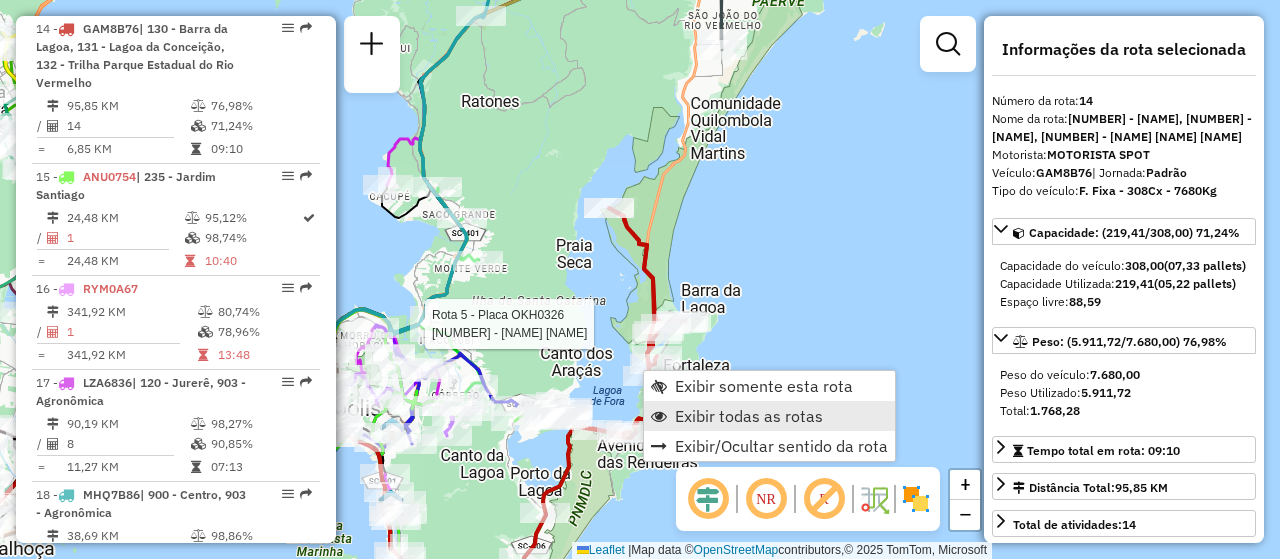click on "Exibir todas as rotas" at bounding box center [749, 416] 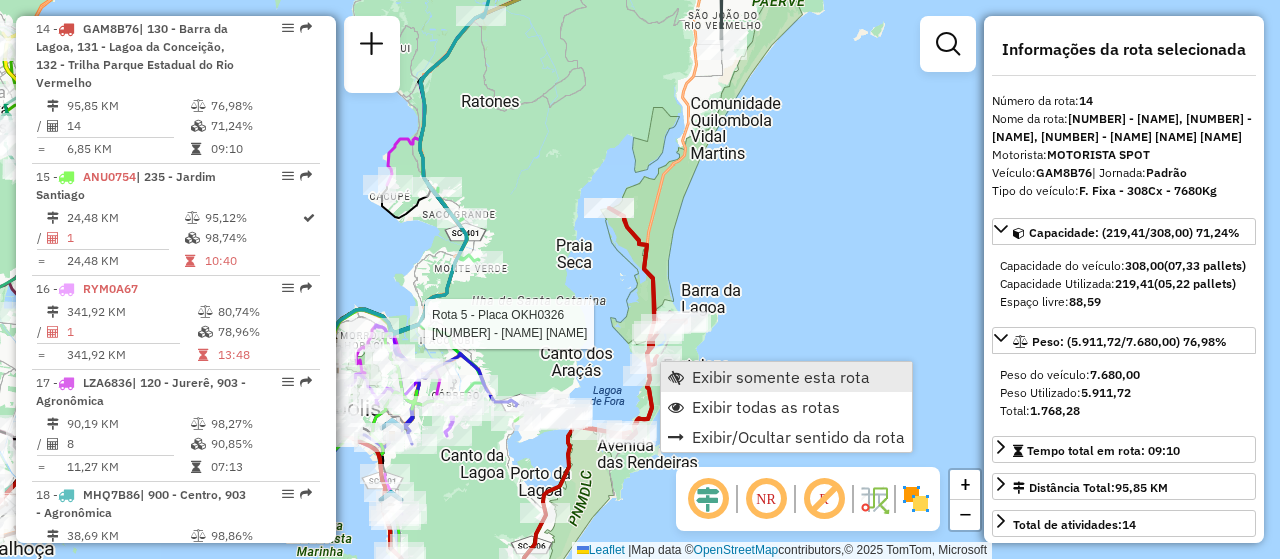 click on "Exibir somente esta rota" at bounding box center [781, 377] 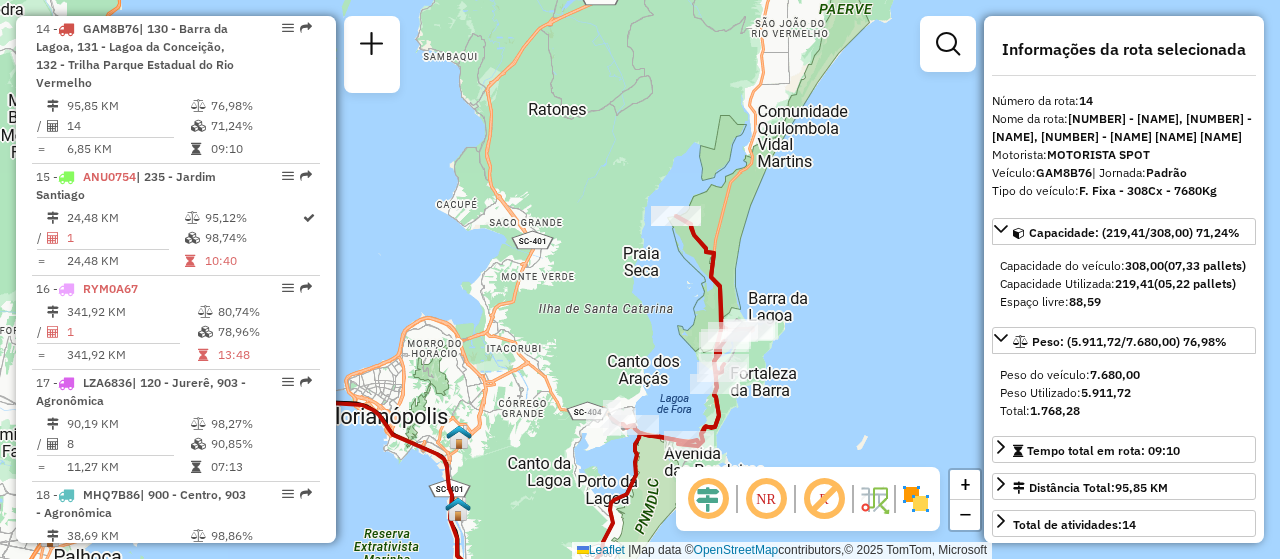 drag, startPoint x: 833, startPoint y: 323, endPoint x: 528, endPoint y: 490, distance: 347.7269 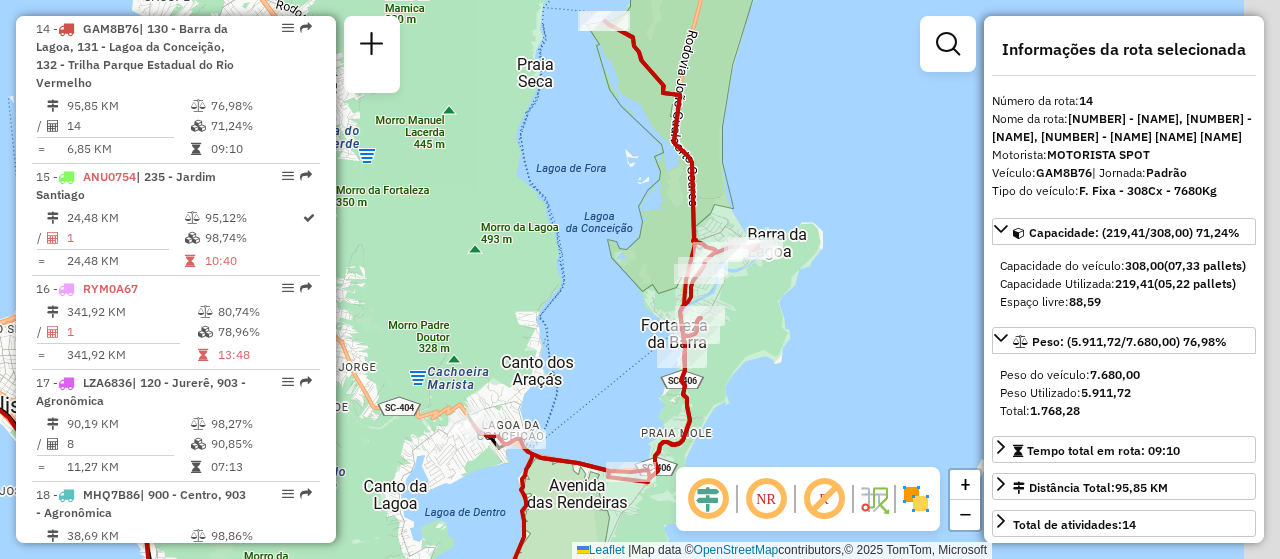 drag, startPoint x: 655, startPoint y: 426, endPoint x: 548, endPoint y: 416, distance: 107.46627 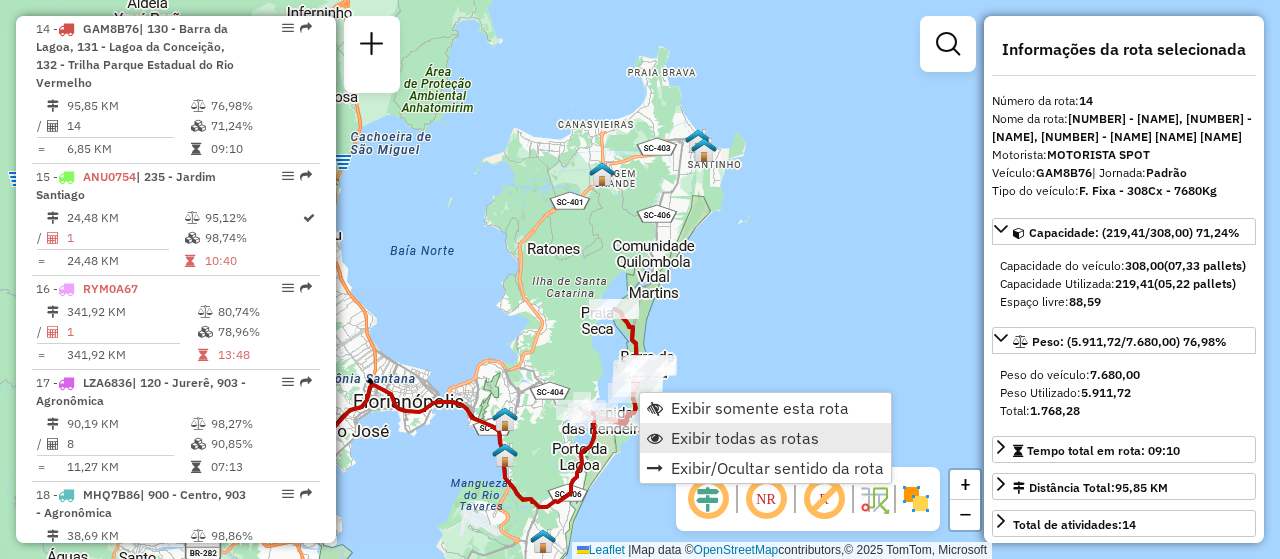 click on "Exibir todas as rotas" at bounding box center [745, 438] 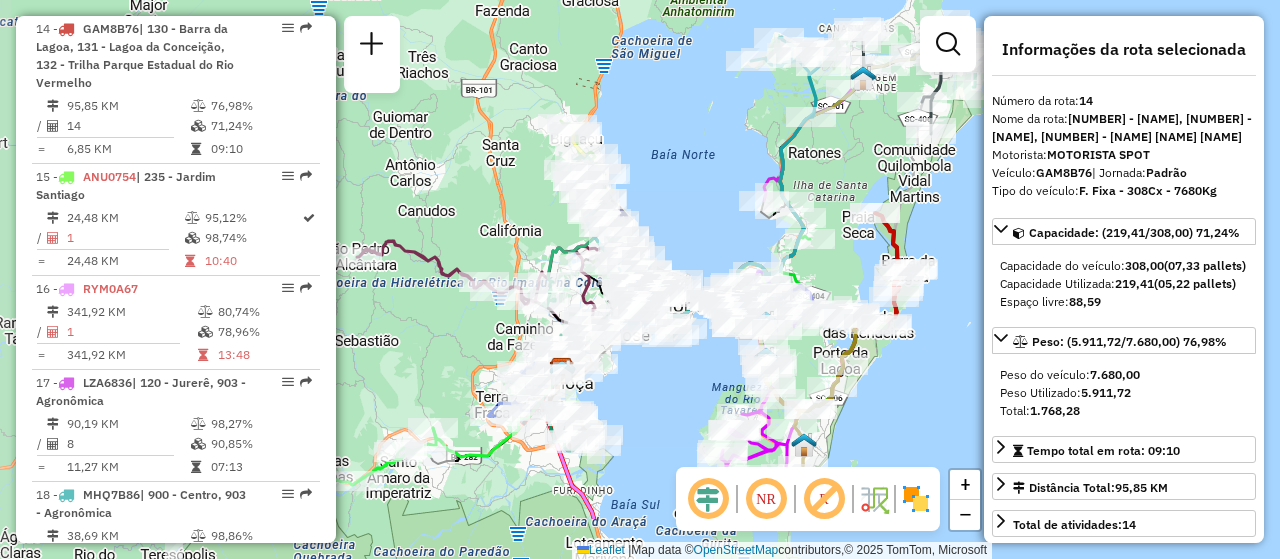 drag, startPoint x: 669, startPoint y: 419, endPoint x: 930, endPoint y: 323, distance: 278.0953 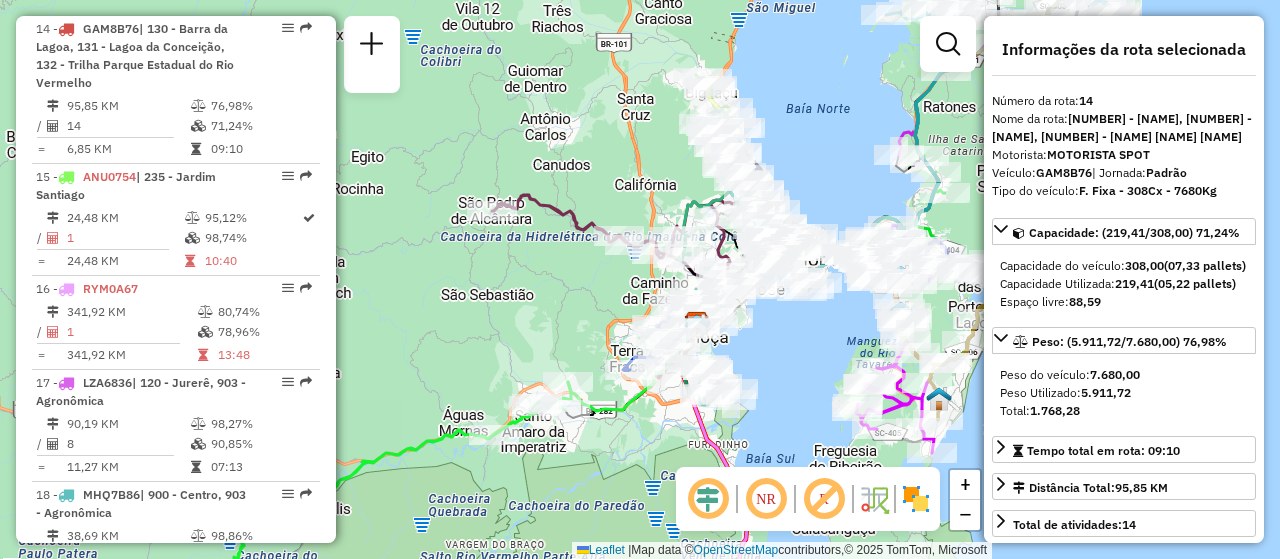 drag, startPoint x: 665, startPoint y: 391, endPoint x: 801, endPoint y: 346, distance: 143.25153 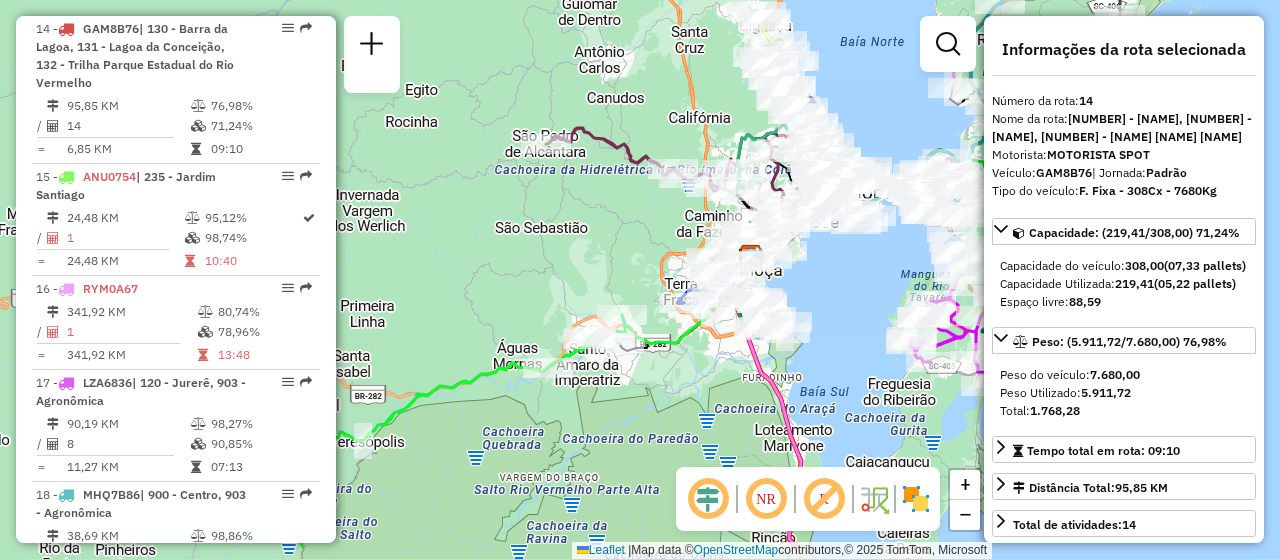 drag, startPoint x: 804, startPoint y: 389, endPoint x: 858, endPoint y: 320, distance: 87.61849 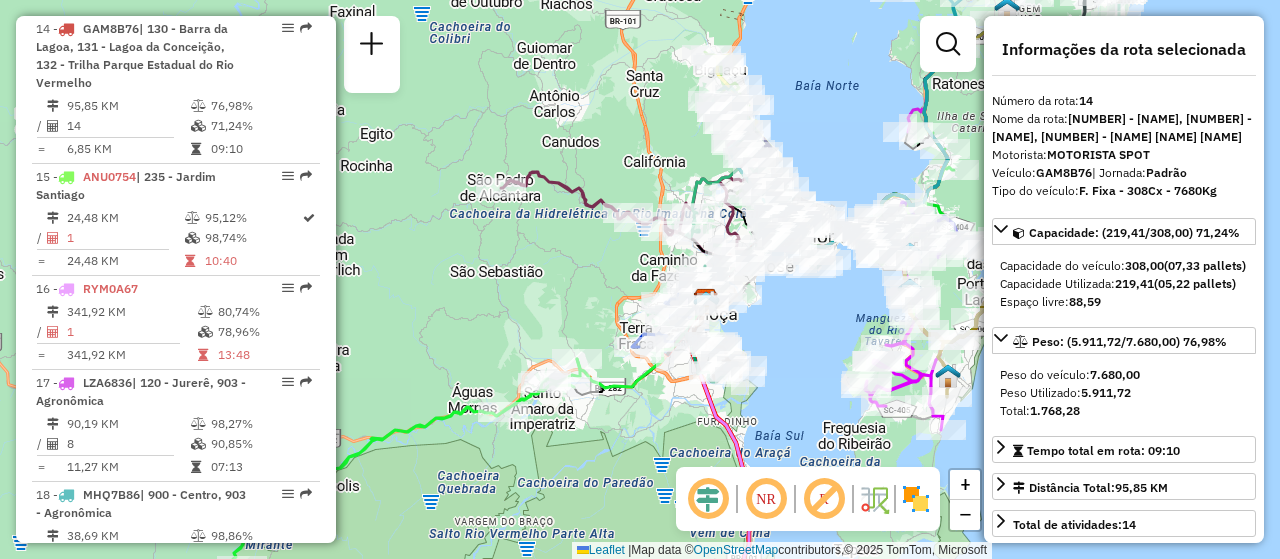 drag, startPoint x: 785, startPoint y: 391, endPoint x: 735, endPoint y: 436, distance: 67.26812 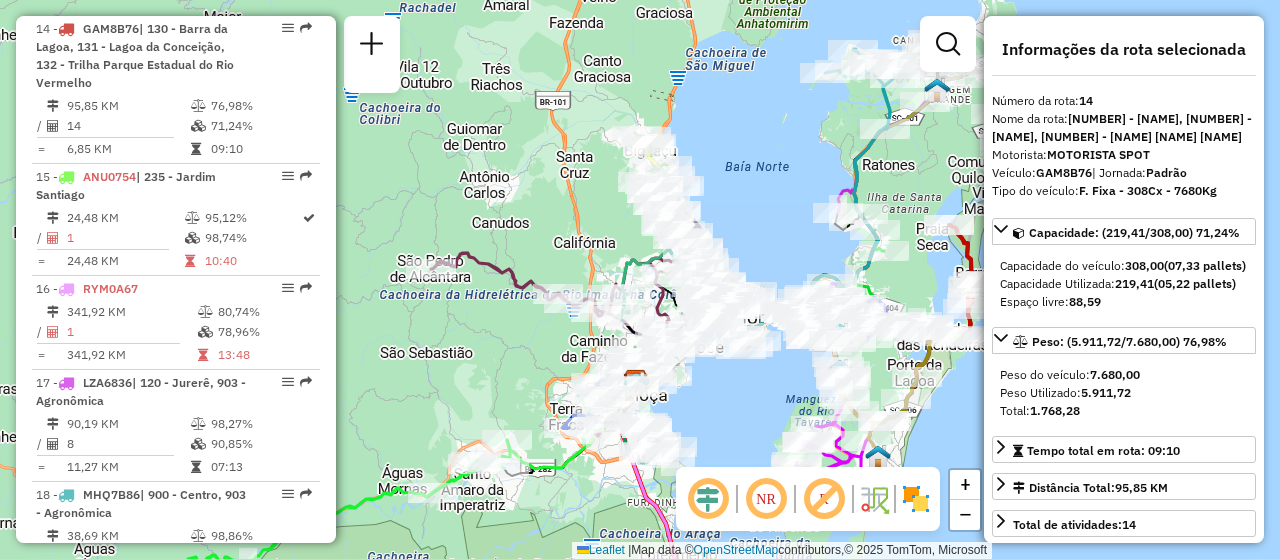 drag, startPoint x: 819, startPoint y: 330, endPoint x: 743, endPoint y: 415, distance: 114.02193 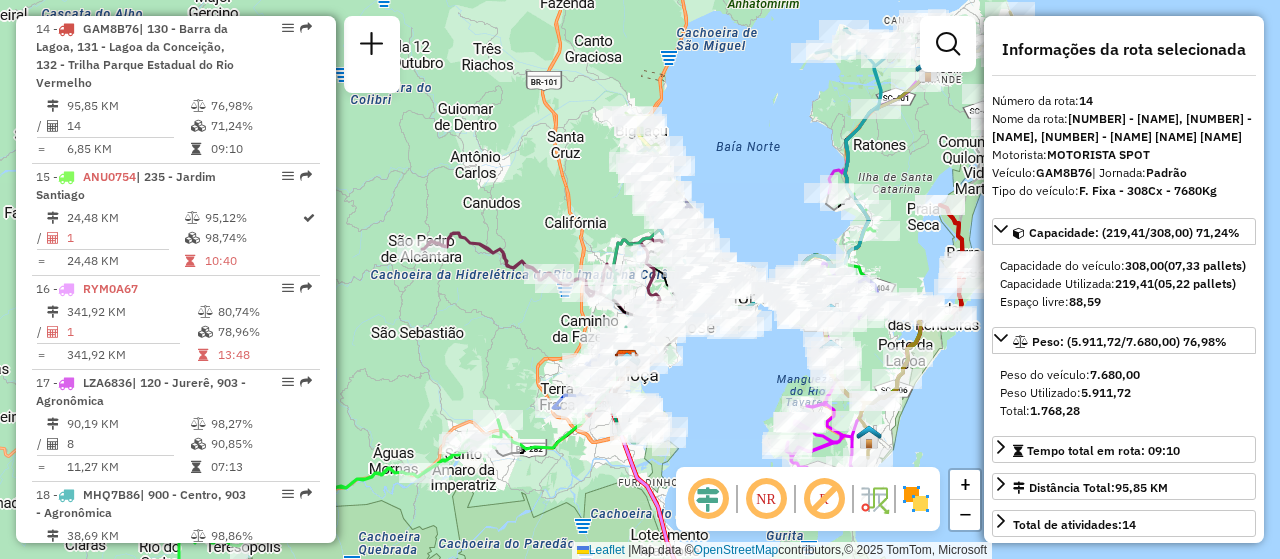 drag, startPoint x: 738, startPoint y: 405, endPoint x: 732, endPoint y: 378, distance: 27.658634 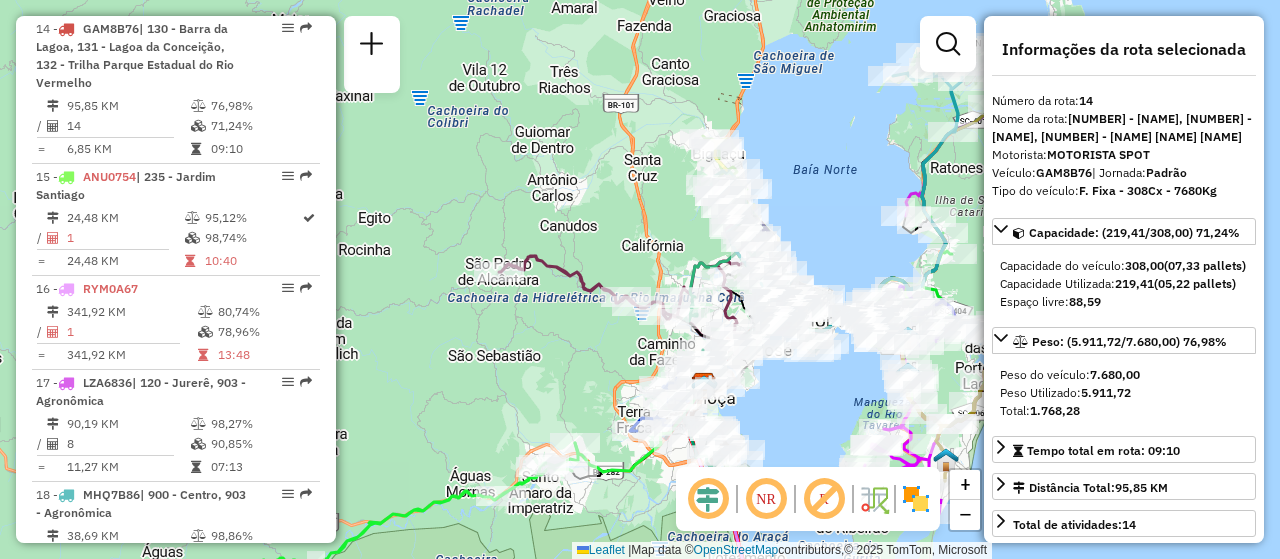 drag, startPoint x: 802, startPoint y: 176, endPoint x: 859, endPoint y: 206, distance: 64.412735 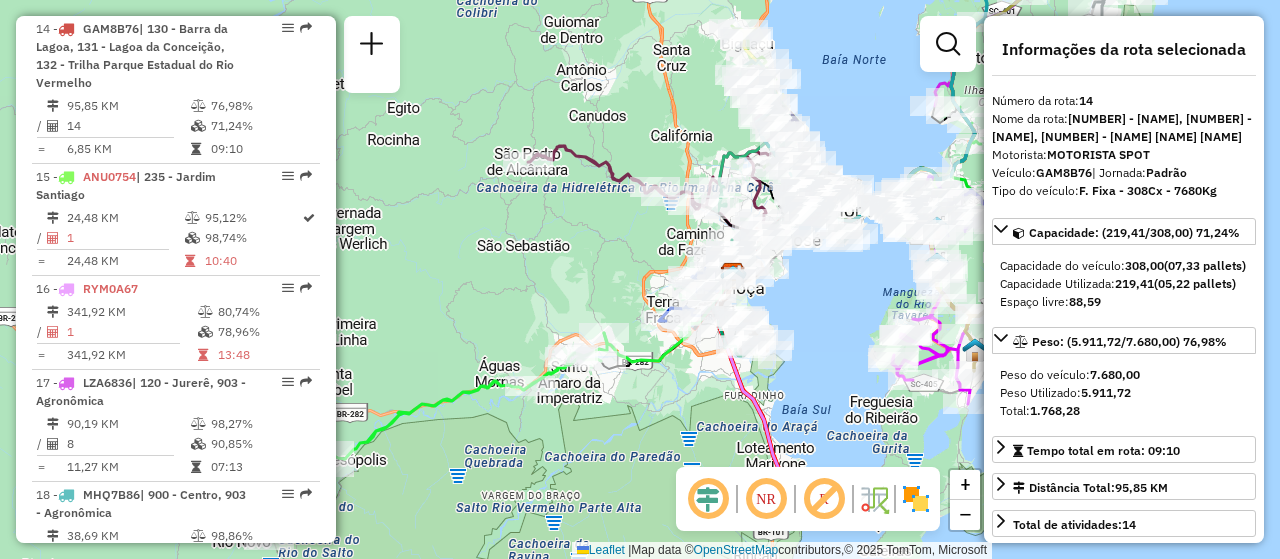 drag, startPoint x: 776, startPoint y: 394, endPoint x: 863, endPoint y: 141, distance: 267.54065 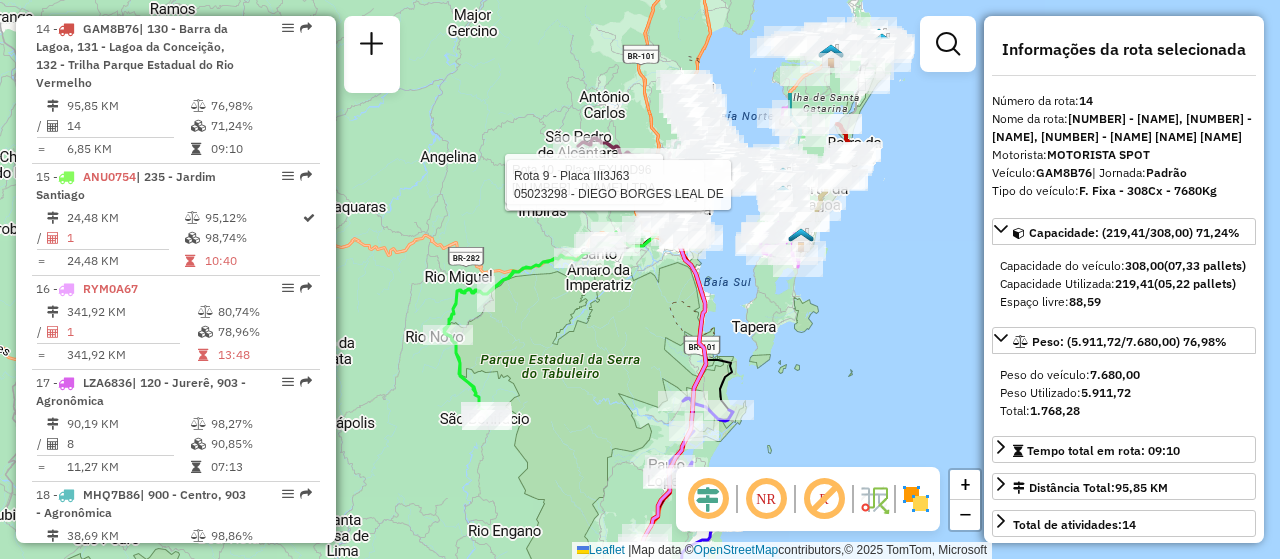 drag, startPoint x: 849, startPoint y: 300, endPoint x: 753, endPoint y: 449, distance: 177.24841 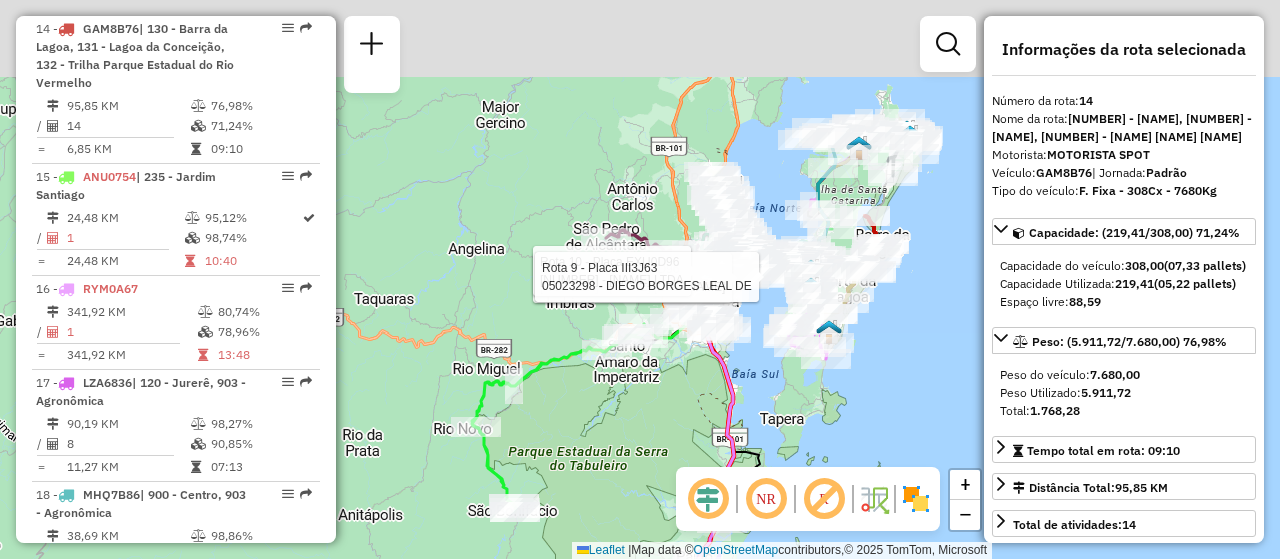 drag, startPoint x: 745, startPoint y: 333, endPoint x: 756, endPoint y: 372, distance: 40.5216 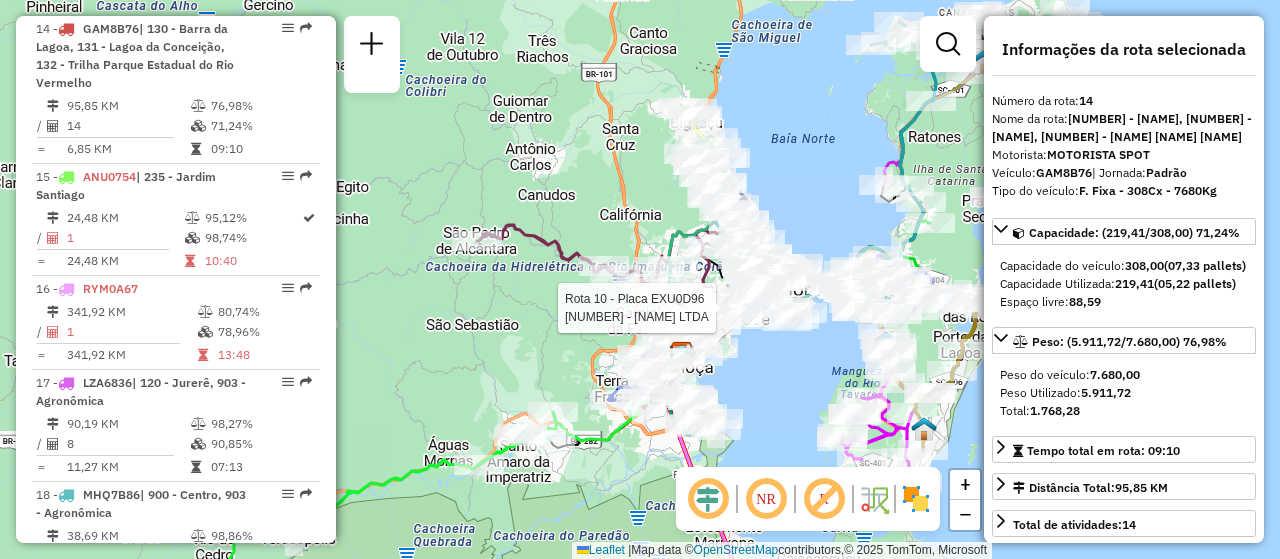 drag, startPoint x: 771, startPoint y: 290, endPoint x: 802, endPoint y: 379, distance: 94.24436 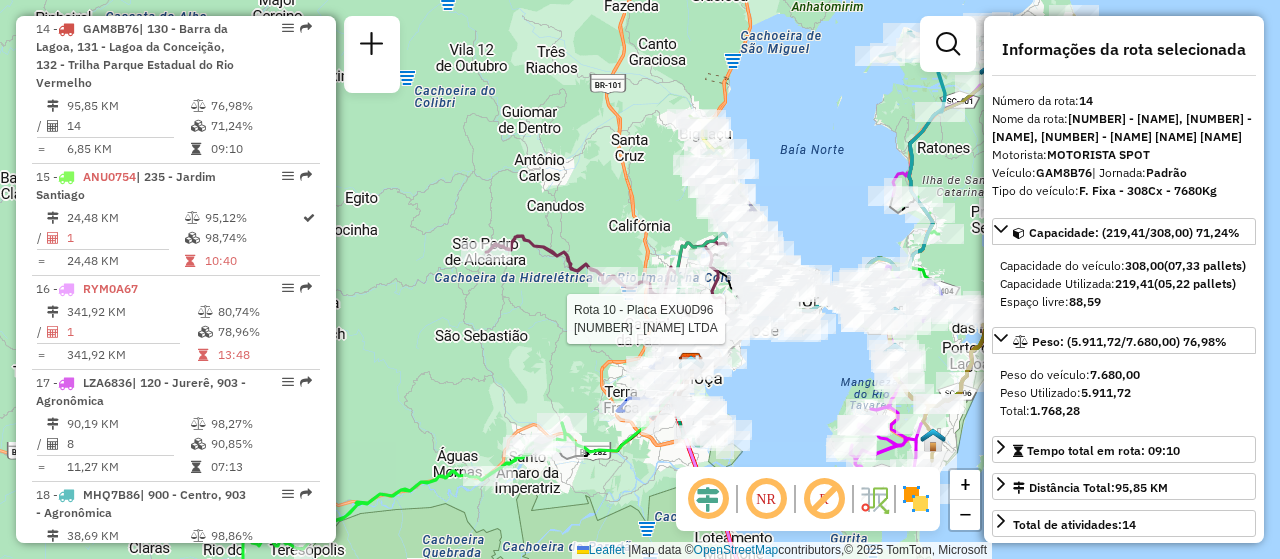 click on "Rota [NUMBER] - Placa [PLATE] [NUMBER] - [NAME] [NAME] Janela de atendimento Grade de atendimento Capacidade Transportadoras Veículos Cliente Pedidos  Rotas Selecione os dias de semana para filtrar as janelas de atendimento  Seg   Ter   Qua   Qui   Sex   Sáb   Dom  Informe o período da janela de atendimento: De: Até:  Filtrar exatamente a janela do cliente  Considerar janela de atendimento padrão  Selecione os dias de semana para filtrar as grades de atendimento  Seg   Ter   Qua   Qui   Sex   Sáb   Dom   Considerar clientes sem dia de atendimento cadastrado  Clientes fora do dia de atendimento selecionado Filtrar as atividades entre os valores definidos abaixo:  Peso mínimo:   Peso máximo:   Cubagem mínima:   Cubagem máxima:   De:   Até:  Filtrar as atividades entre o tempo de atendimento definido abaixo:  De:   Até:   Considerar capacidade total dos clientes não roteirizados Transportadora: Selecione um ou mais itens Tipo de veículo: Selecione um ou mais itens Veículo: Motorista: Nome: Setor:" 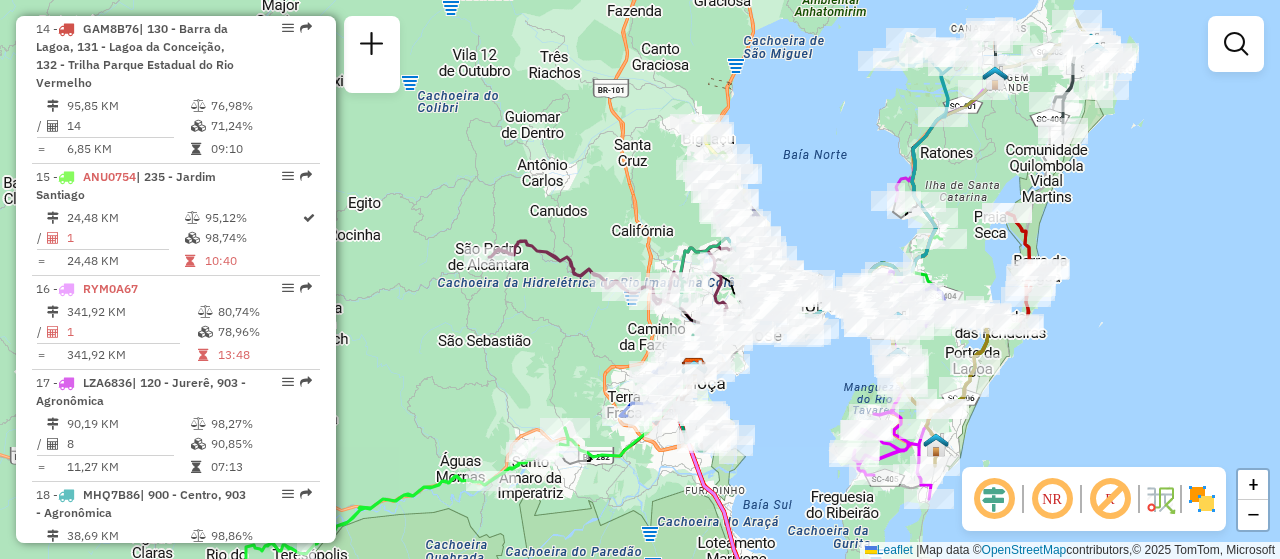 drag, startPoint x: 781, startPoint y: 394, endPoint x: 789, endPoint y: 406, distance: 14.422205 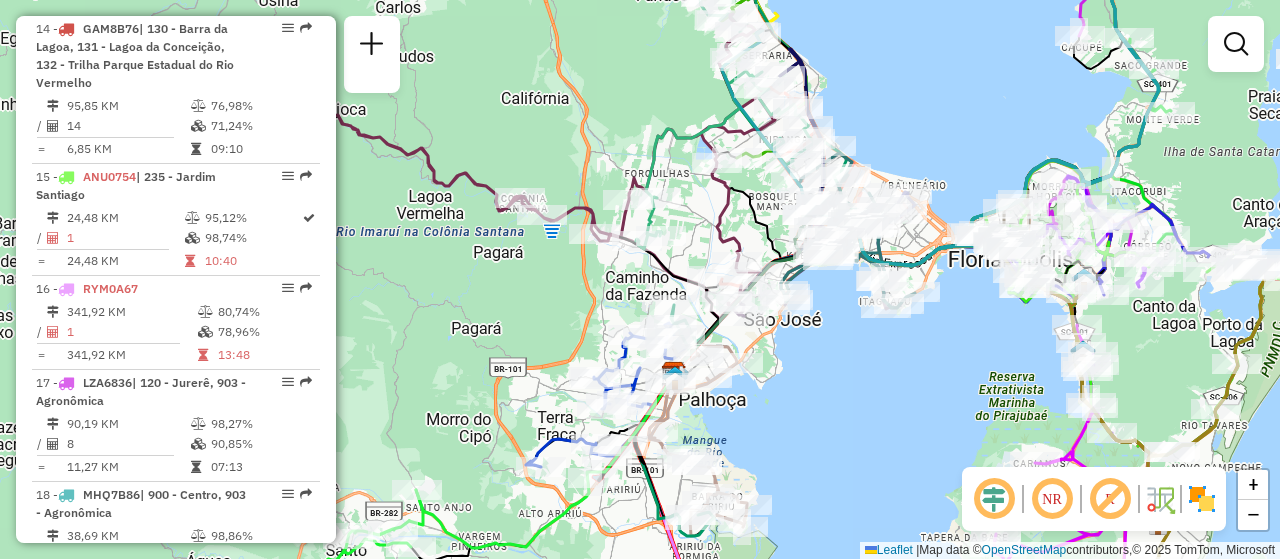 scroll, scrollTop: 545, scrollLeft: 0, axis: vertical 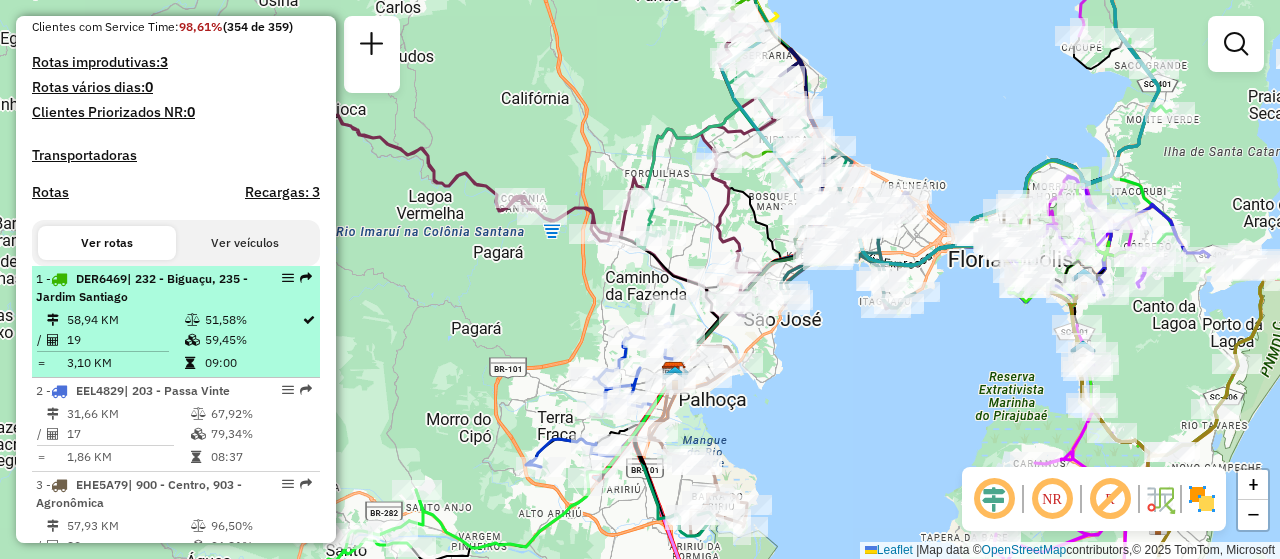 click at bounding box center [288, 278] 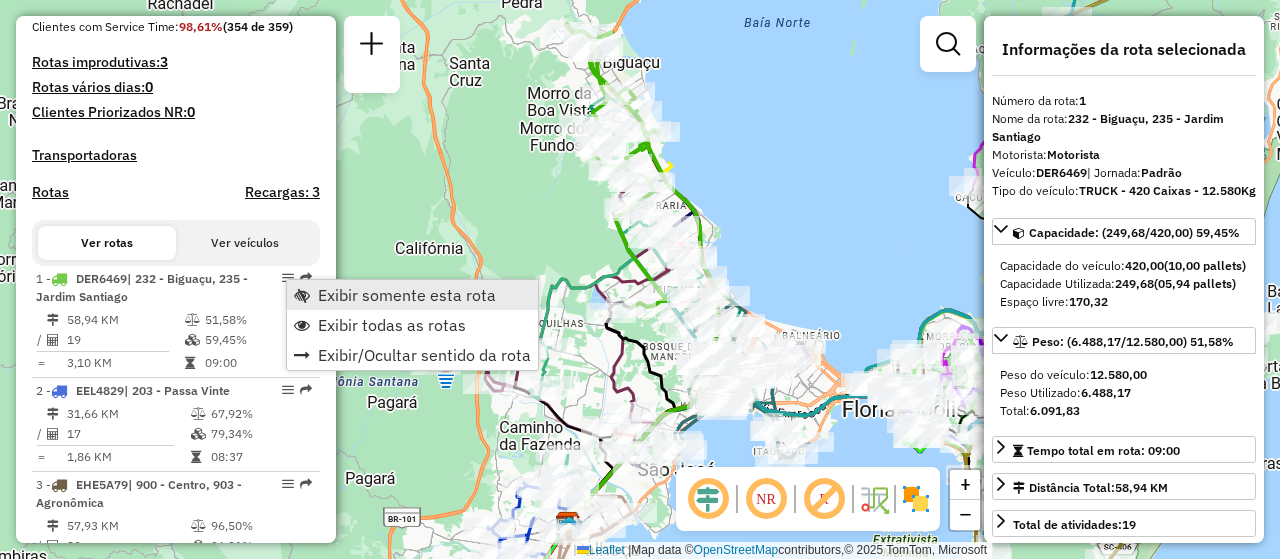 click on "Exibir somente esta rota" at bounding box center [407, 295] 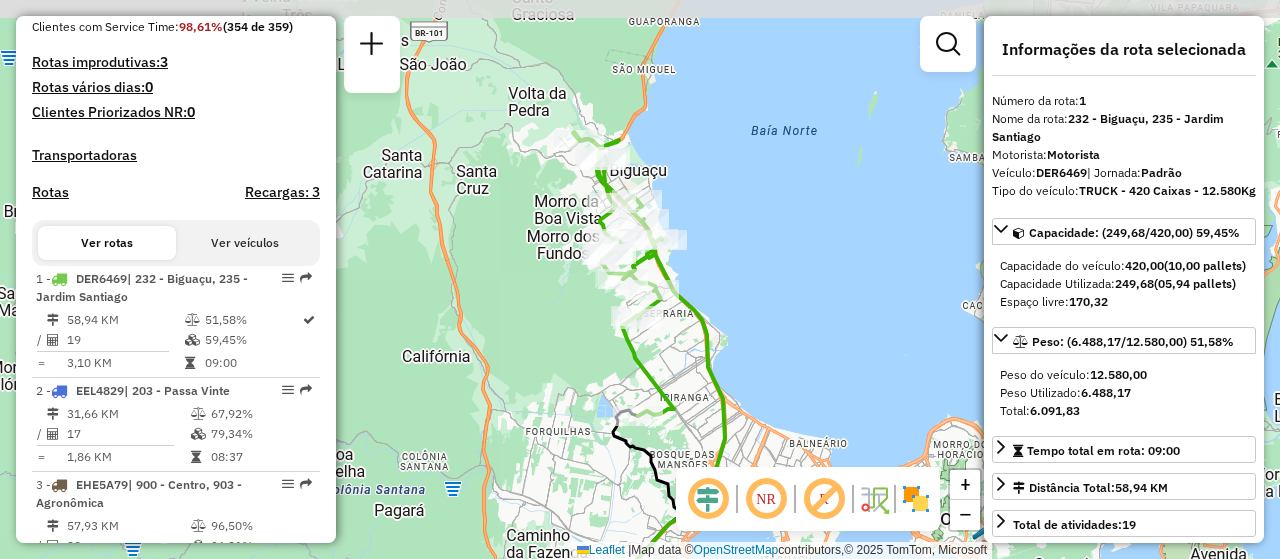 drag, startPoint x: 708, startPoint y: 207, endPoint x: 715, endPoint y: 315, distance: 108.226616 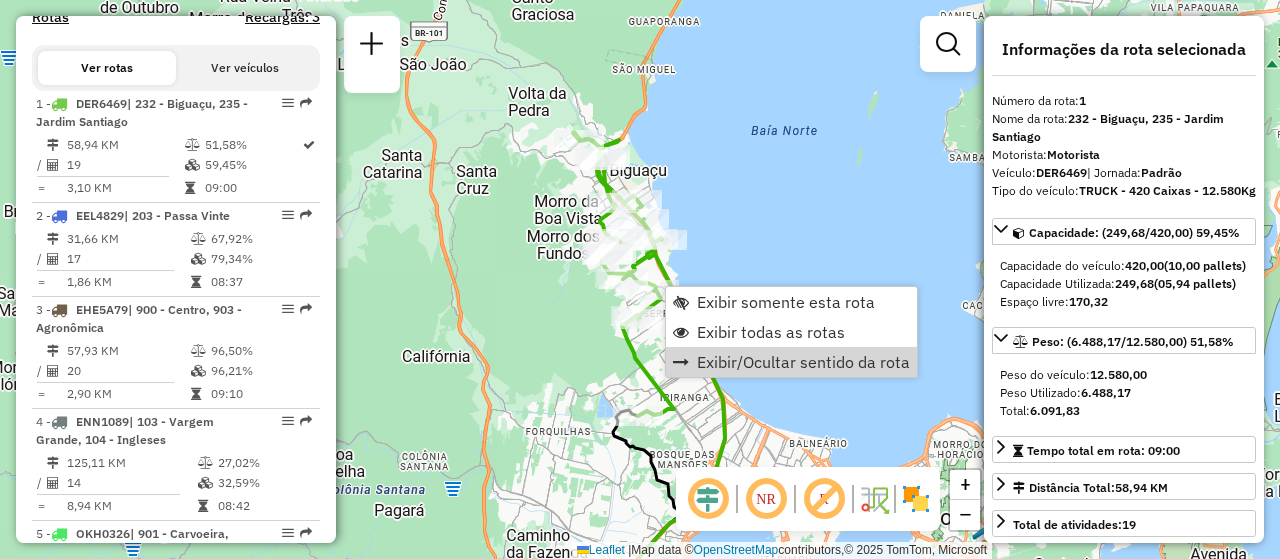 scroll, scrollTop: 795, scrollLeft: 0, axis: vertical 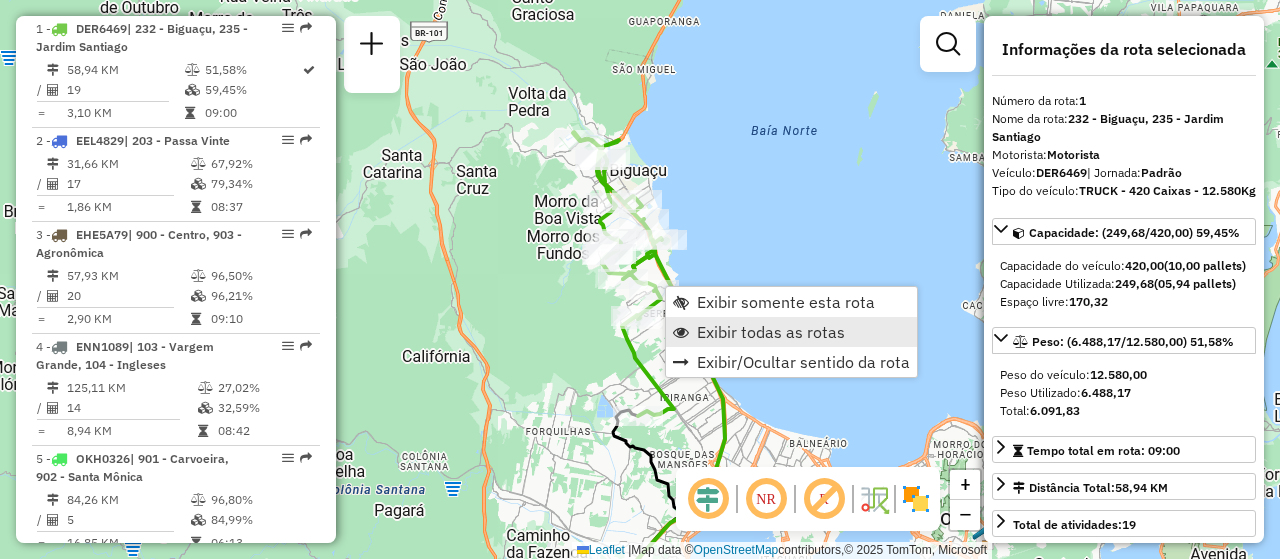 click on "Exibir todas as rotas" at bounding box center [791, 332] 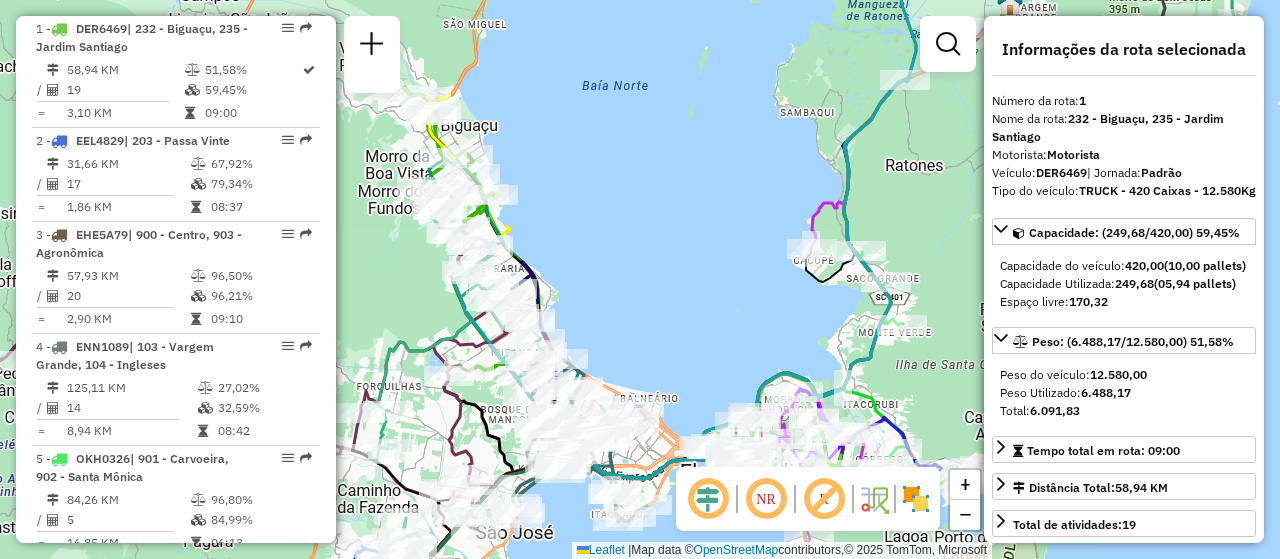 drag, startPoint x: 889, startPoint y: 356, endPoint x: 721, endPoint y: 311, distance: 173.9224 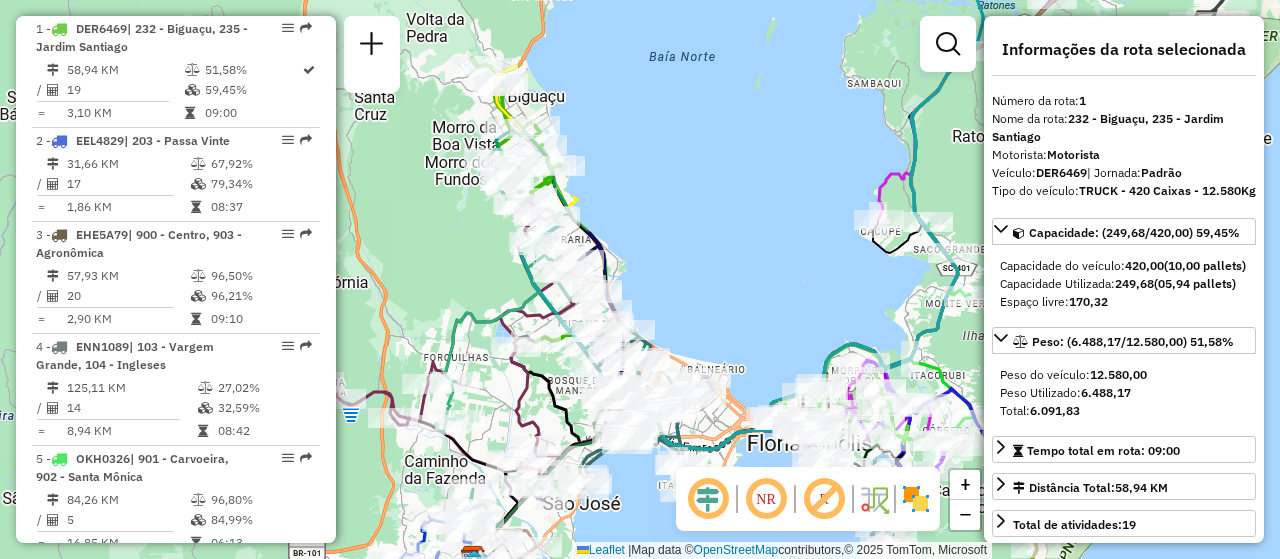 drag, startPoint x: 683, startPoint y: 340, endPoint x: 751, endPoint y: 311, distance: 73.92564 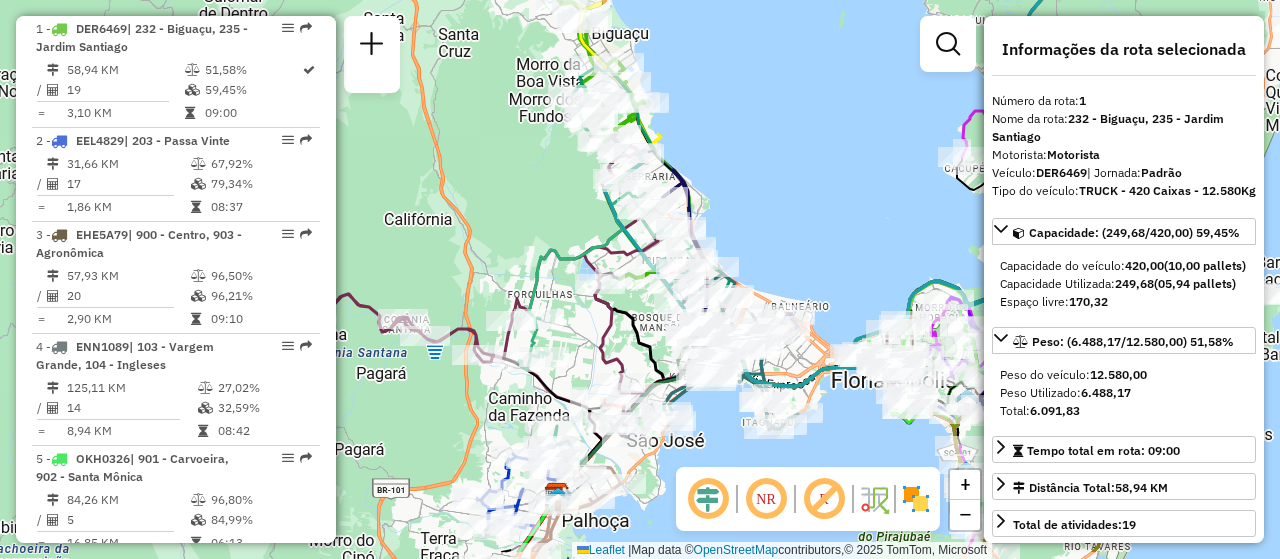 drag, startPoint x: 733, startPoint y: 329, endPoint x: 816, endPoint y: 266, distance: 104.20173 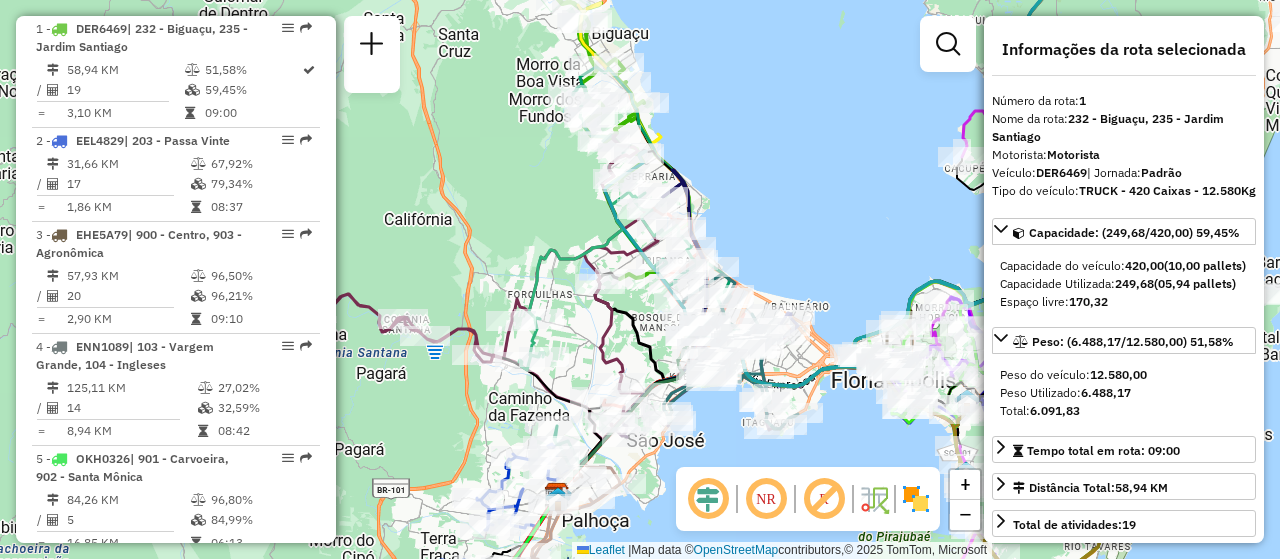 scroll, scrollTop: 1087, scrollLeft: 0, axis: vertical 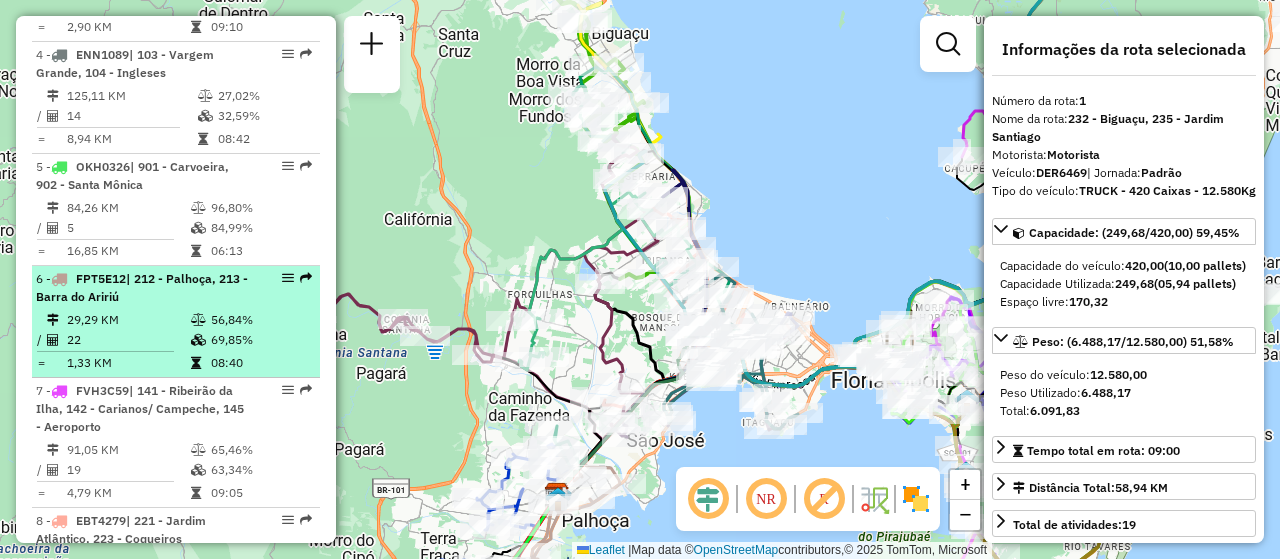 click on "[NUMBER] - [VEHICLE] | [NUMBER] - [CITY], [CITY] - [CITY]" at bounding box center [176, 288] 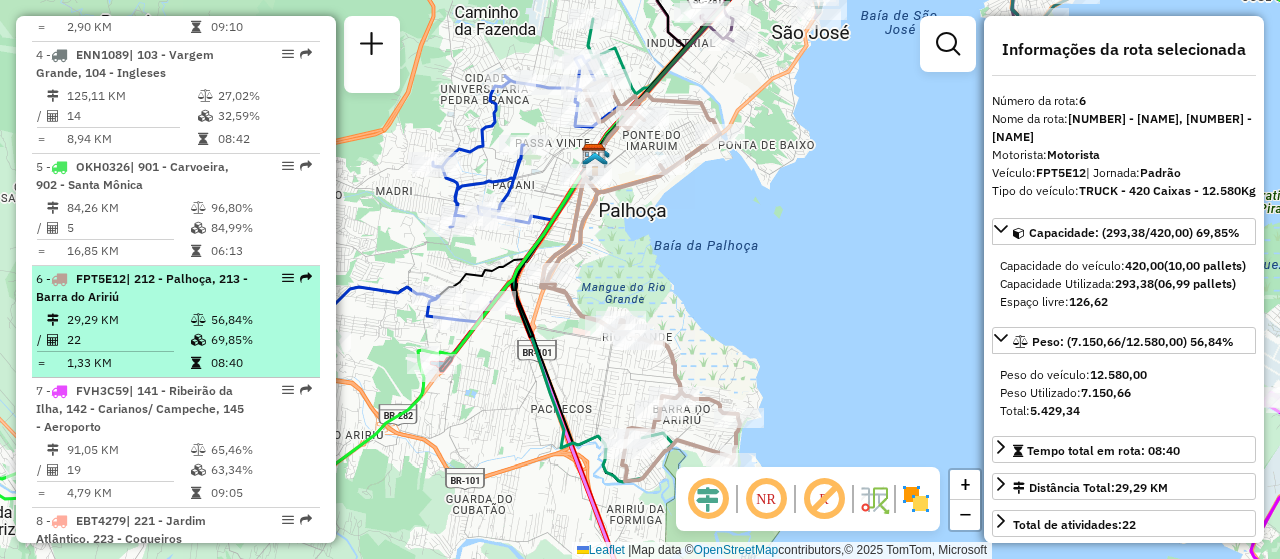 drag, startPoint x: 292, startPoint y: 270, endPoint x: 283, endPoint y: 288, distance: 20.12461 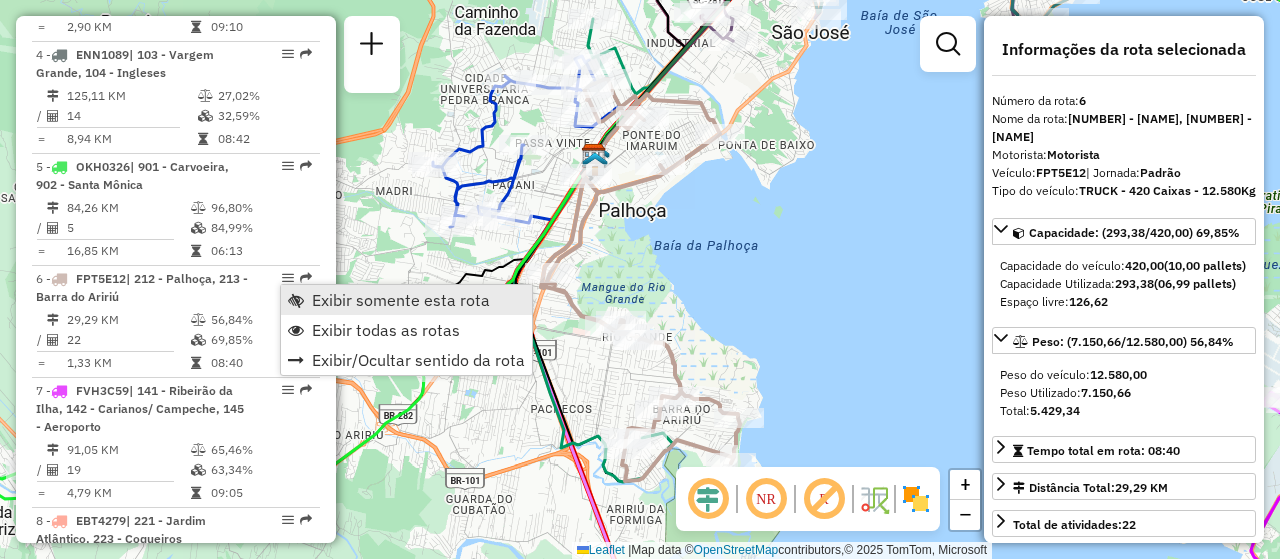 click on "Exibir somente esta rota" at bounding box center [401, 300] 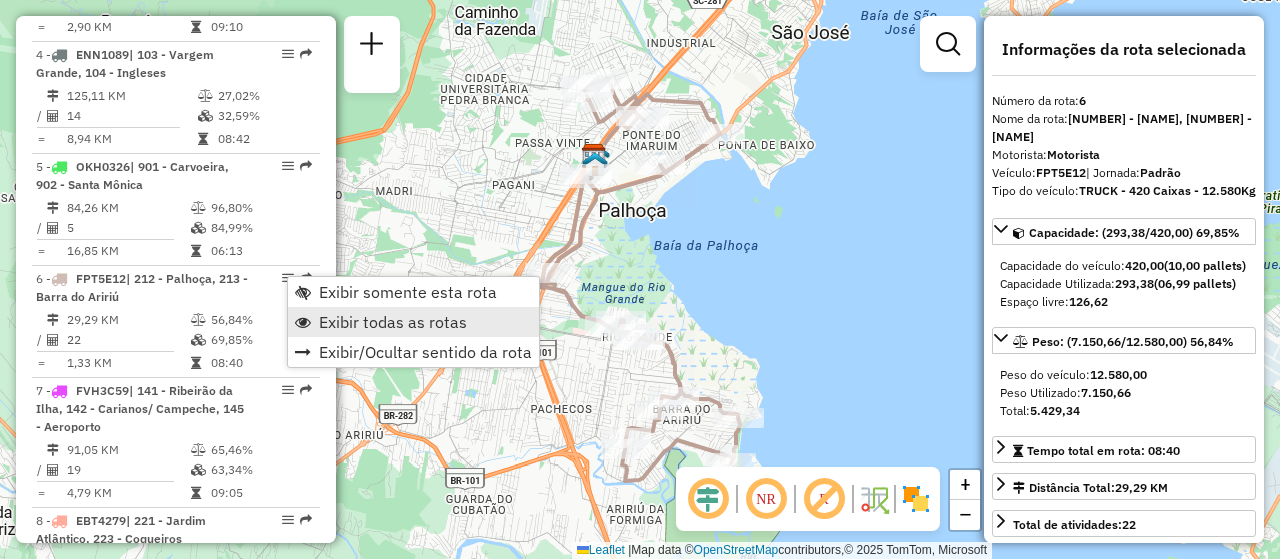 click on "Exibir todas as rotas" at bounding box center [393, 322] 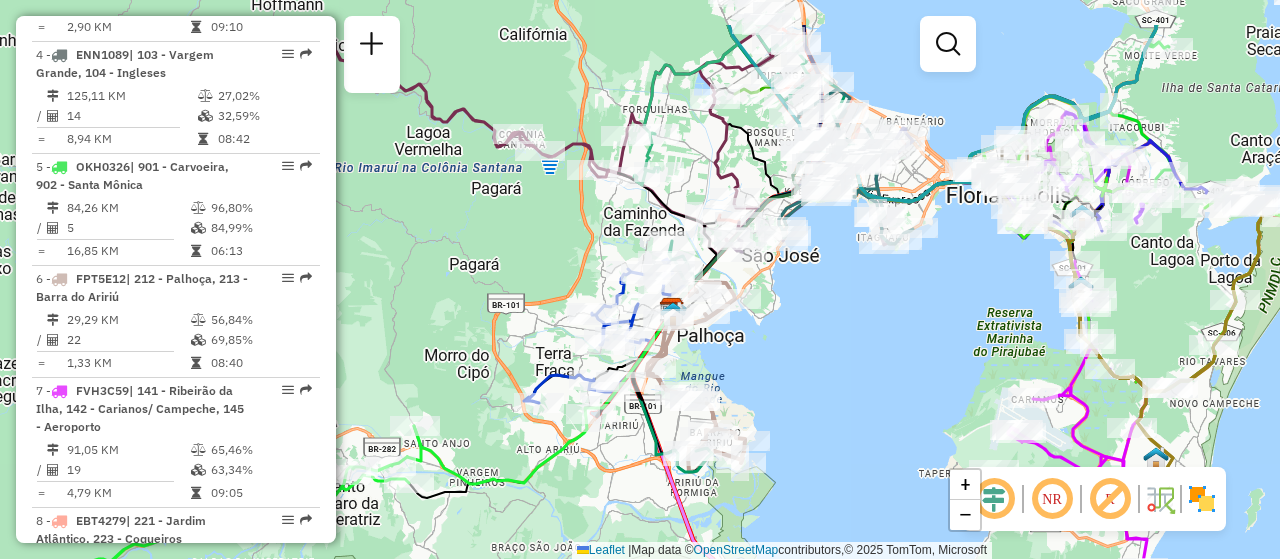 drag, startPoint x: 700, startPoint y: 245, endPoint x: 747, endPoint y: 326, distance: 93.64828 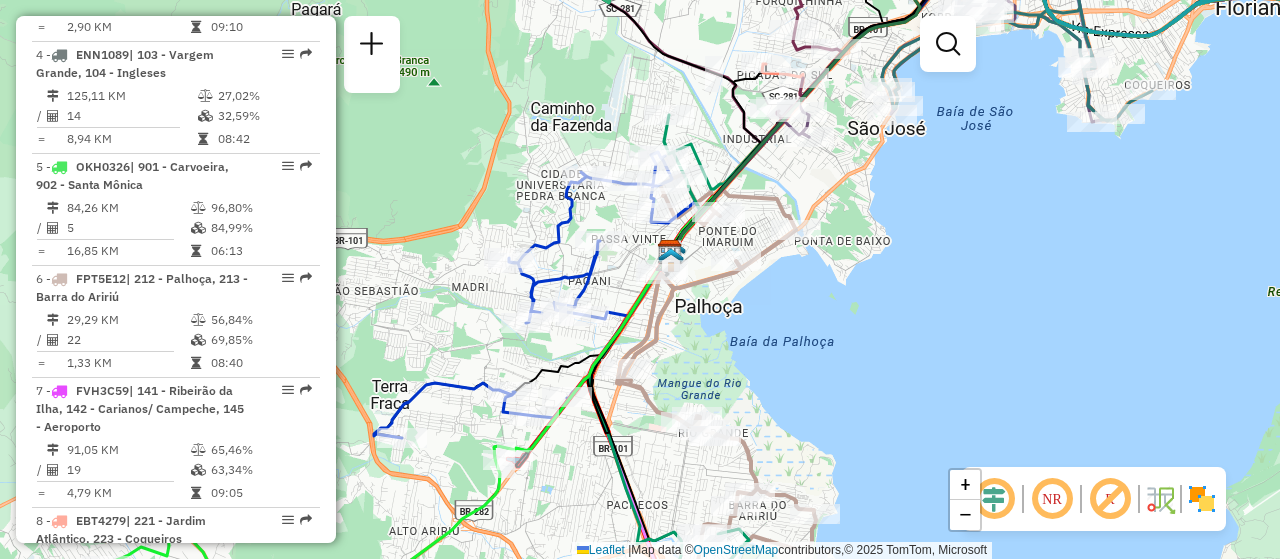 drag, startPoint x: 830, startPoint y: 355, endPoint x: 835, endPoint y: 420, distance: 65.192024 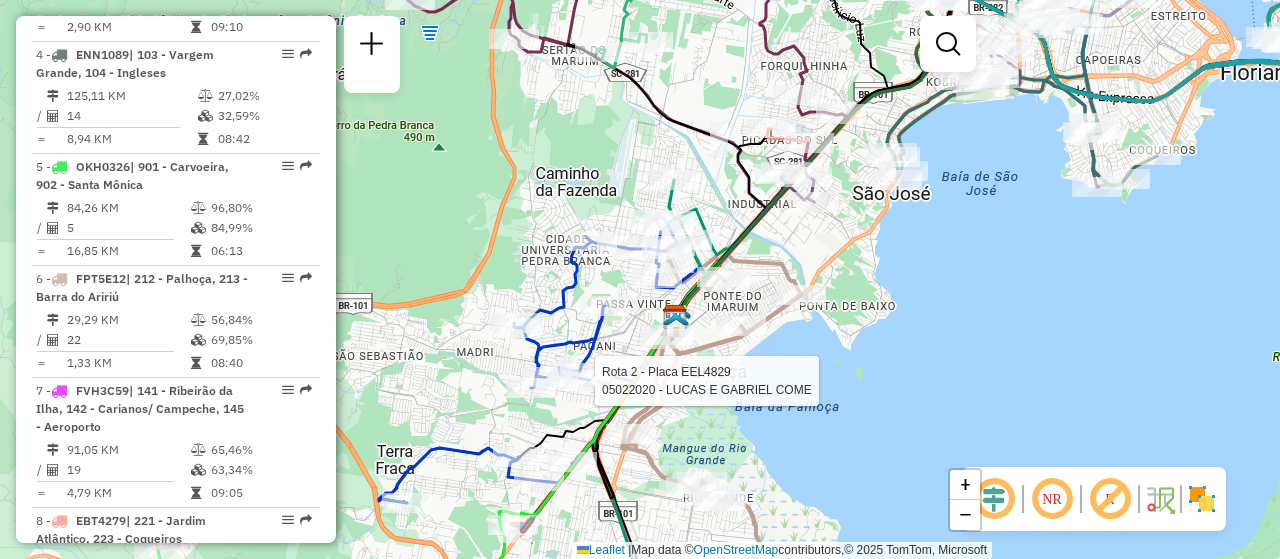 select on "**********" 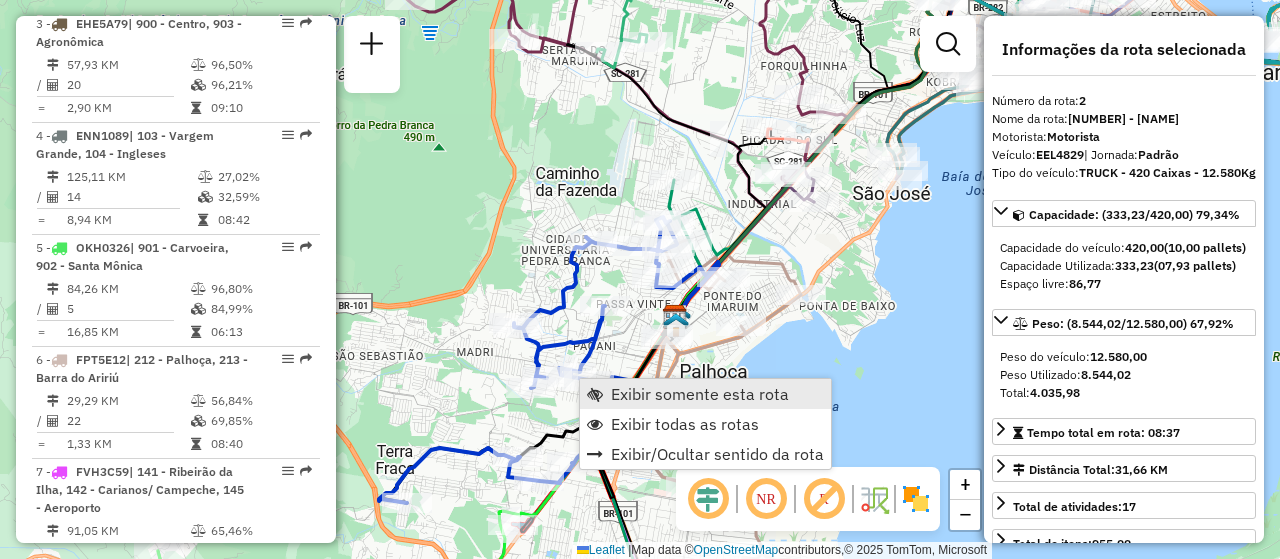 scroll, scrollTop: 907, scrollLeft: 0, axis: vertical 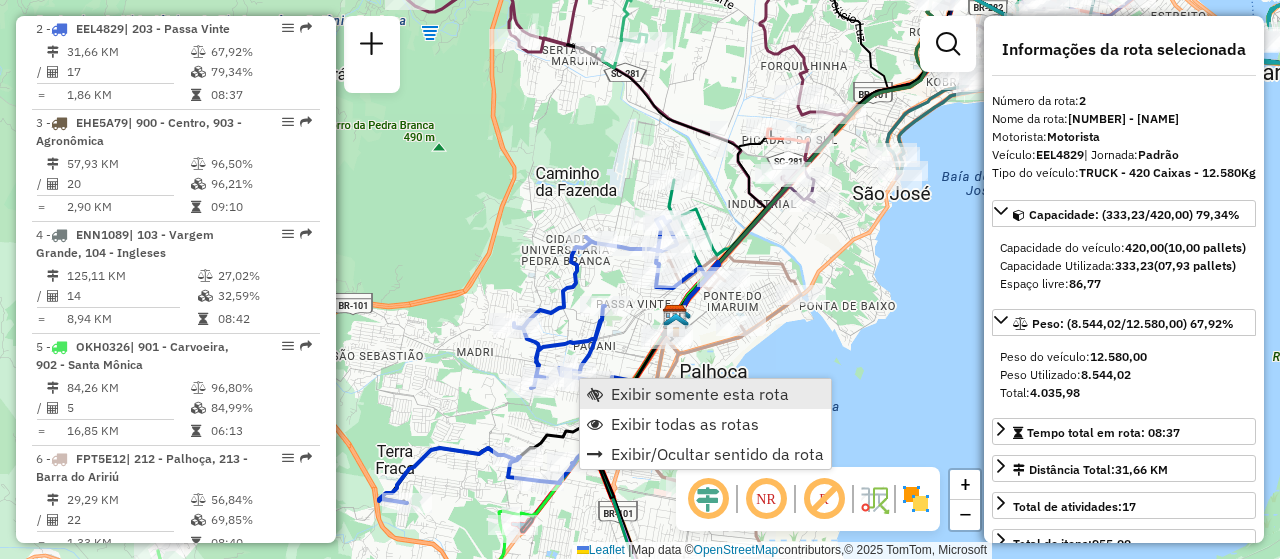 click on "Exibir somente esta rota" at bounding box center [700, 394] 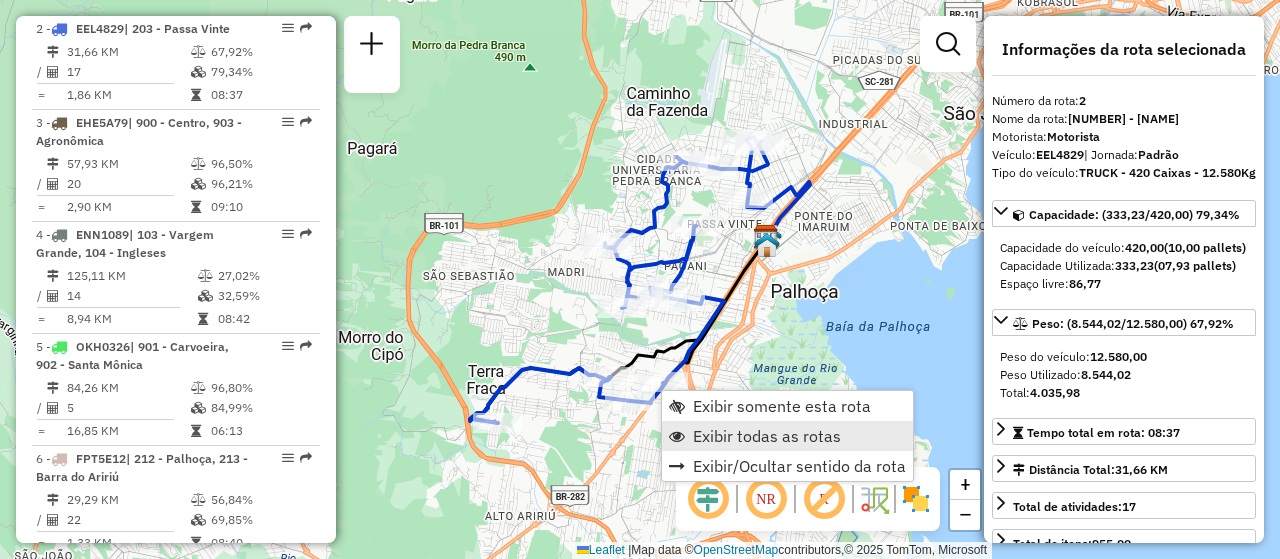 click on "Exibir todas as rotas" at bounding box center [767, 436] 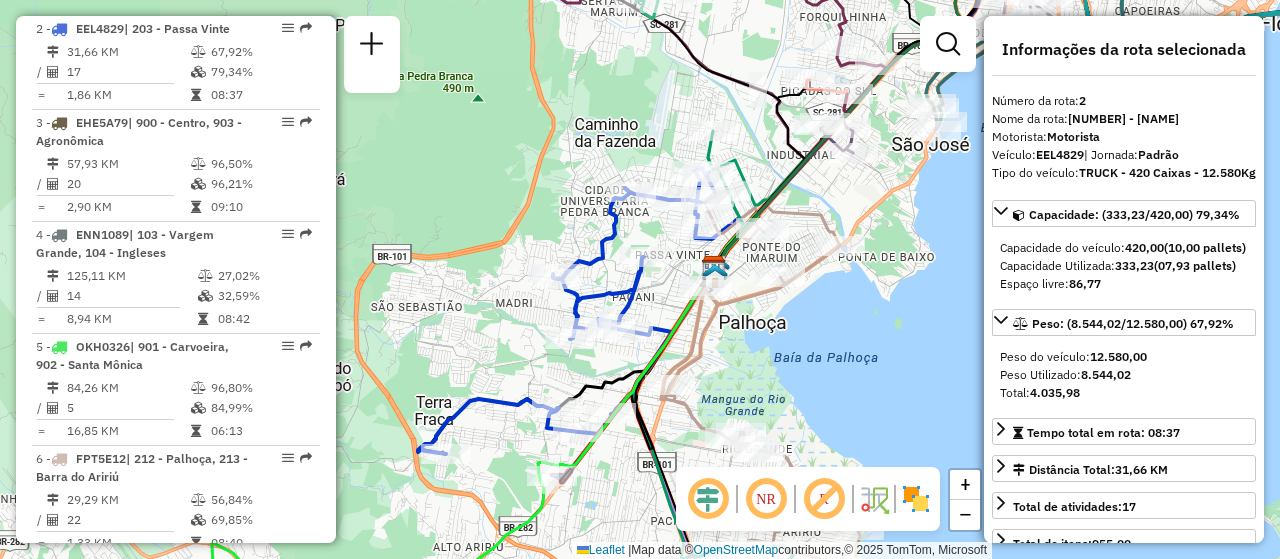 drag, startPoint x: 816, startPoint y: 309, endPoint x: 757, endPoint y: 345, distance: 69.115845 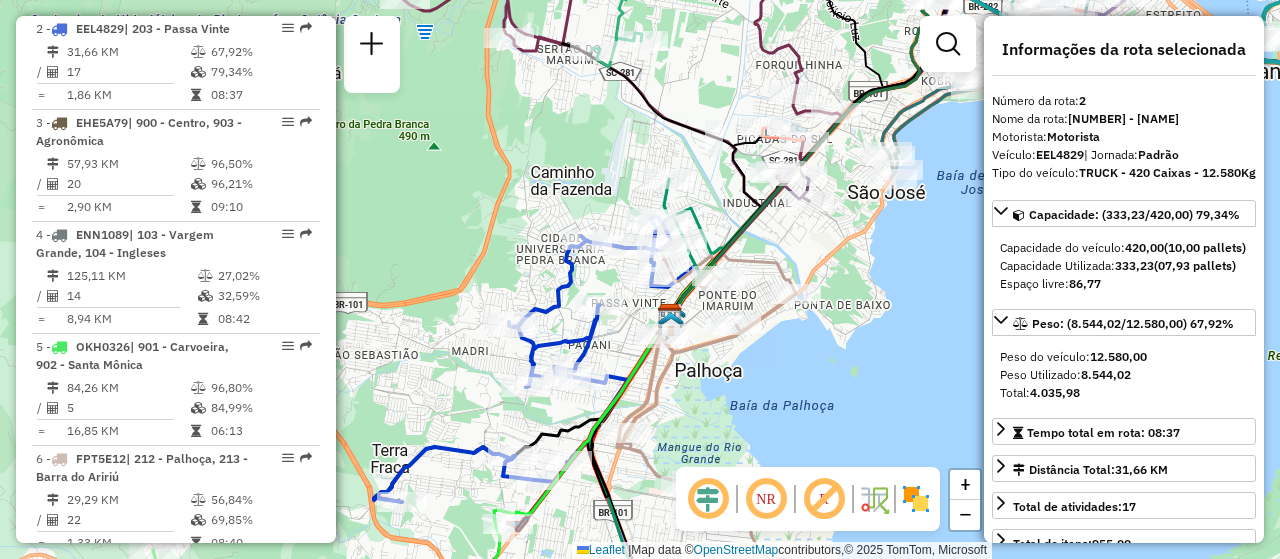 drag, startPoint x: 796, startPoint y: 331, endPoint x: 760, endPoint y: 372, distance: 54.56189 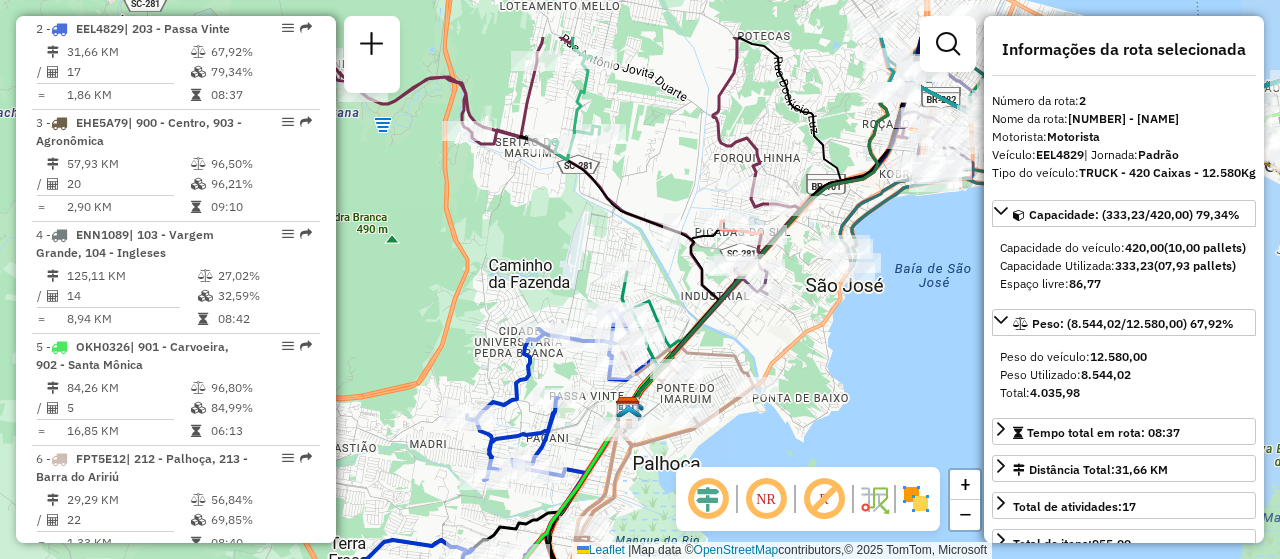 drag, startPoint x: 854, startPoint y: 288, endPoint x: 811, endPoint y: 382, distance: 103.36827 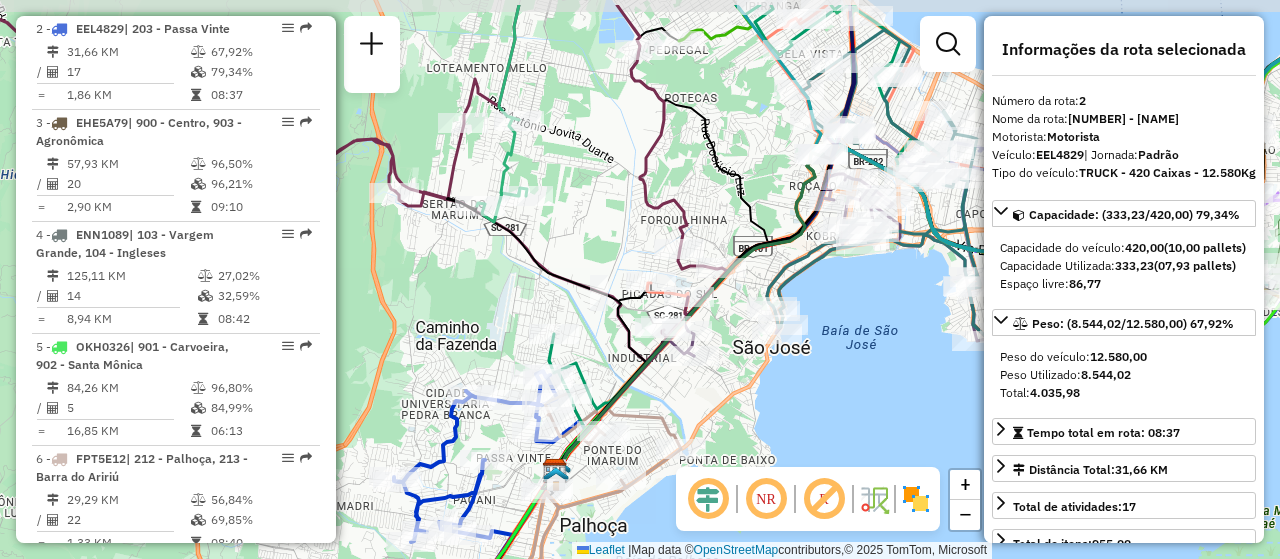 drag, startPoint x: 854, startPoint y: 345, endPoint x: 782, endPoint y: 406, distance: 94.36631 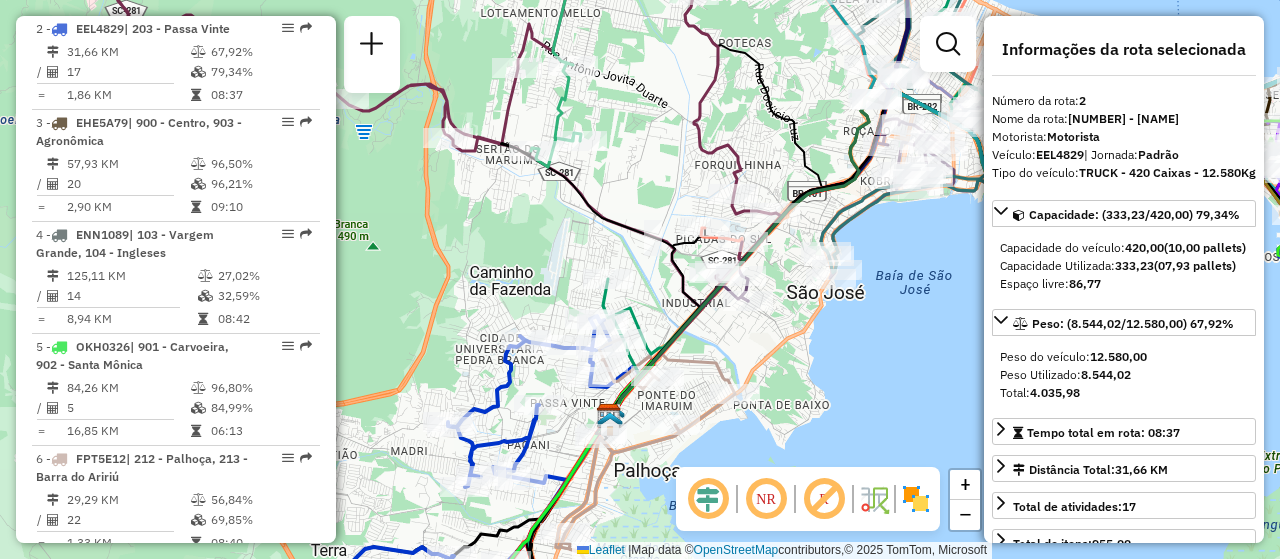 drag, startPoint x: 822, startPoint y: 404, endPoint x: 877, endPoint y: 348, distance: 78.492035 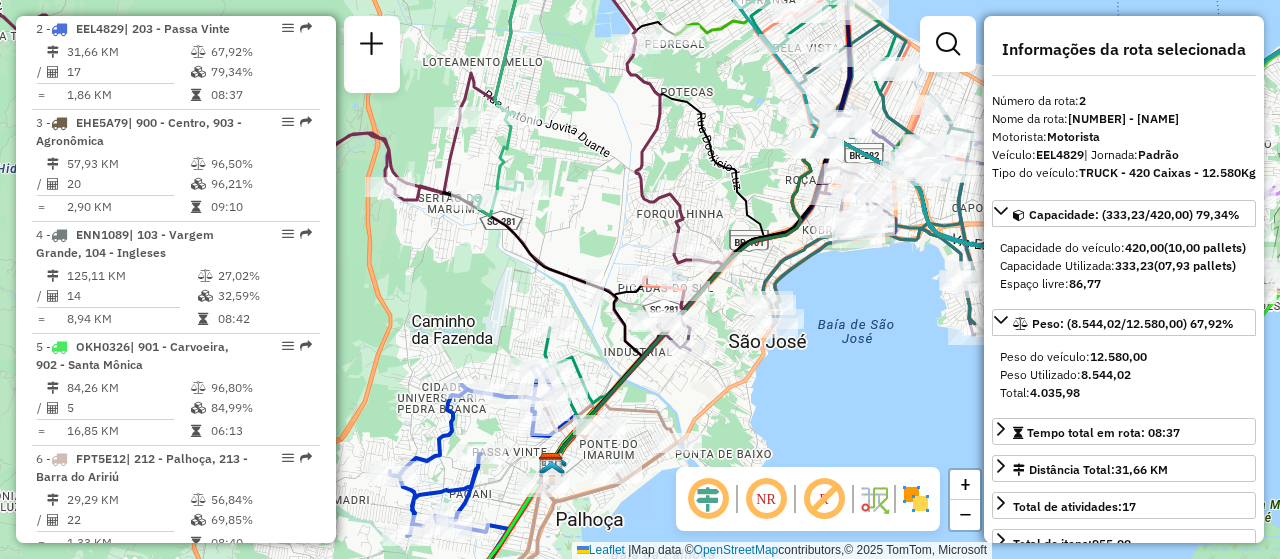 drag, startPoint x: 787, startPoint y: 341, endPoint x: 693, endPoint y: 418, distance: 121.511314 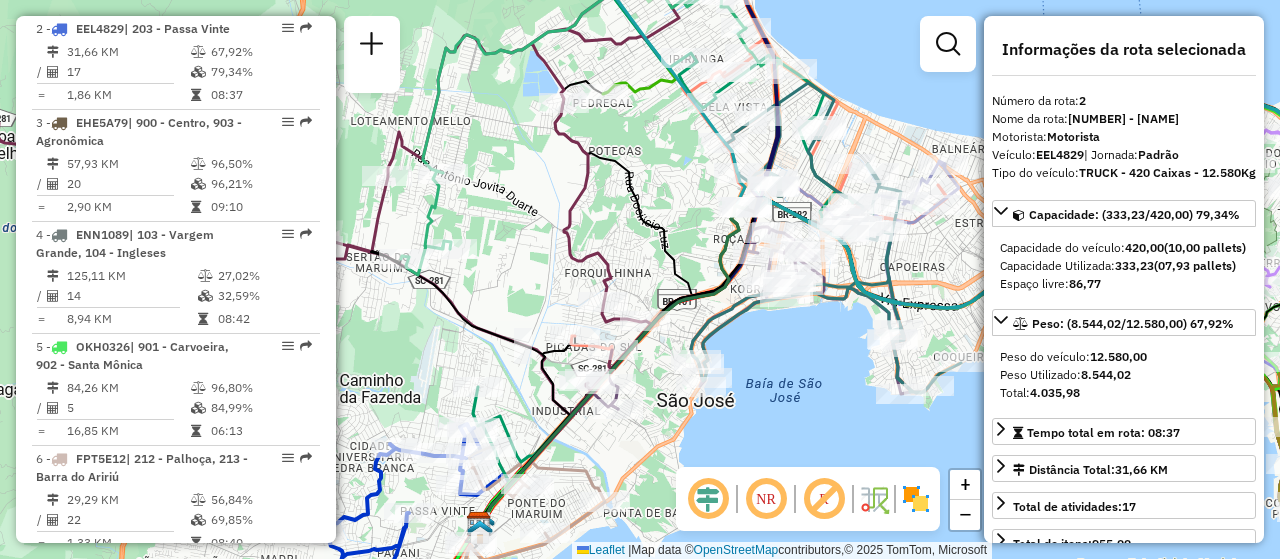 drag, startPoint x: 858, startPoint y: 354, endPoint x: 764, endPoint y: 422, distance: 116.01724 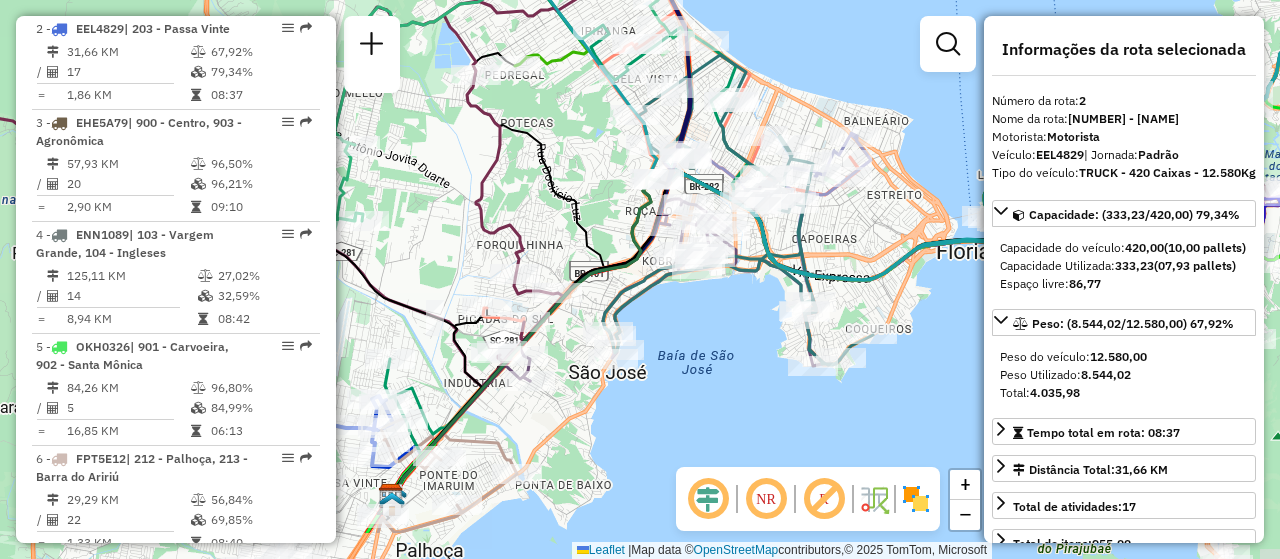 drag, startPoint x: 766, startPoint y: 453, endPoint x: 756, endPoint y: 371, distance: 82.607506 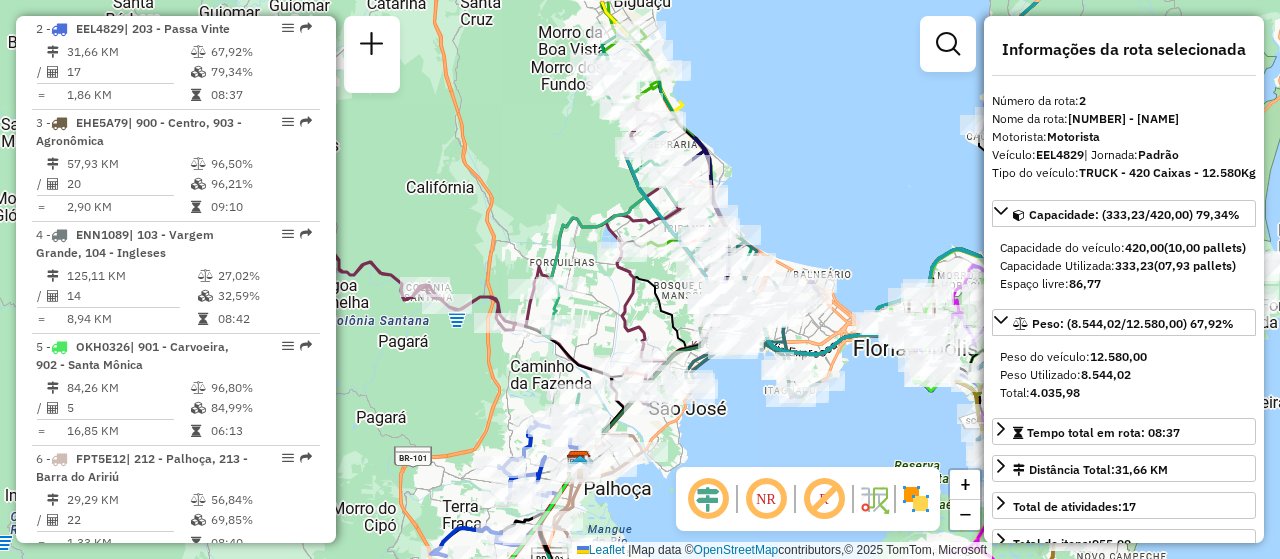 drag, startPoint x: 824, startPoint y: 389, endPoint x: 830, endPoint y: 434, distance: 45.39824 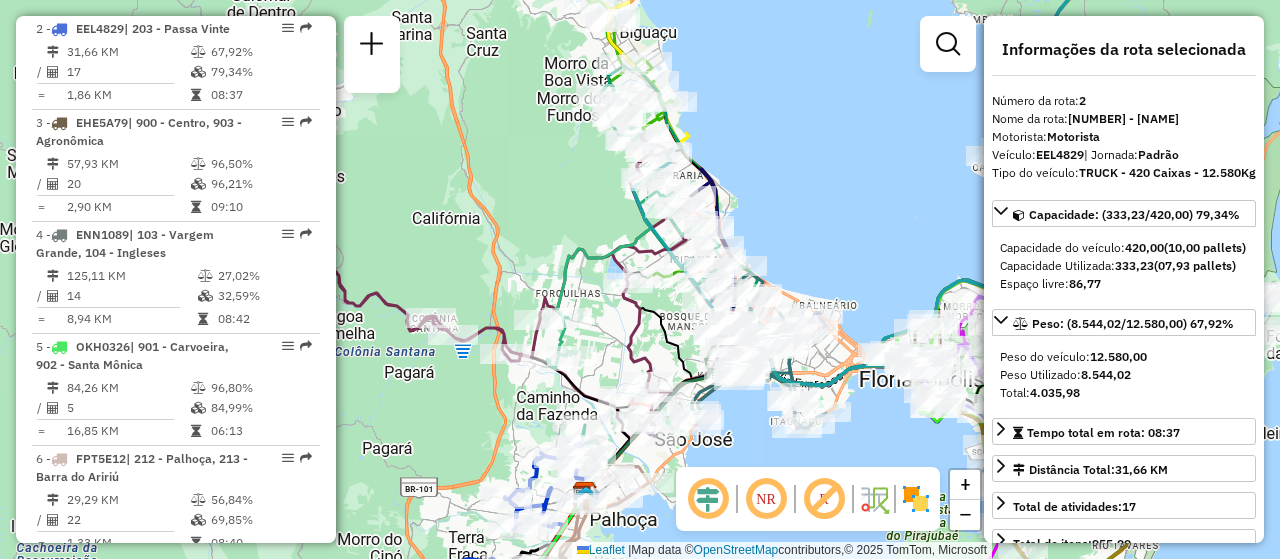 drag, startPoint x: 822, startPoint y: 257, endPoint x: 880, endPoint y: 387, distance: 142.35168 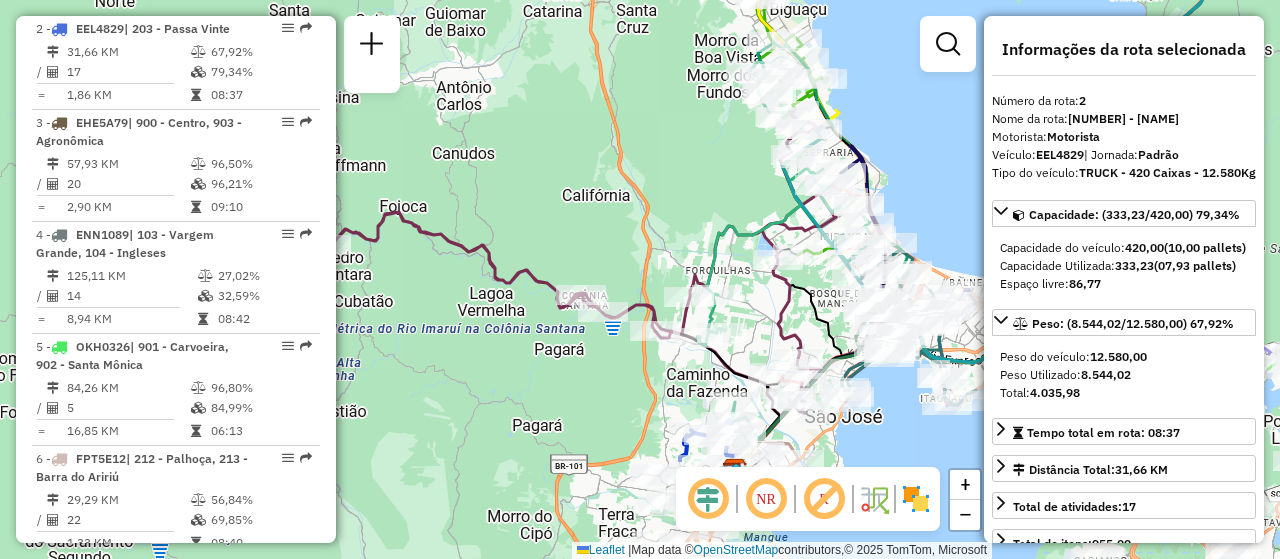 drag, startPoint x: 838, startPoint y: 331, endPoint x: 935, endPoint y: 166, distance: 191.4001 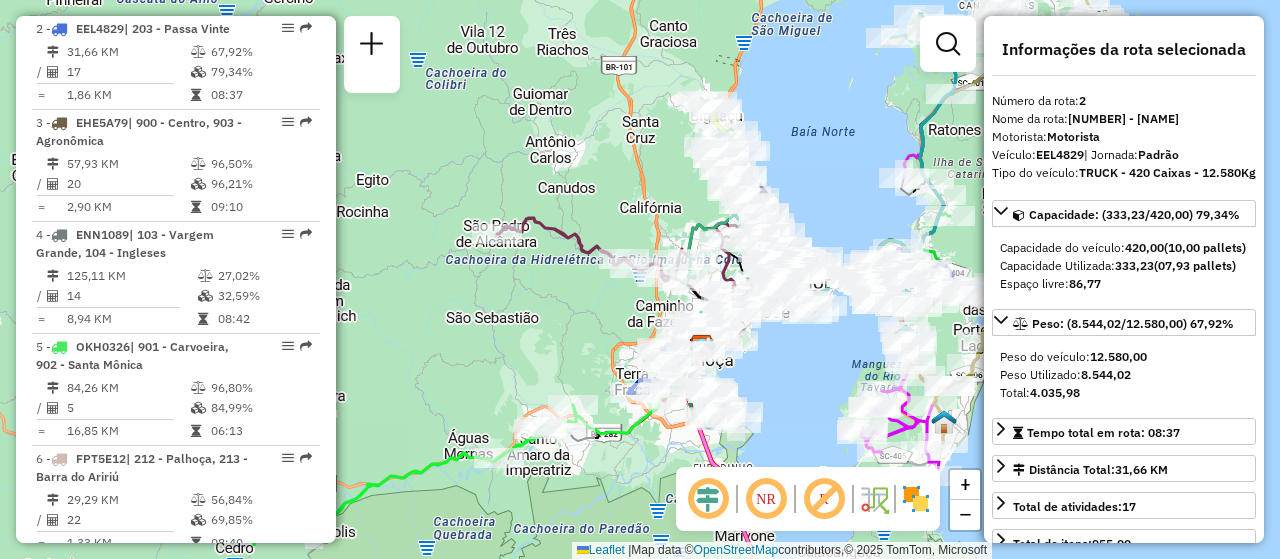 drag, startPoint x: 809, startPoint y: 446, endPoint x: 812, endPoint y: 280, distance: 166.0271 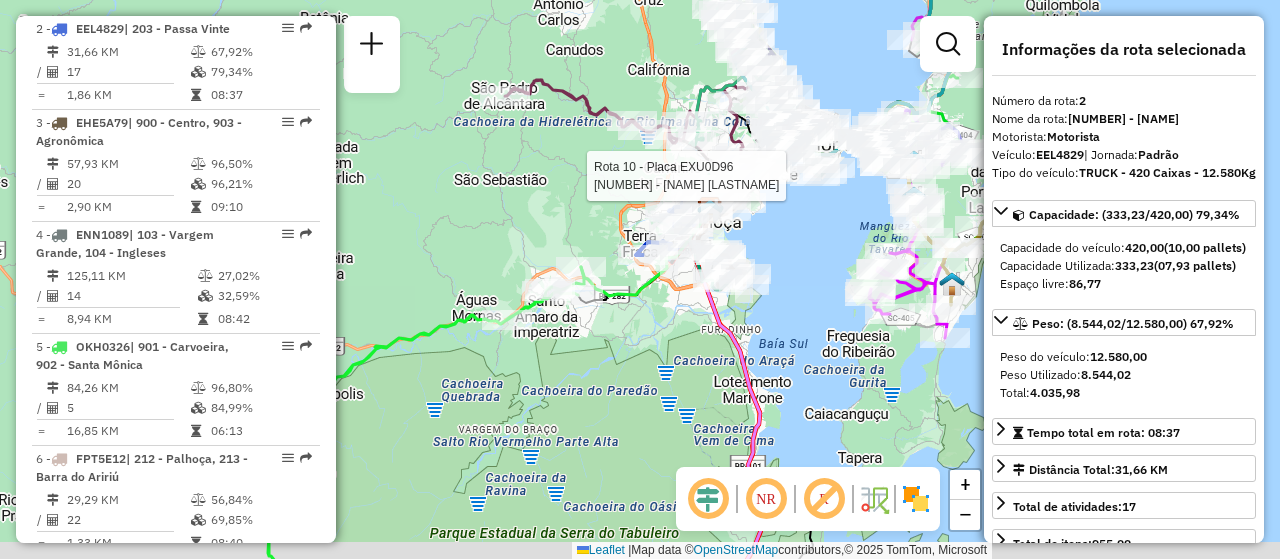 drag, startPoint x: 829, startPoint y: 350, endPoint x: 829, endPoint y: 295, distance: 55 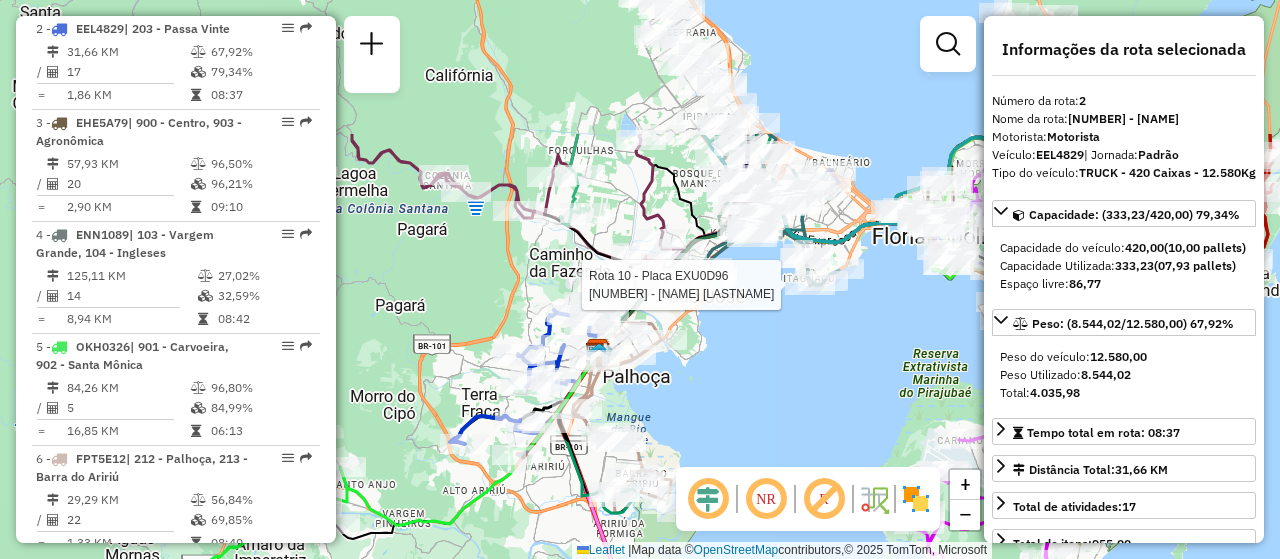 drag, startPoint x: 776, startPoint y: 231, endPoint x: 766, endPoint y: 421, distance: 190.26297 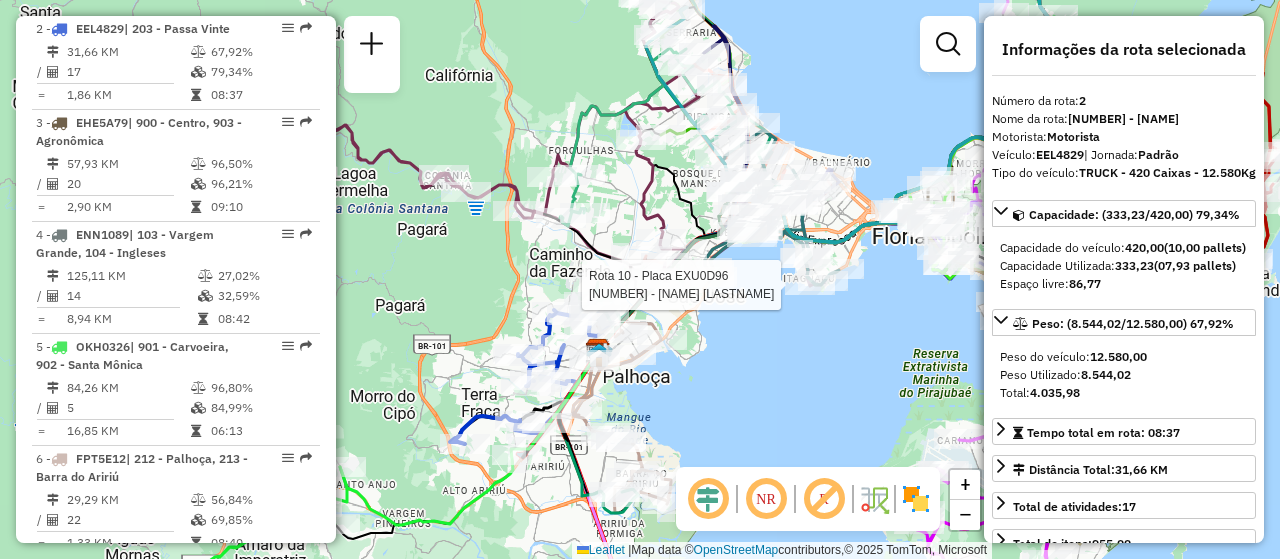 click on "Rota 10 - Placa EXU0D96  05017302 - DZ COMERCIO DE ALIME Janela de atendimento Grade de atendimento Capacidade Transportadoras Veículos Cliente Pedidos  Rotas Selecione os dias de semana para filtrar as janelas de atendimento  Seg   Ter   Qua   Qui   Sex   Sáb   Dom  Informe o período da janela de atendimento: De: Até:  Filtrar exatamente a janela do cliente  Considerar janela de atendimento padrão  Selecione os dias de semana para filtrar as grades de atendimento  Seg   Ter   Qua   Qui   Sex   Sáb   Dom   Considerar clientes sem dia de atendimento cadastrado  Clientes fora do dia de atendimento selecionado Filtrar as atividades entre os valores definidos abaixo:  Peso mínimo:   Peso máximo:   Cubagem mínima:   Cubagem máxima:   De:   Até:  Filtrar as atividades entre o tempo de atendimento definido abaixo:  De:   Até:   Considerar capacidade total dos clientes não roteirizados Transportadora: Selecione um ou mais itens Tipo de veículo: Selecione um ou mais itens Veículo: Motorista: Nome: Tipo:" 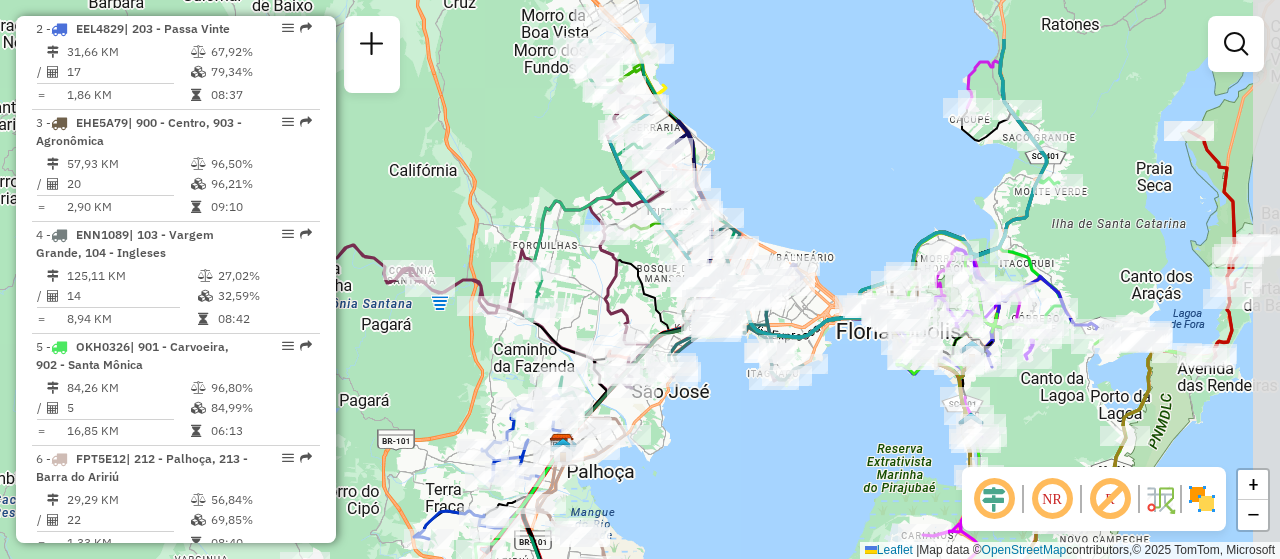 drag, startPoint x: 843, startPoint y: 345, endPoint x: 807, endPoint y: 440, distance: 101.59232 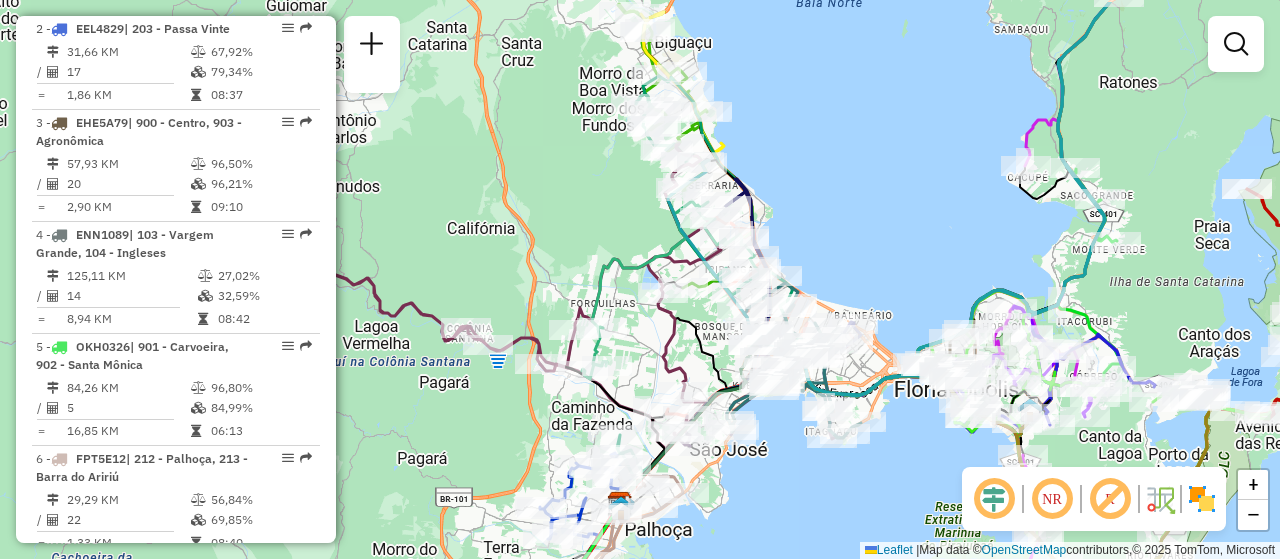 drag, startPoint x: 782, startPoint y: 185, endPoint x: 828, endPoint y: 266, distance: 93.15041 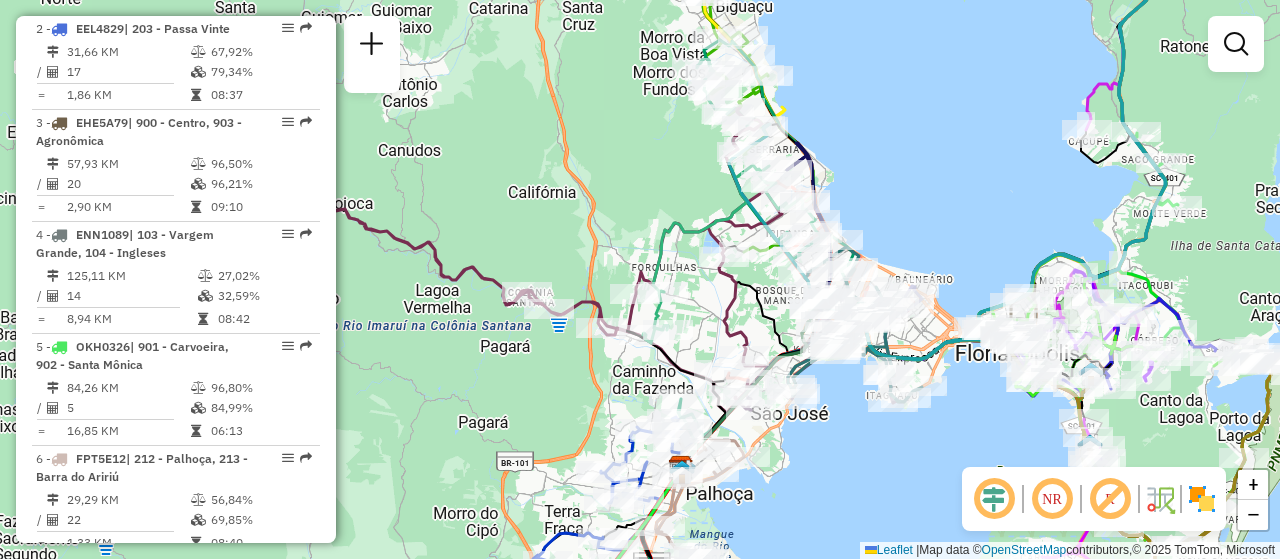 drag, startPoint x: 747, startPoint y: 453, endPoint x: 873, endPoint y: 347, distance: 164.65723 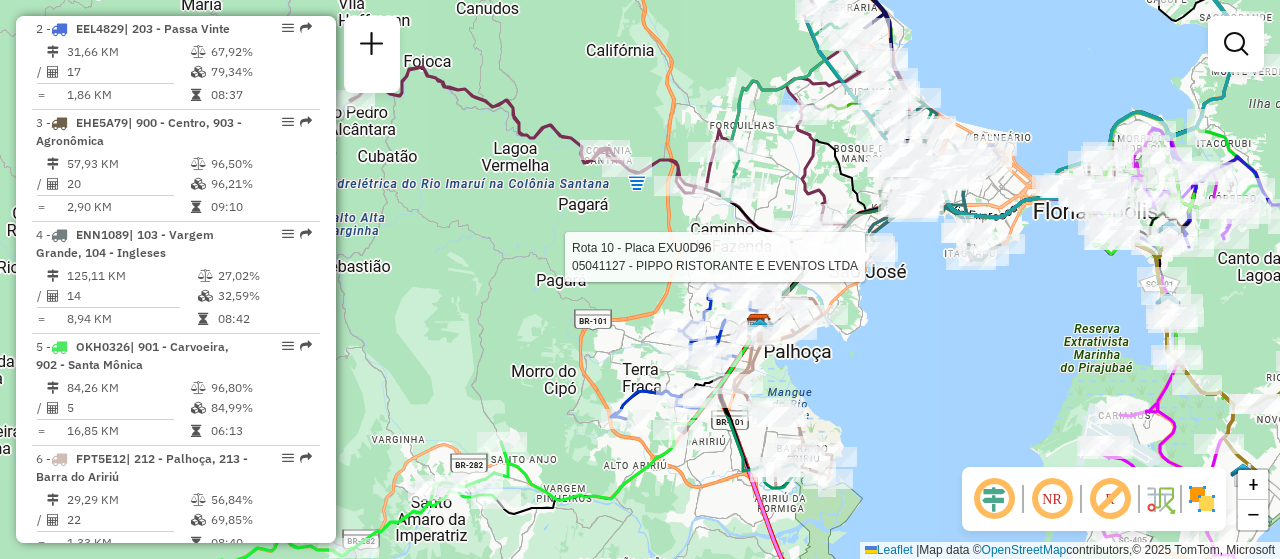 drag, startPoint x: 841, startPoint y: 439, endPoint x: 753, endPoint y: 279, distance: 182.6034 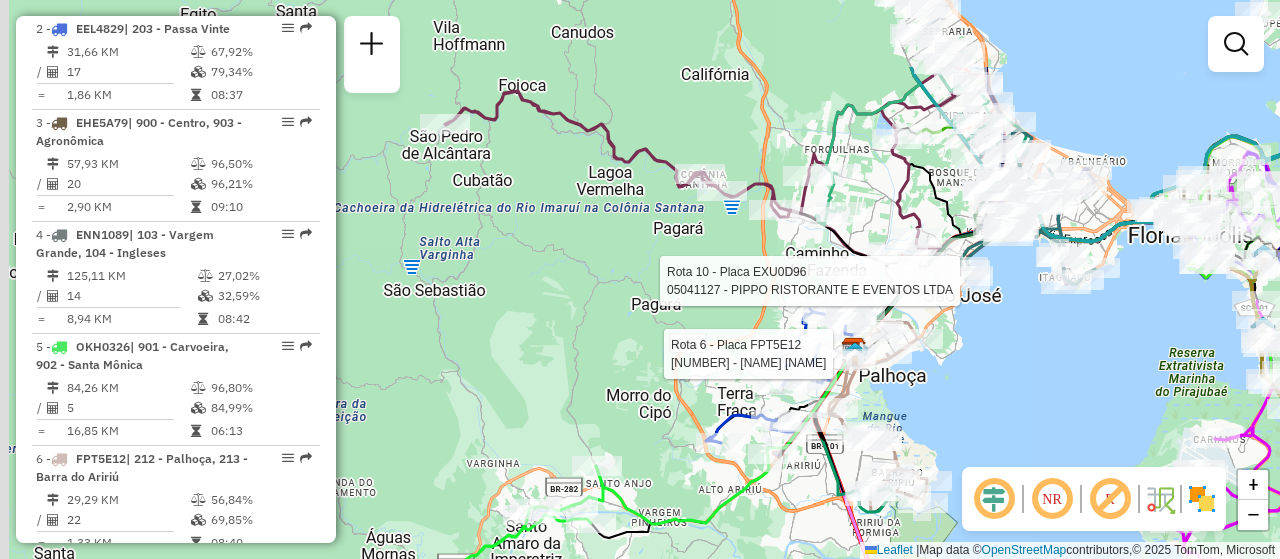 drag, startPoint x: 757, startPoint y: 252, endPoint x: 918, endPoint y: 407, distance: 223.48602 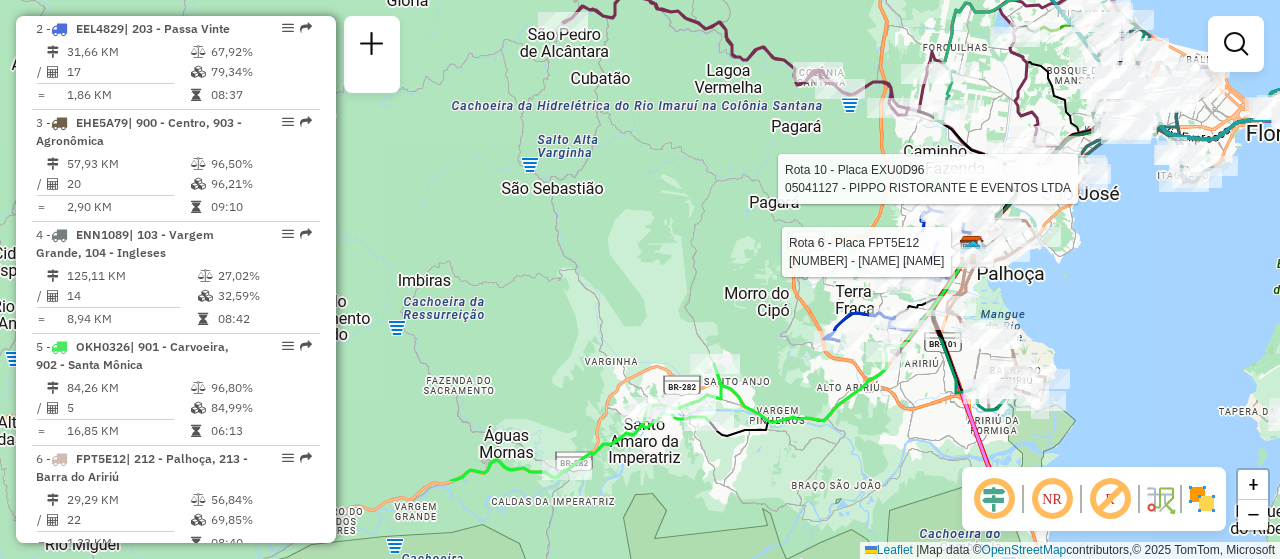 drag, startPoint x: 619, startPoint y: 388, endPoint x: 727, endPoint y: 254, distance: 172.10461 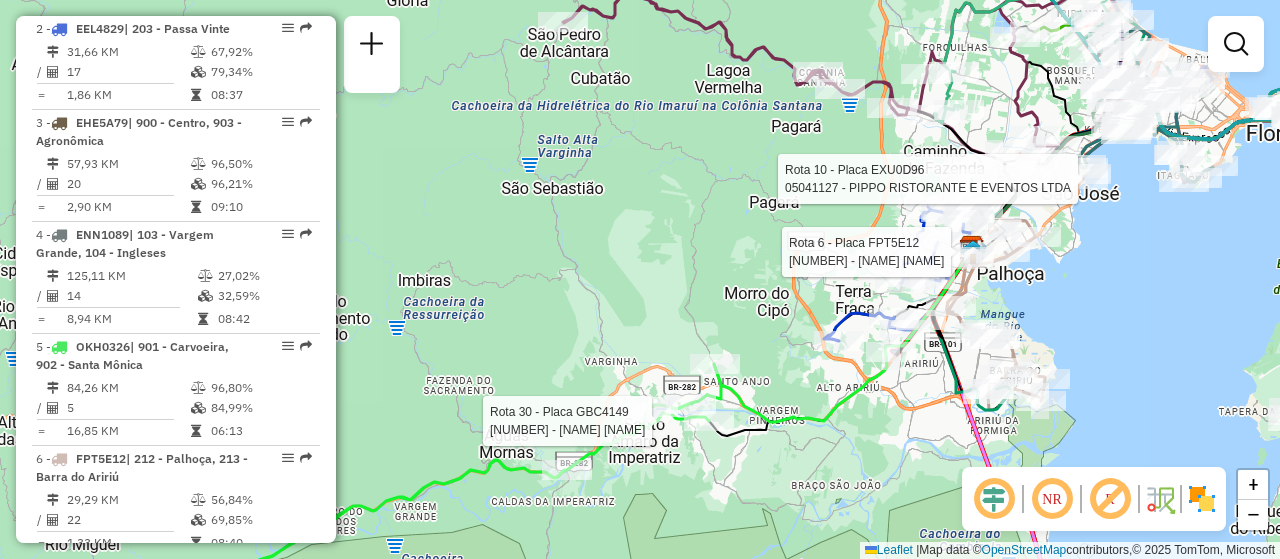 select on "**********" 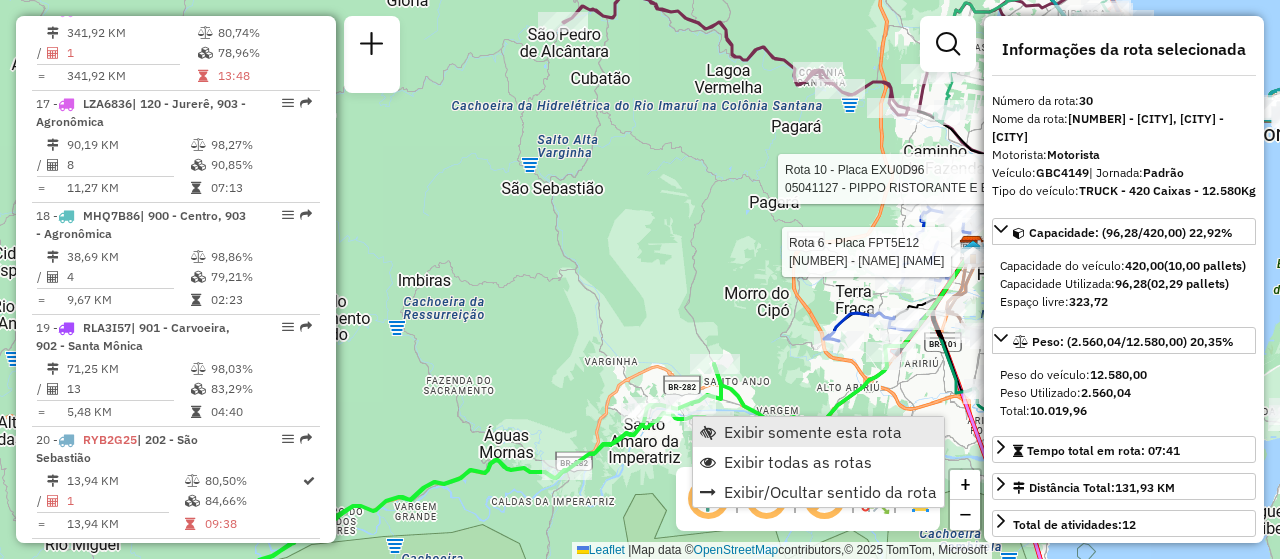scroll, scrollTop: 4079, scrollLeft: 0, axis: vertical 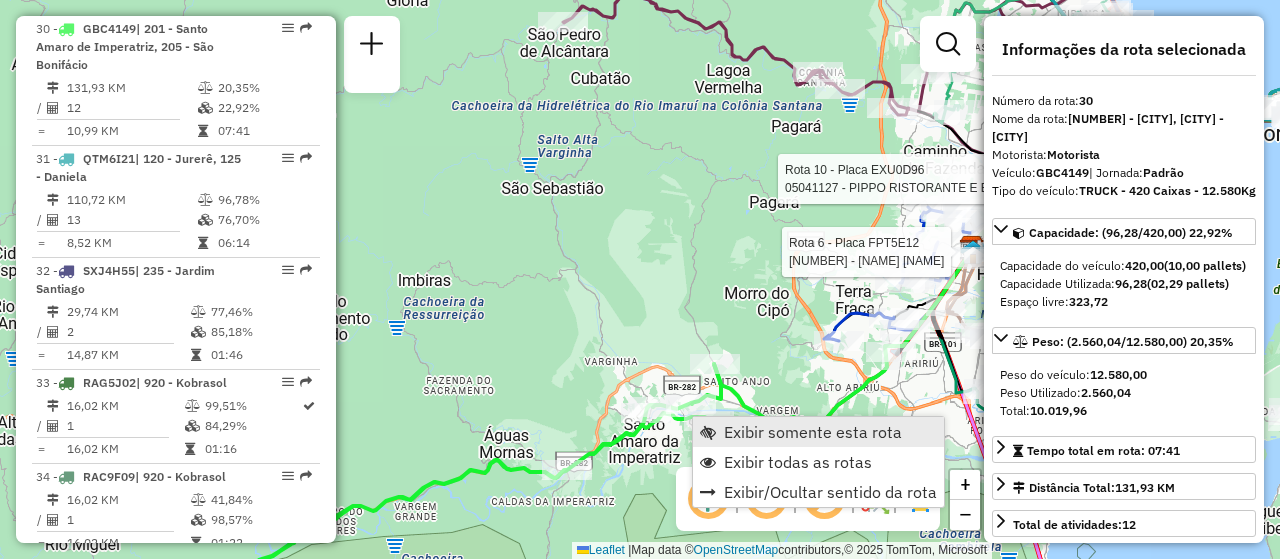 click on "Exibir somente esta rota" at bounding box center (813, 432) 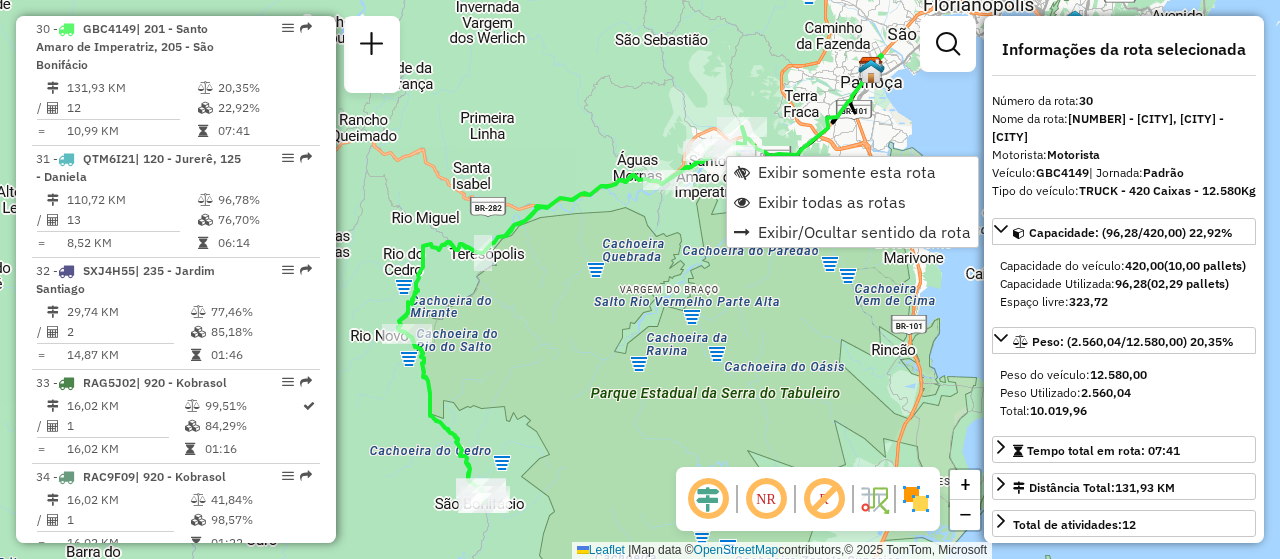 click on "Capacidade do veículo:  420,00  (10,00 pallets)  Capacidade Utilizada:  96,28  (02,29 pallets)  Espaço livre:   323,72" at bounding box center (1124, 284) 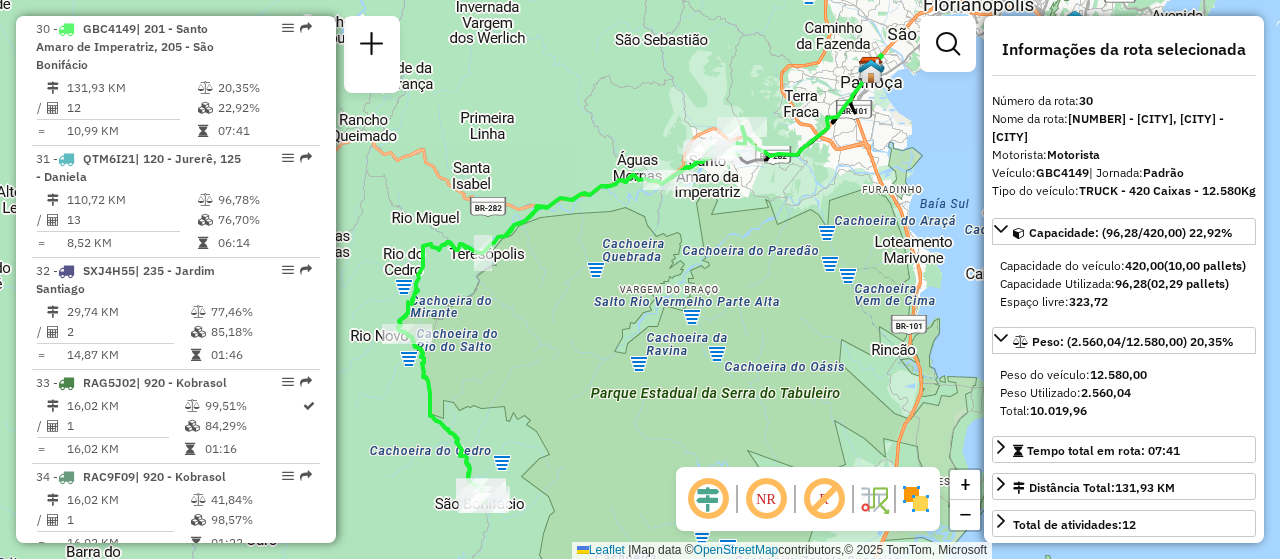 drag, startPoint x: 1081, startPoint y: 430, endPoint x: 1136, endPoint y: 429, distance: 55.00909 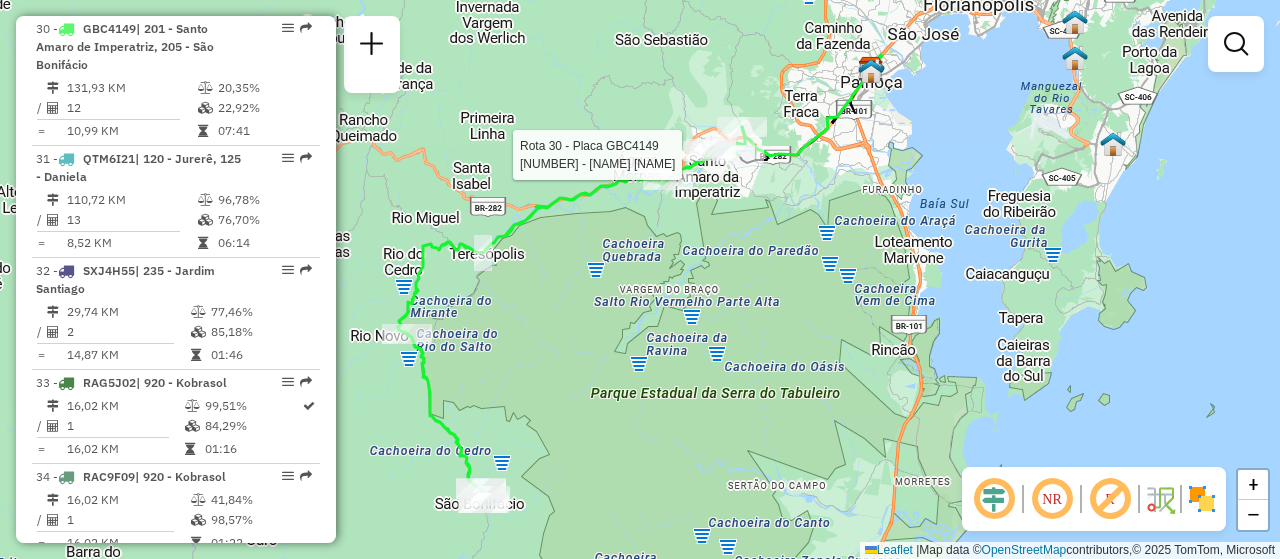select on "**********" 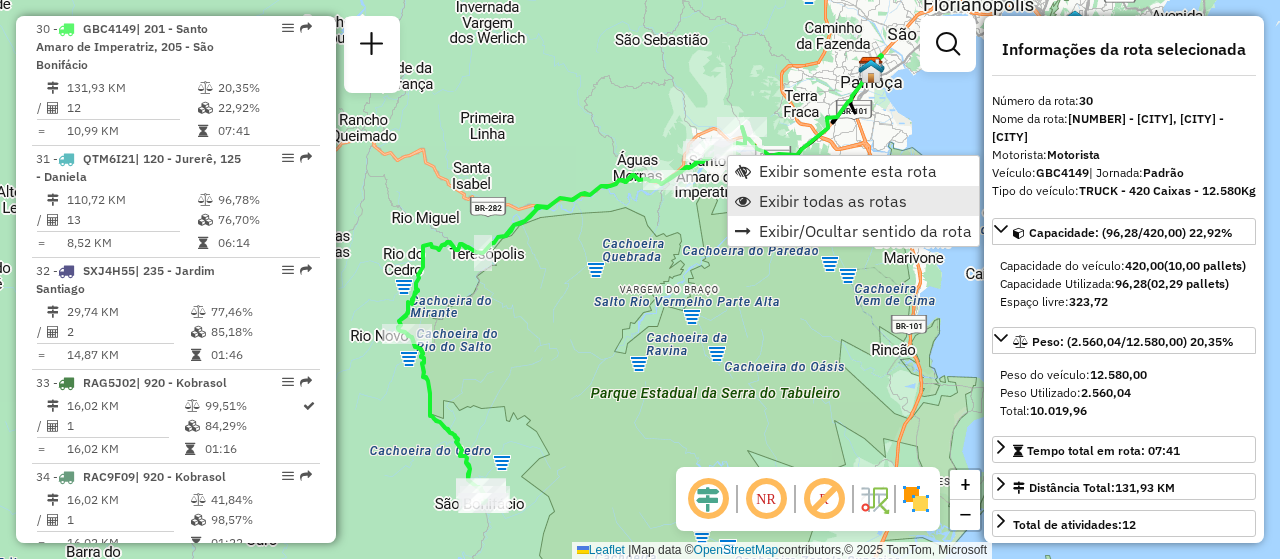 click on "Exibir todas as rotas" at bounding box center [833, 201] 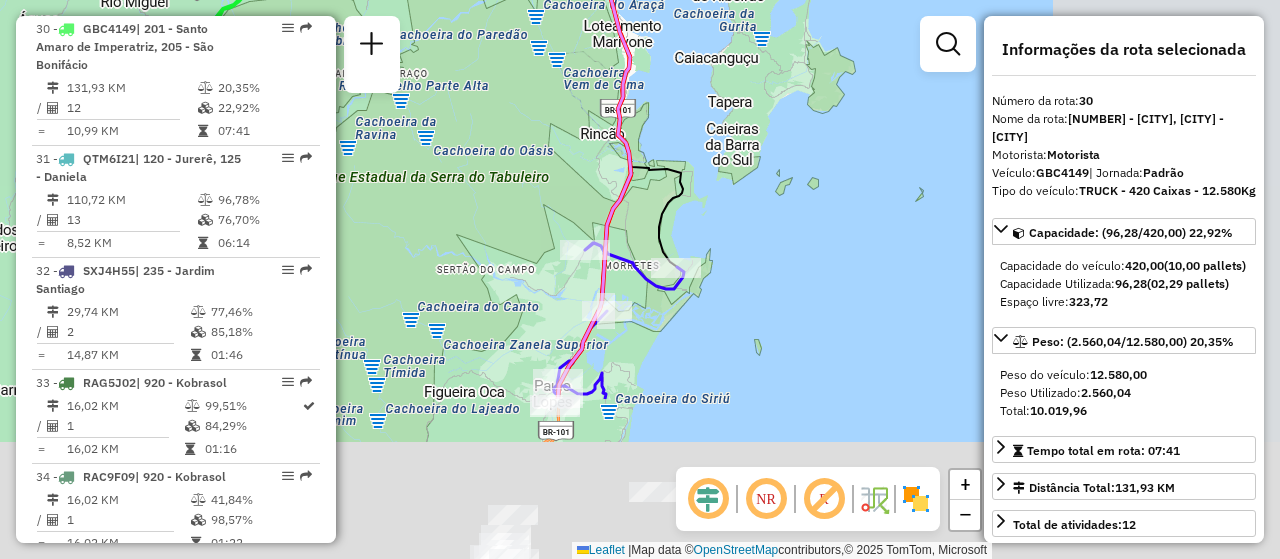 drag, startPoint x: 903, startPoint y: 375, endPoint x: 613, endPoint y: 113, distance: 390.82477 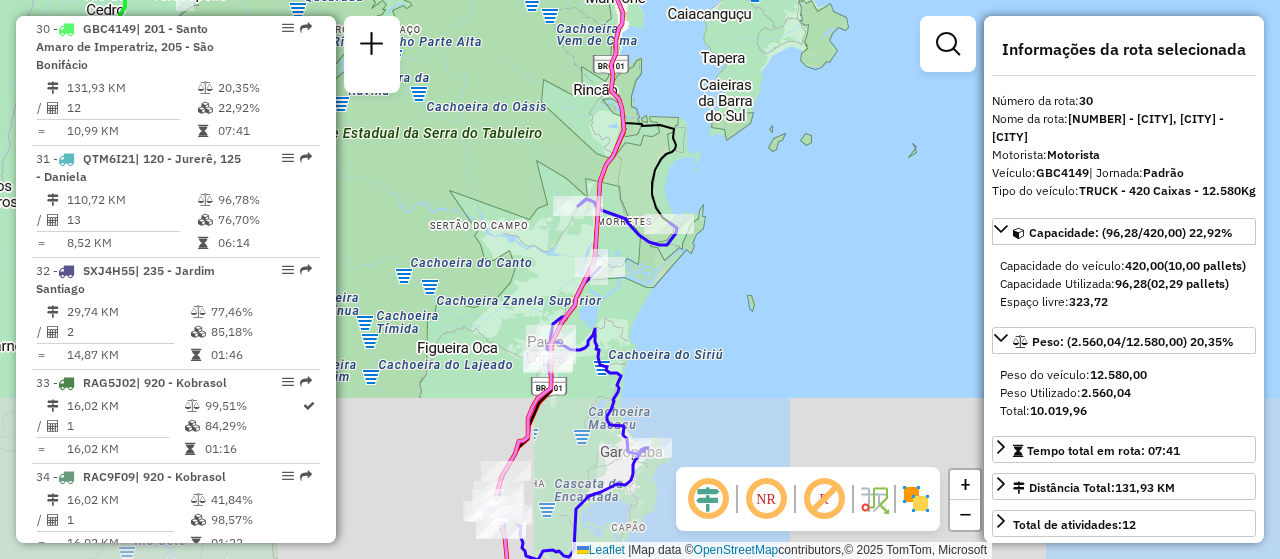 click 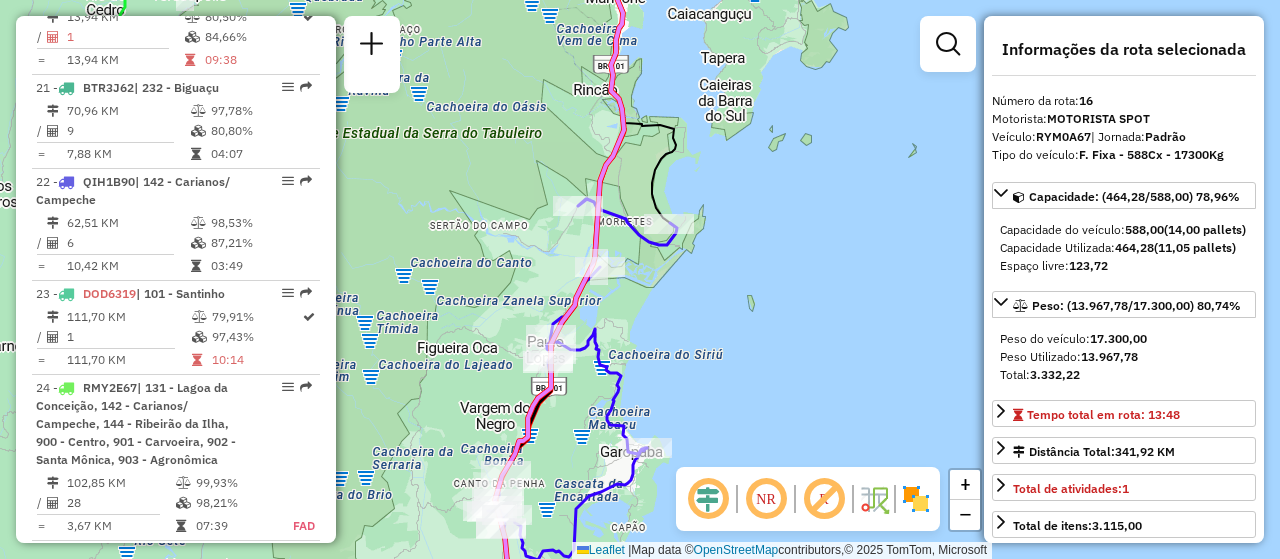 scroll, scrollTop: 2475, scrollLeft: 0, axis: vertical 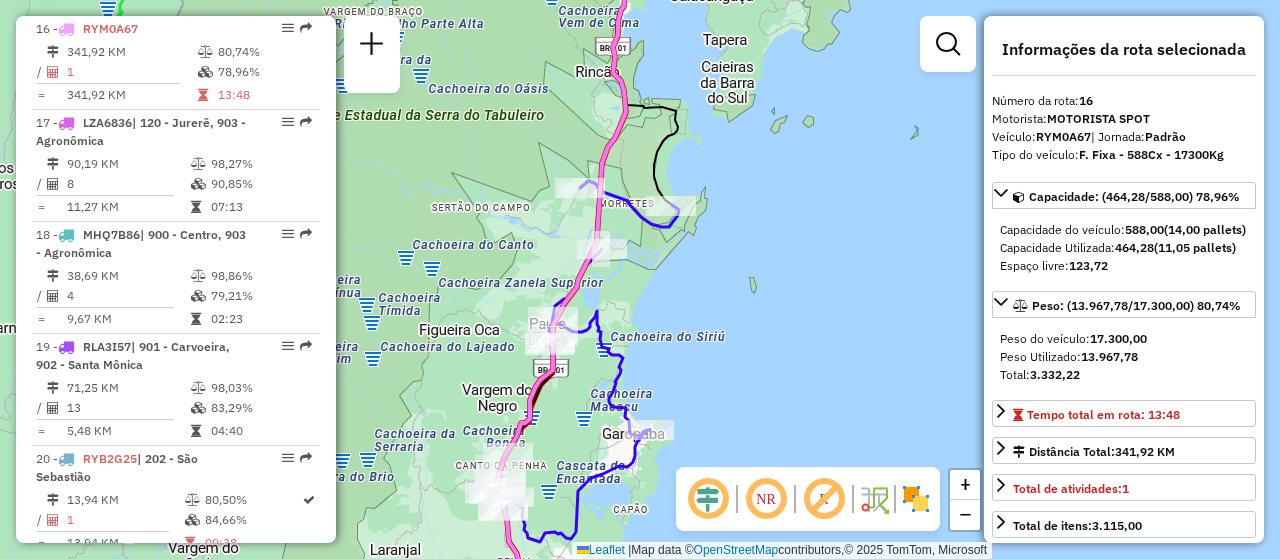 drag, startPoint x: 692, startPoint y: 312, endPoint x: 736, endPoint y: 233, distance: 90.426765 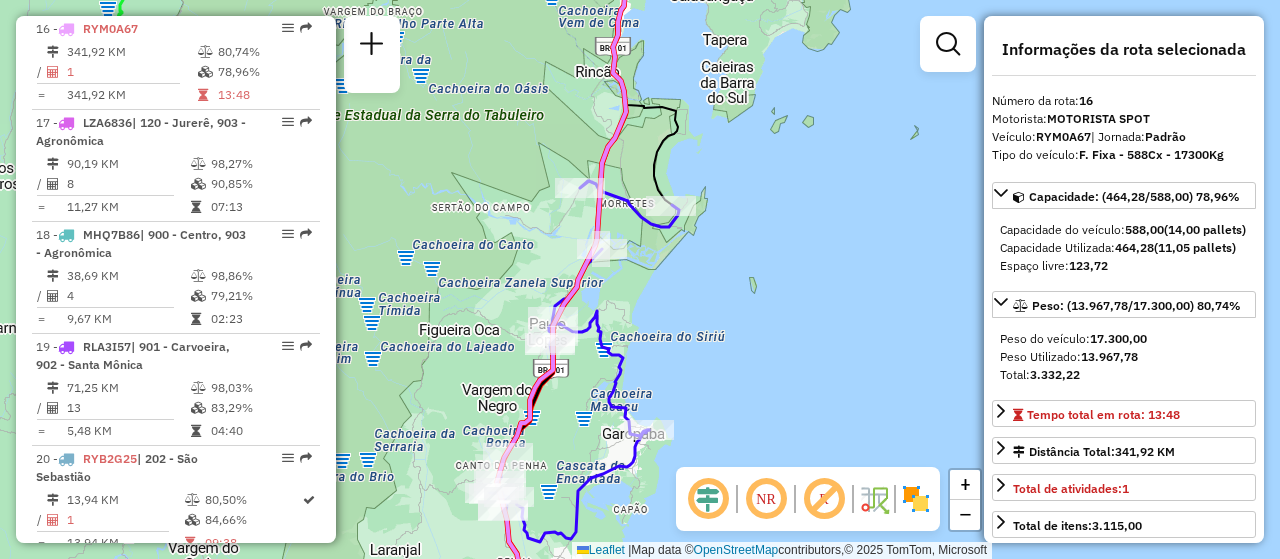 click on "Janela de atendimento Grade de atendimento Capacidade Transportadoras Veículos Cliente Pedidos  Rotas Selecione os dias de semana para filtrar as janelas de atendimento  Seg   Ter   Qua   Qui   Sex   Sáb   Dom  Informe o período da janela de atendimento: De: Até:  Filtrar exatamente a janela do cliente  Considerar janela de atendimento padrão  Selecione os dias de semana para filtrar as grades de atendimento  Seg   Ter   Qua   Qui   Sex   Sáb   Dom   Considerar clientes sem dia de atendimento cadastrado  Clientes fora do dia de atendimento selecionado Filtrar as atividades entre os valores definidos abaixo:  Peso mínimo:   Peso máximo:   Cubagem mínima:   Cubagem máxima:   De:   Até:  Filtrar as atividades entre o tempo de atendimento definido abaixo:  De:   Até:   Considerar capacidade total dos clientes não roteirizados Transportadora: Selecione um ou mais itens Tipo de veículo: Selecione um ou mais itens Veículo: Selecione um ou mais itens Motorista: Selecione um ou mais itens Nome: Rótulo:" 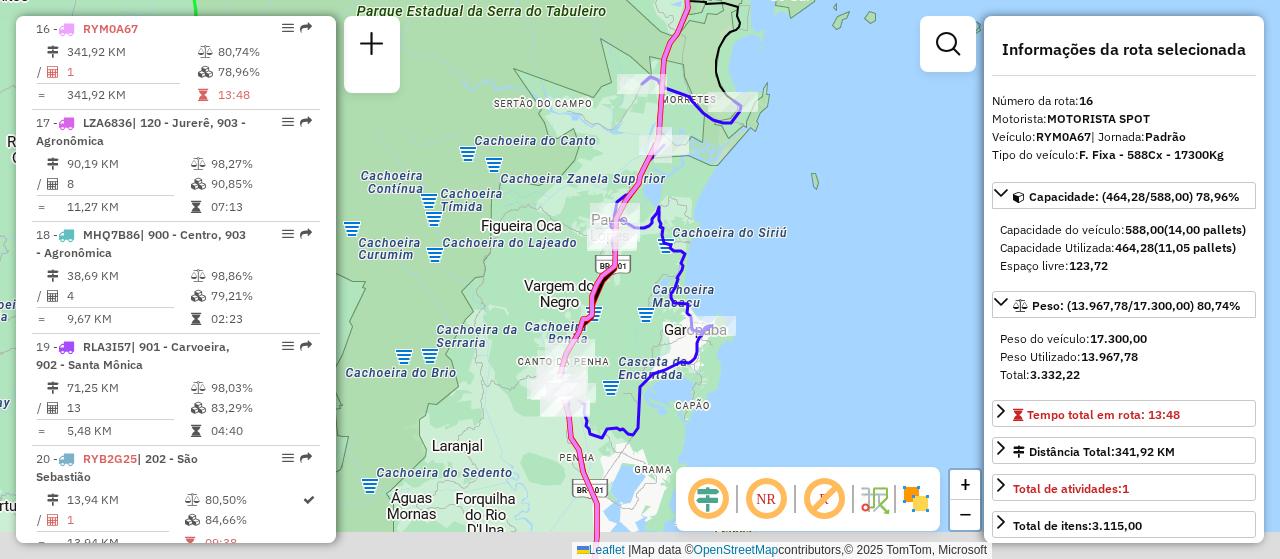 drag, startPoint x: 736, startPoint y: 319, endPoint x: 758, endPoint y: 274, distance: 50.08992 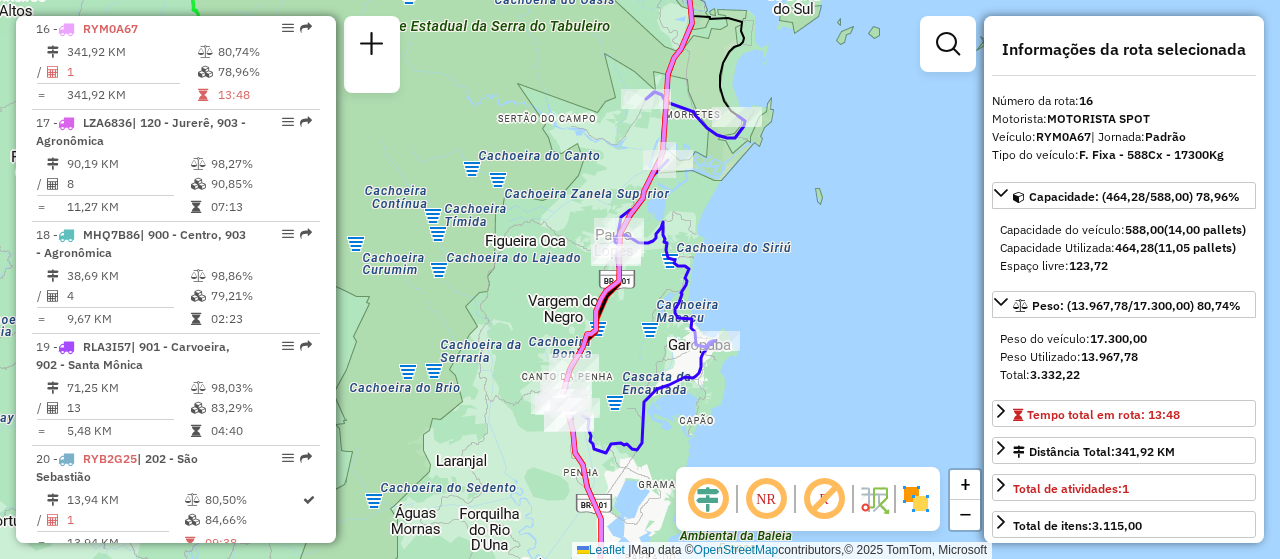 drag, startPoint x: 796, startPoint y: 296, endPoint x: 798, endPoint y: 318, distance: 22.090721 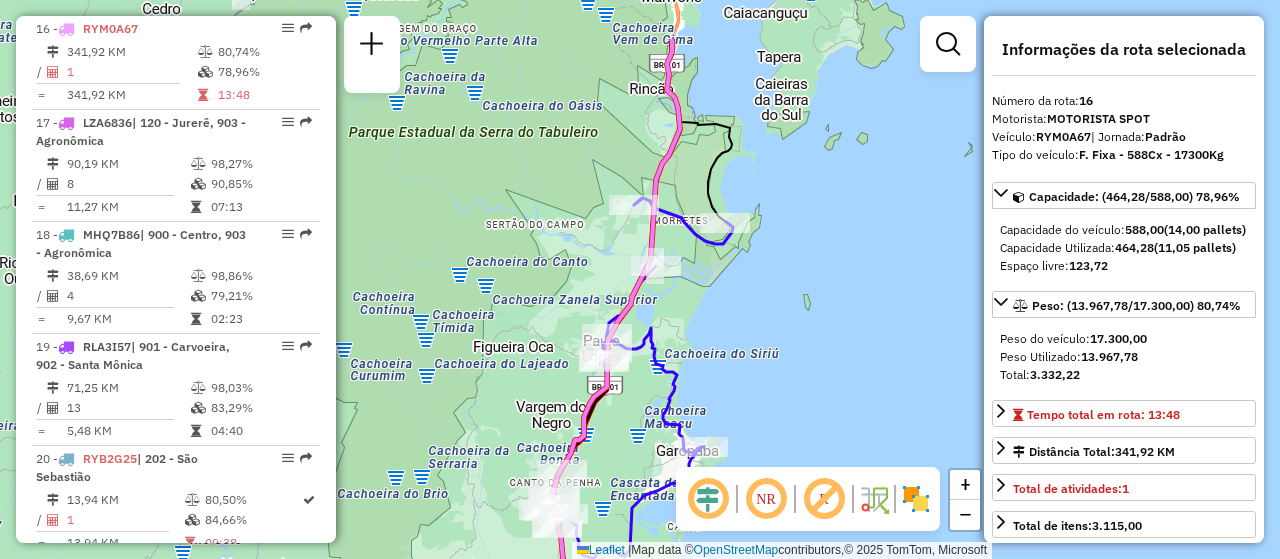 drag, startPoint x: 765, startPoint y: 291, endPoint x: 774, endPoint y: 390, distance: 99.40825 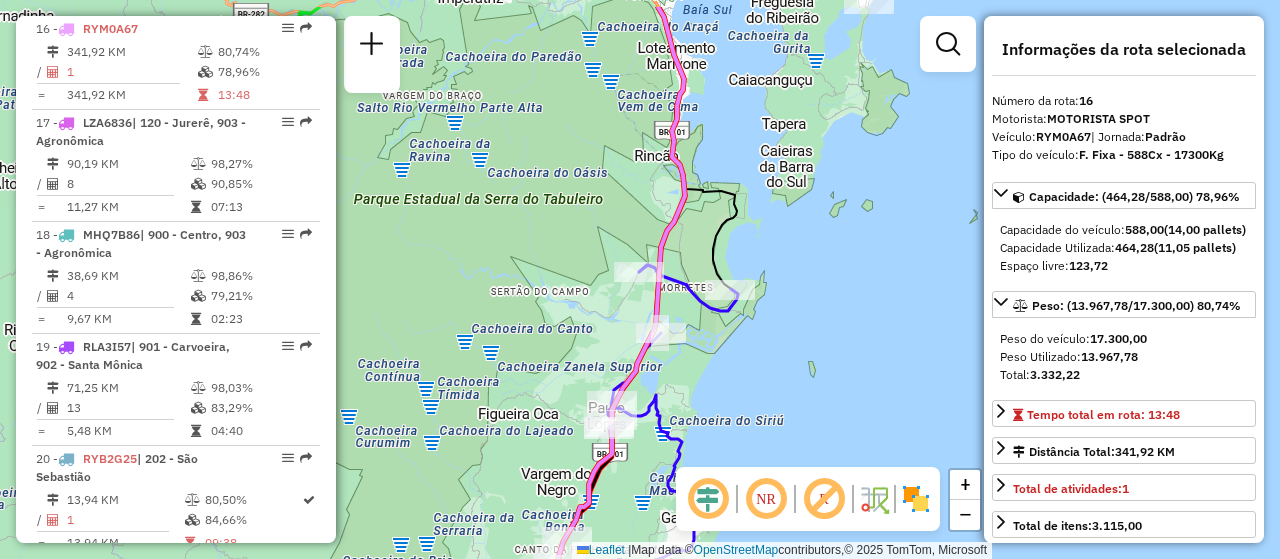 drag, startPoint x: 775, startPoint y: 303, endPoint x: 780, endPoint y: 403, distance: 100.12492 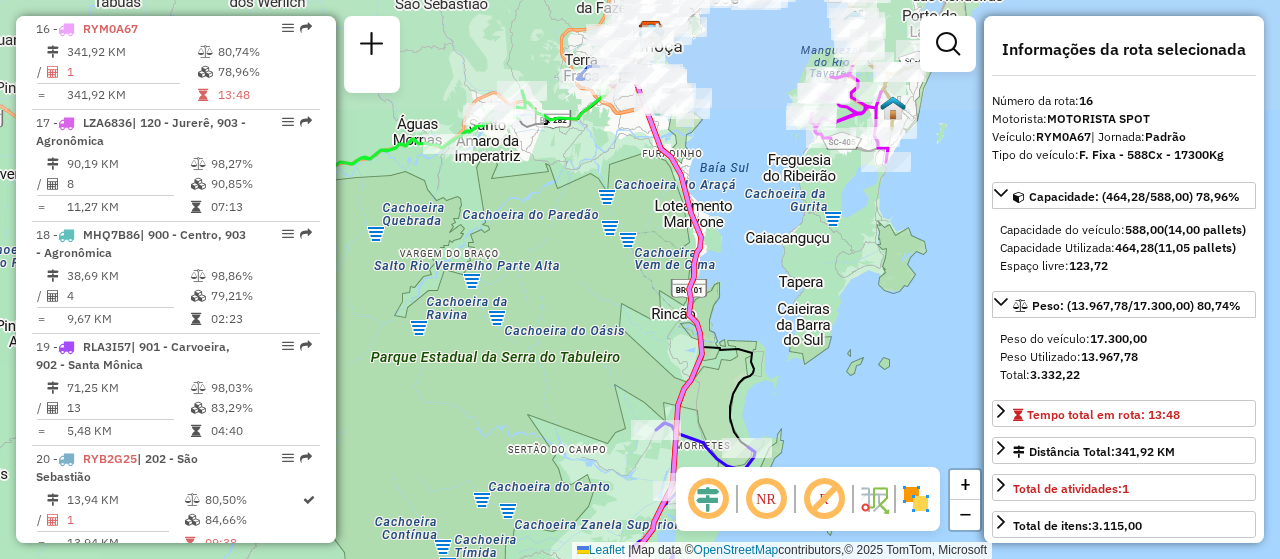 drag, startPoint x: 770, startPoint y: 272, endPoint x: 787, endPoint y: 393, distance: 122.18838 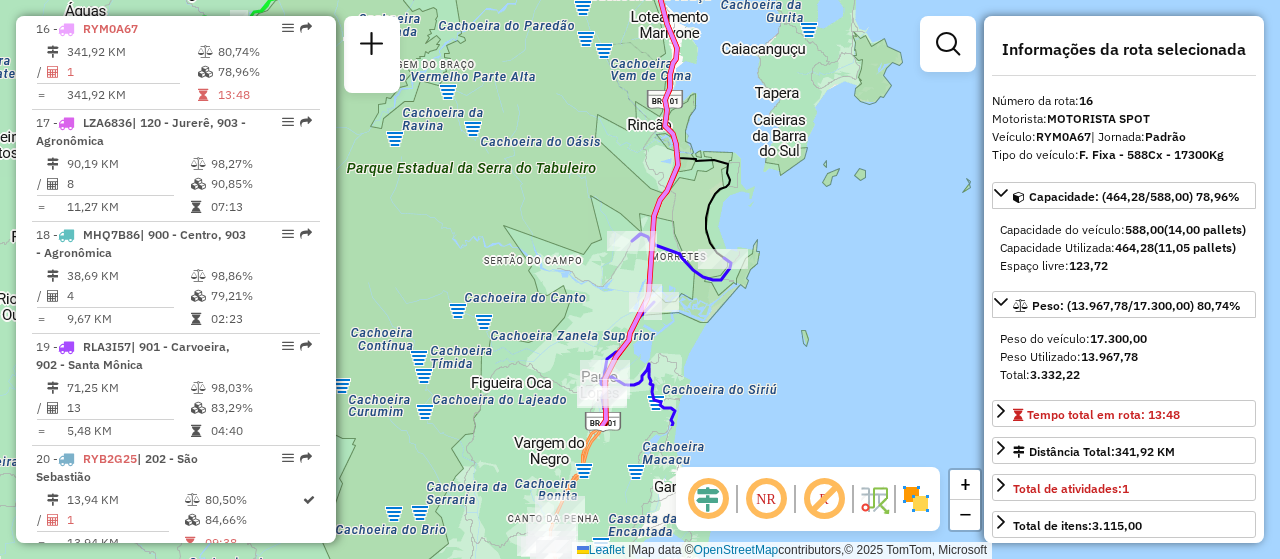 drag, startPoint x: 770, startPoint y: 247, endPoint x: 758, endPoint y: 186, distance: 62.169125 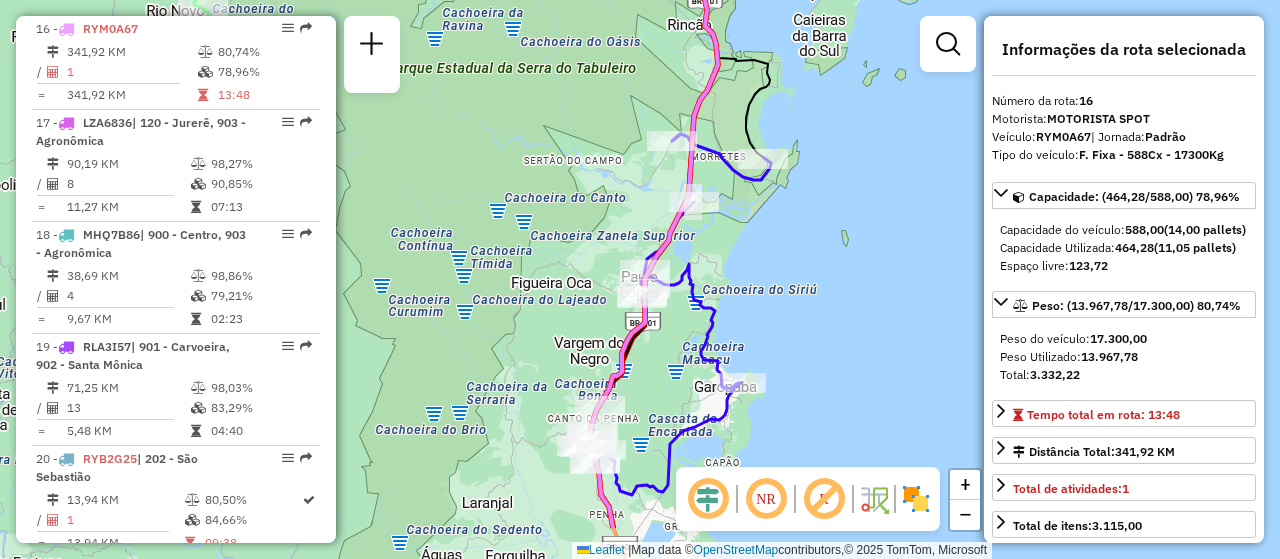 drag, startPoint x: 803, startPoint y: 393, endPoint x: 866, endPoint y: 276, distance: 132.8834 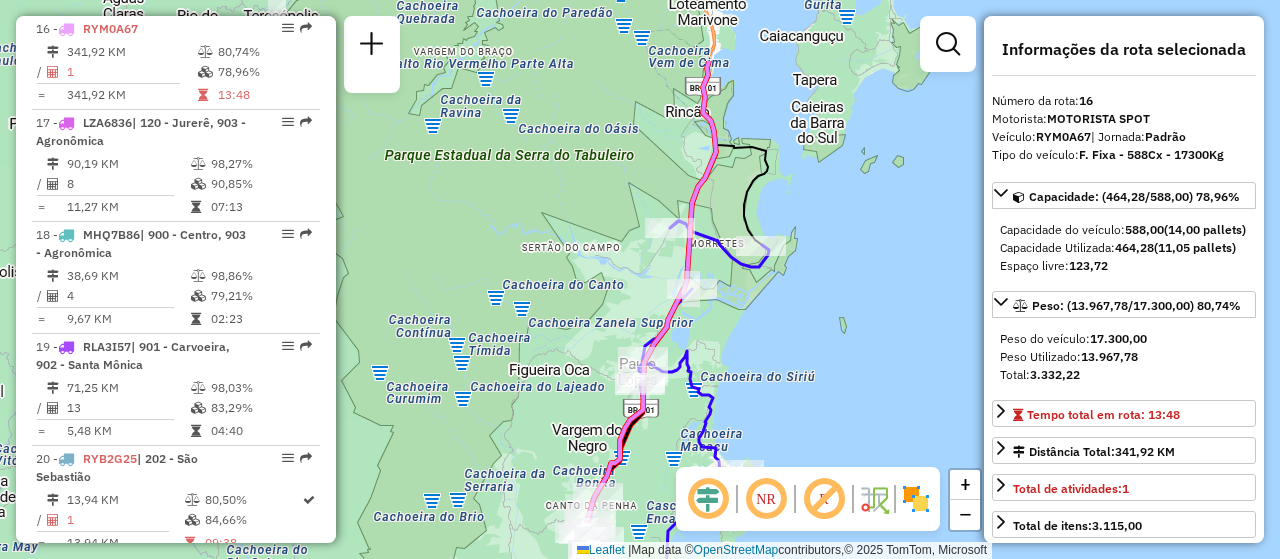 drag, startPoint x: 822, startPoint y: 311, endPoint x: 801, endPoint y: 428, distance: 118.869675 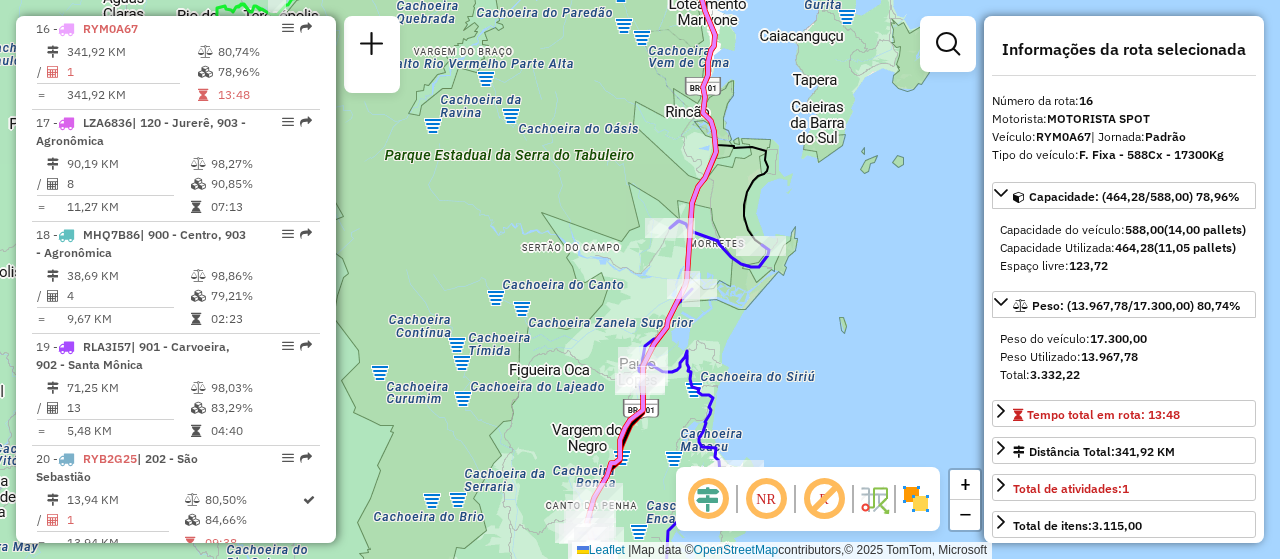 drag, startPoint x: 838, startPoint y: 260, endPoint x: 822, endPoint y: 393, distance: 133.95895 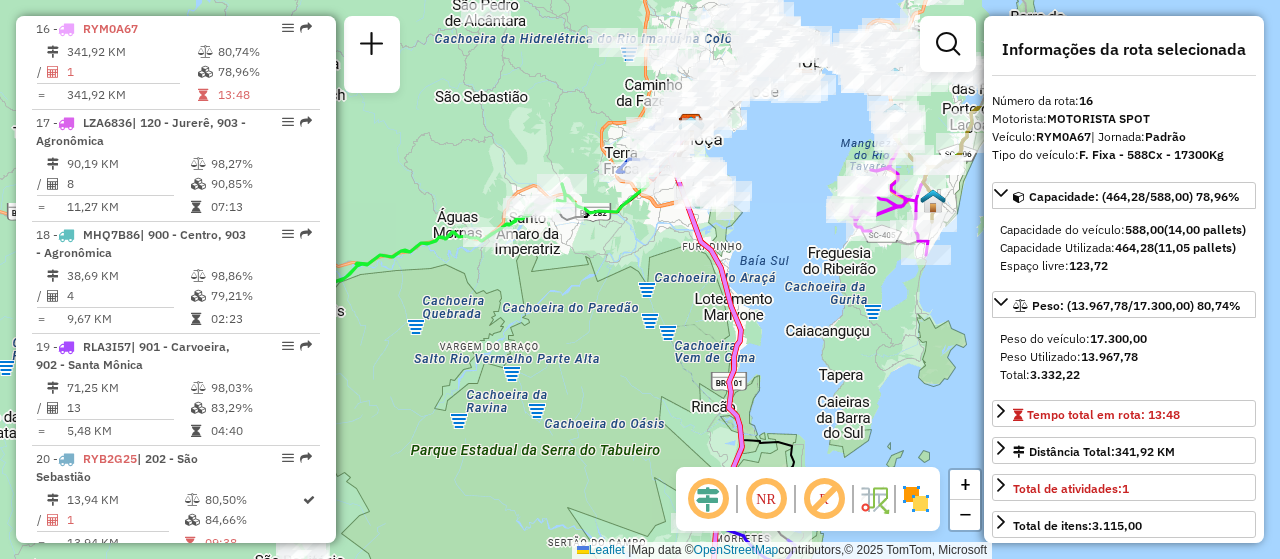 drag, startPoint x: 700, startPoint y: 115, endPoint x: 742, endPoint y: 278, distance: 168.3241 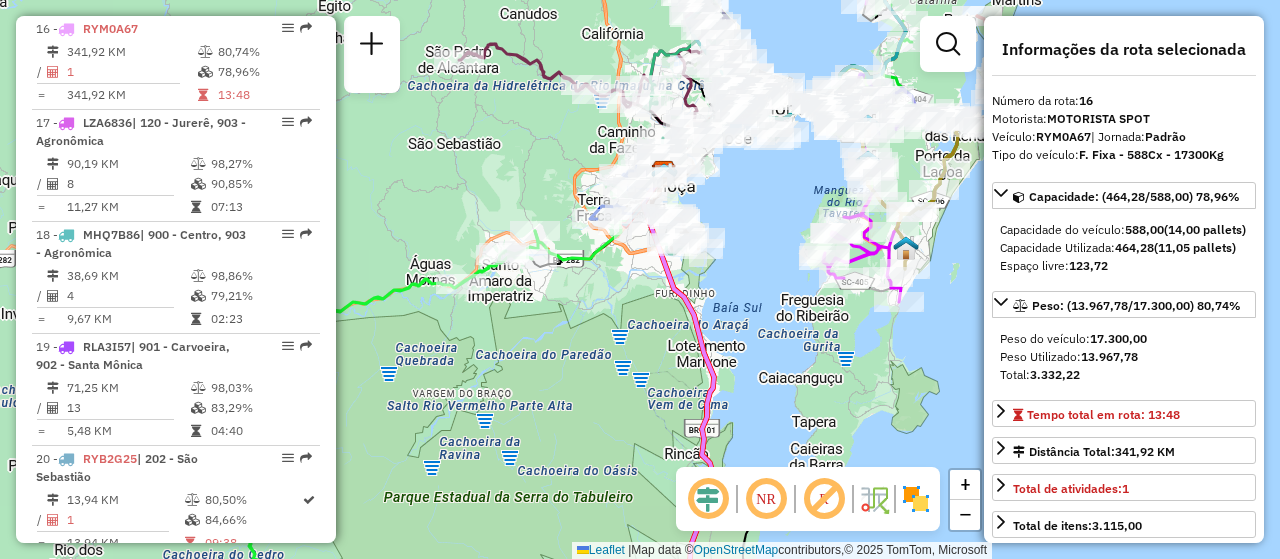 drag, startPoint x: 746, startPoint y: 291, endPoint x: 698, endPoint y: 328, distance: 60.60528 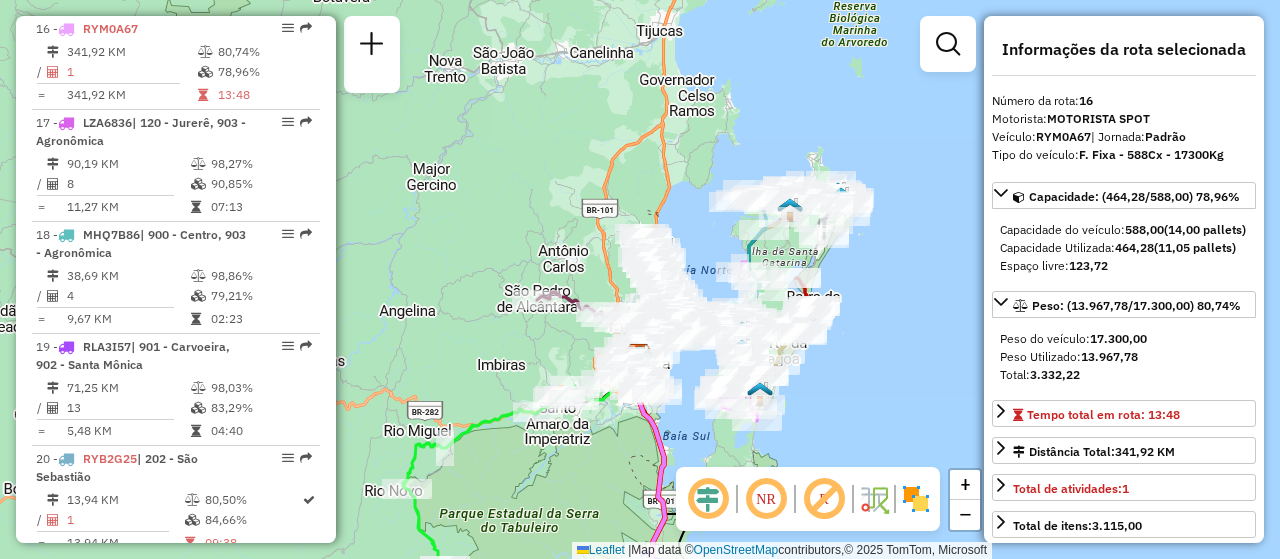 drag, startPoint x: 822, startPoint y: 370, endPoint x: 822, endPoint y: 117, distance: 253 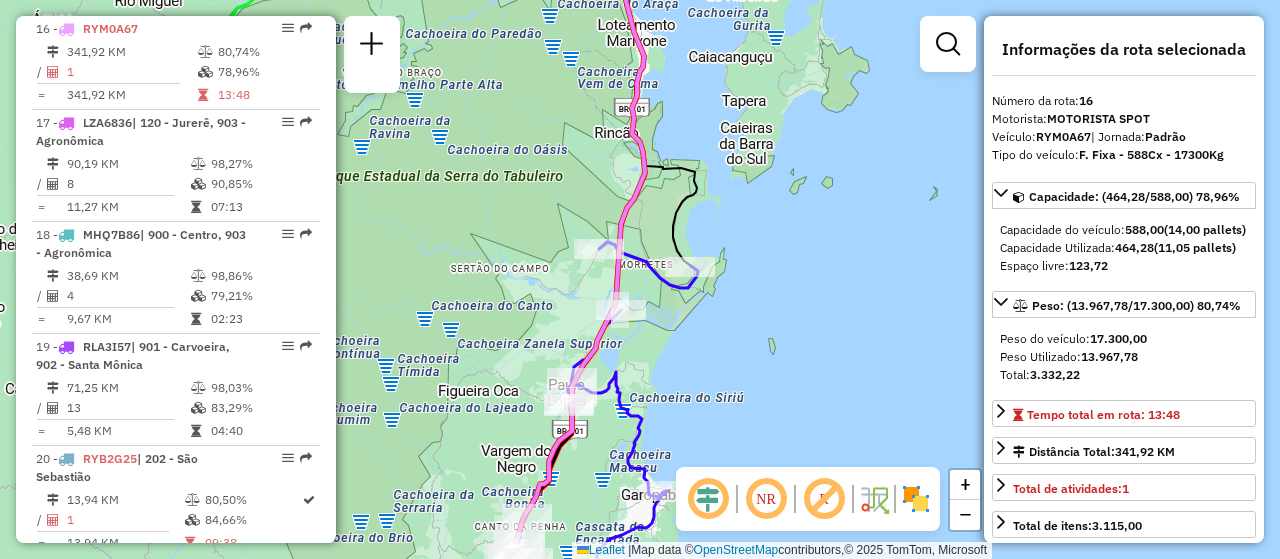 drag, startPoint x: 772, startPoint y: 425, endPoint x: 782, endPoint y: 442, distance: 19.723083 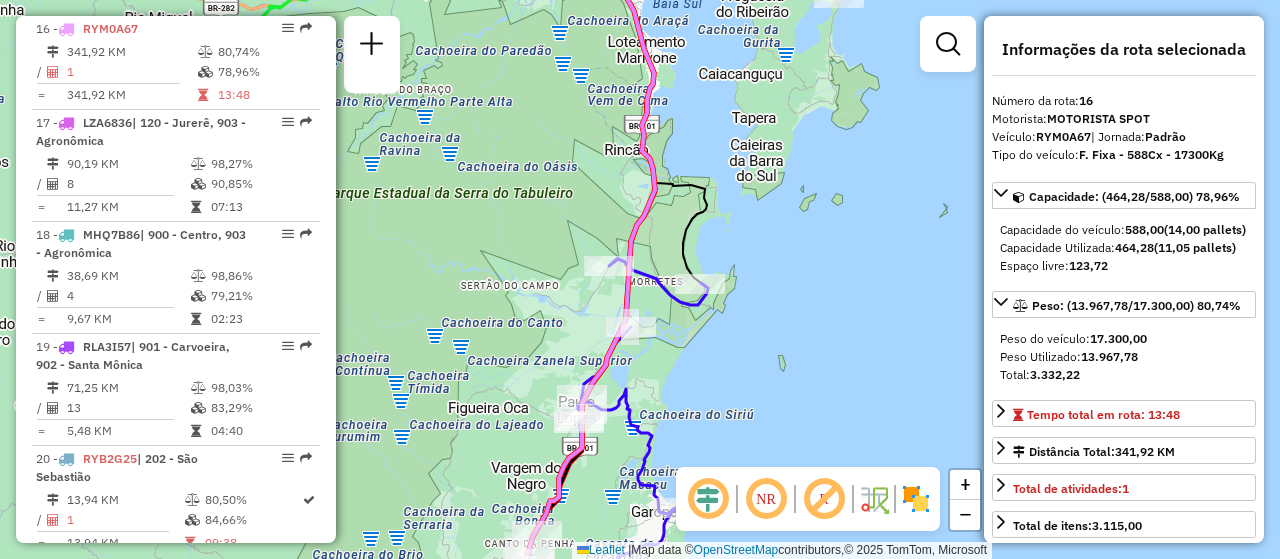scroll, scrollTop: 1329, scrollLeft: 0, axis: vertical 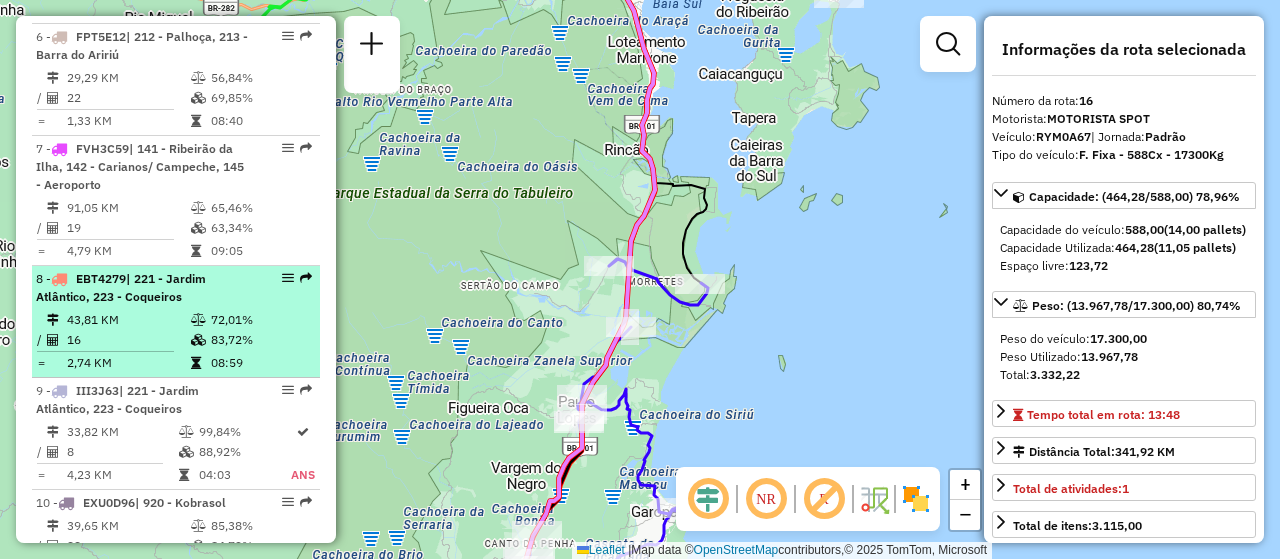 click at bounding box center (282, 278) 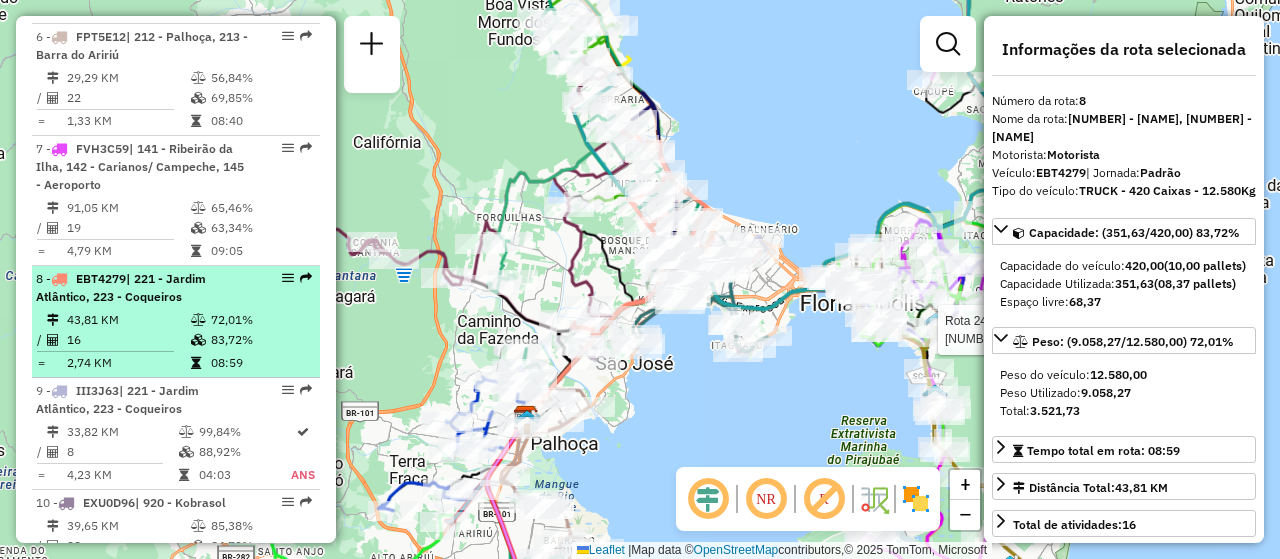 click at bounding box center (282, 278) 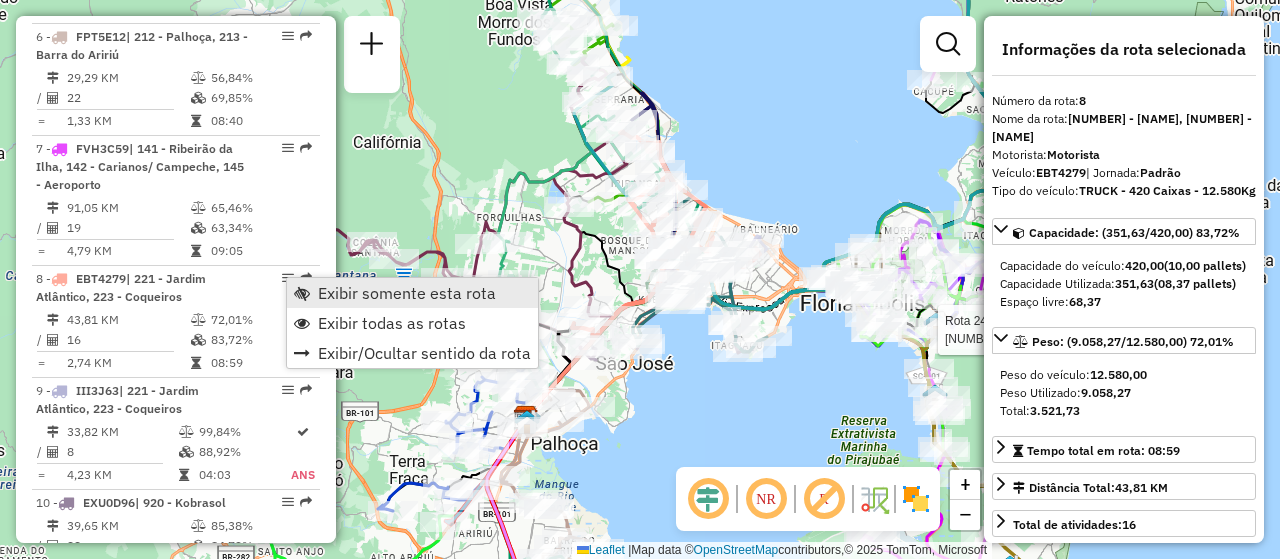click on "Exibir somente esta rota" at bounding box center (407, 293) 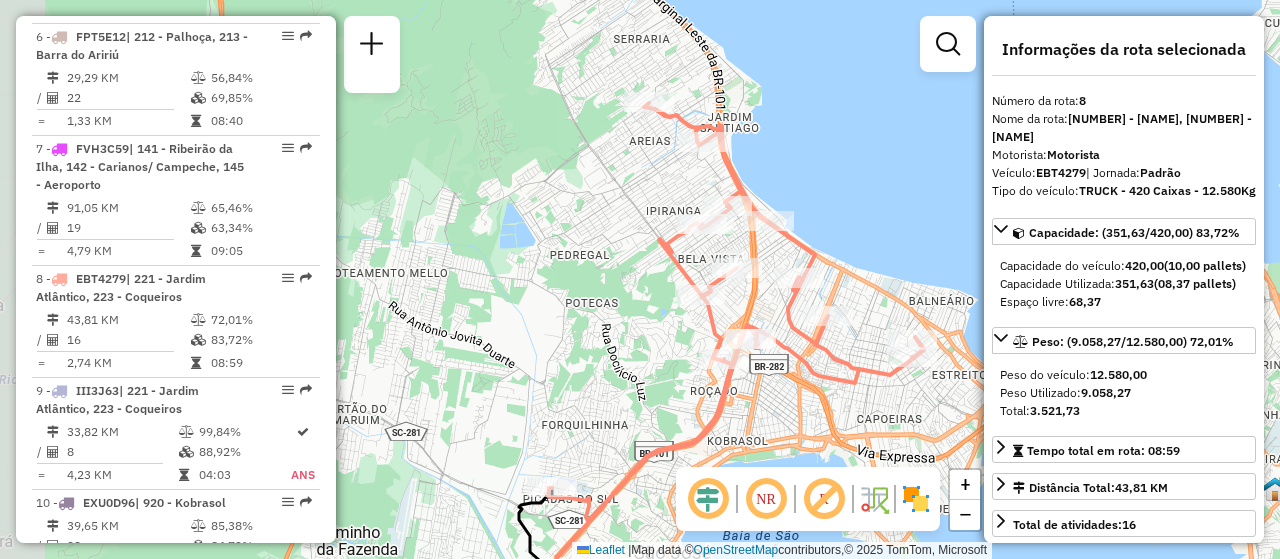 drag, startPoint x: 658, startPoint y: 254, endPoint x: 833, endPoint y: 385, distance: 218.6001 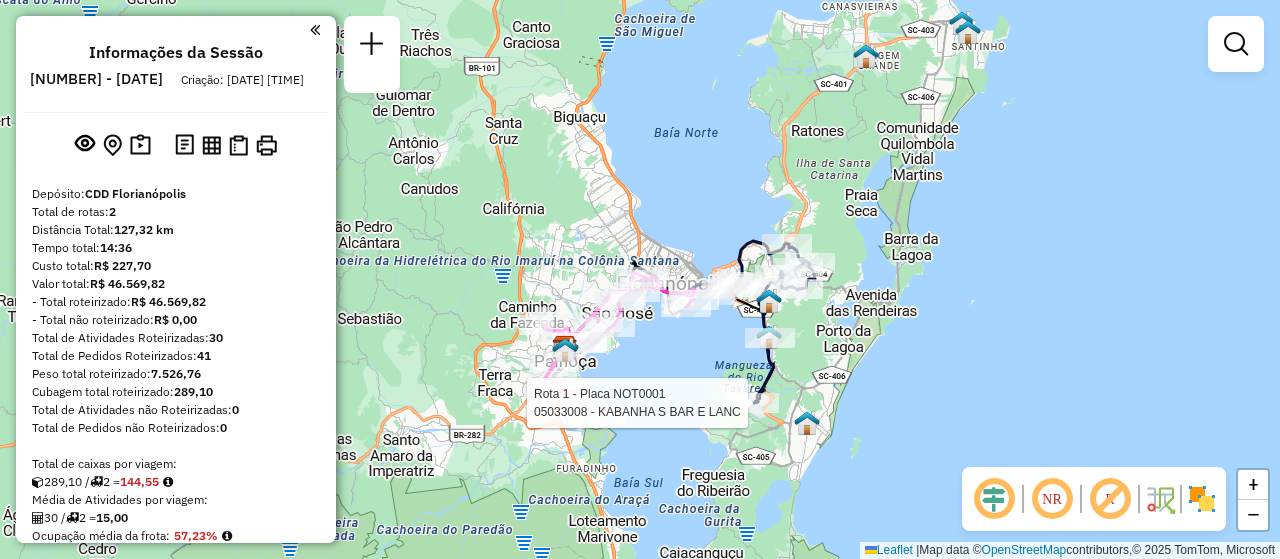 scroll, scrollTop: 0, scrollLeft: 0, axis: both 